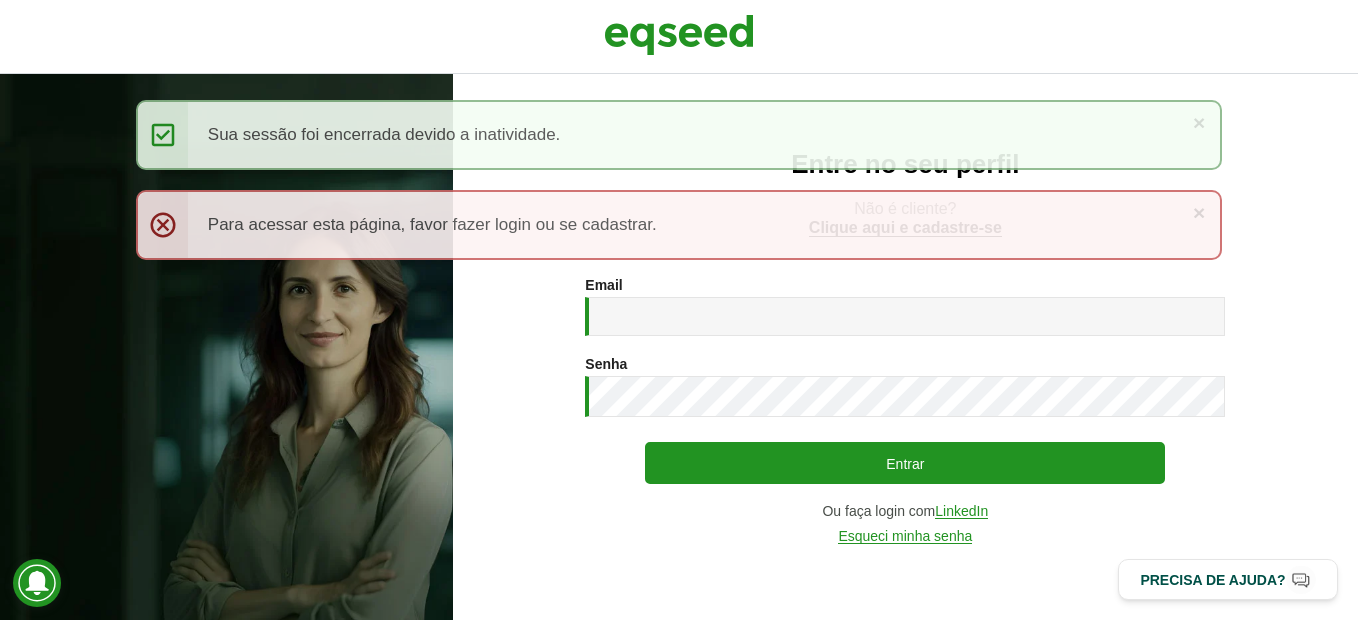 scroll, scrollTop: 0, scrollLeft: 0, axis: both 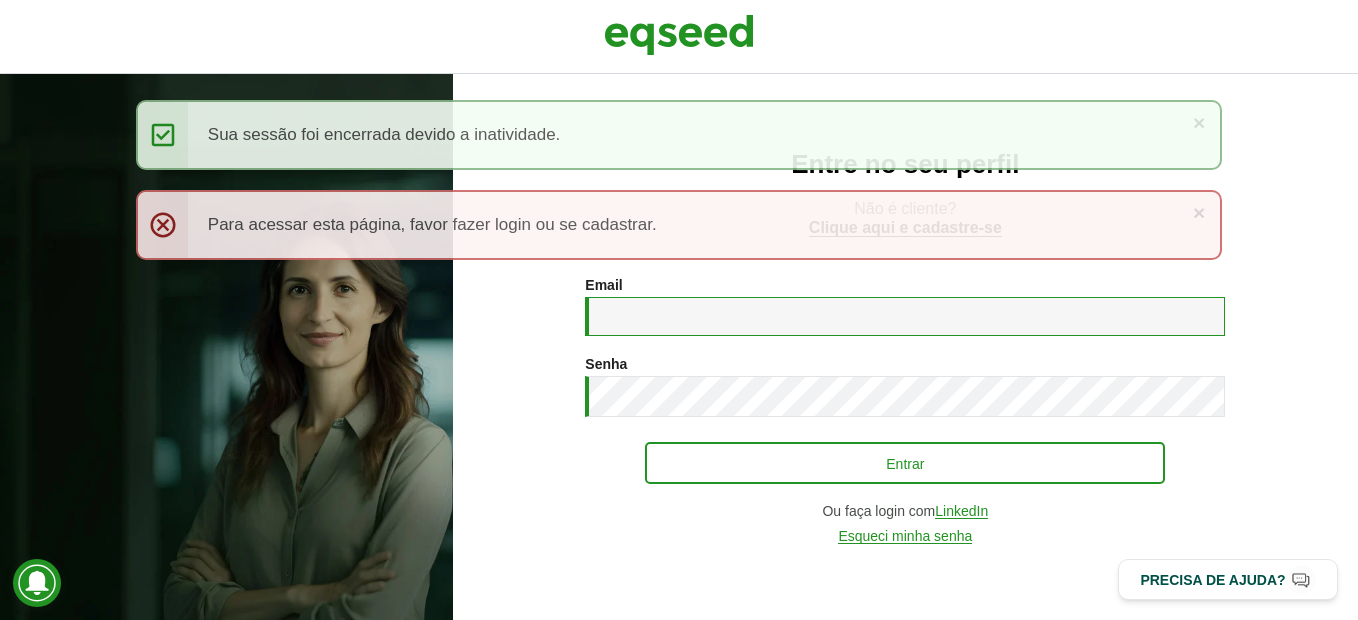type on "**********" 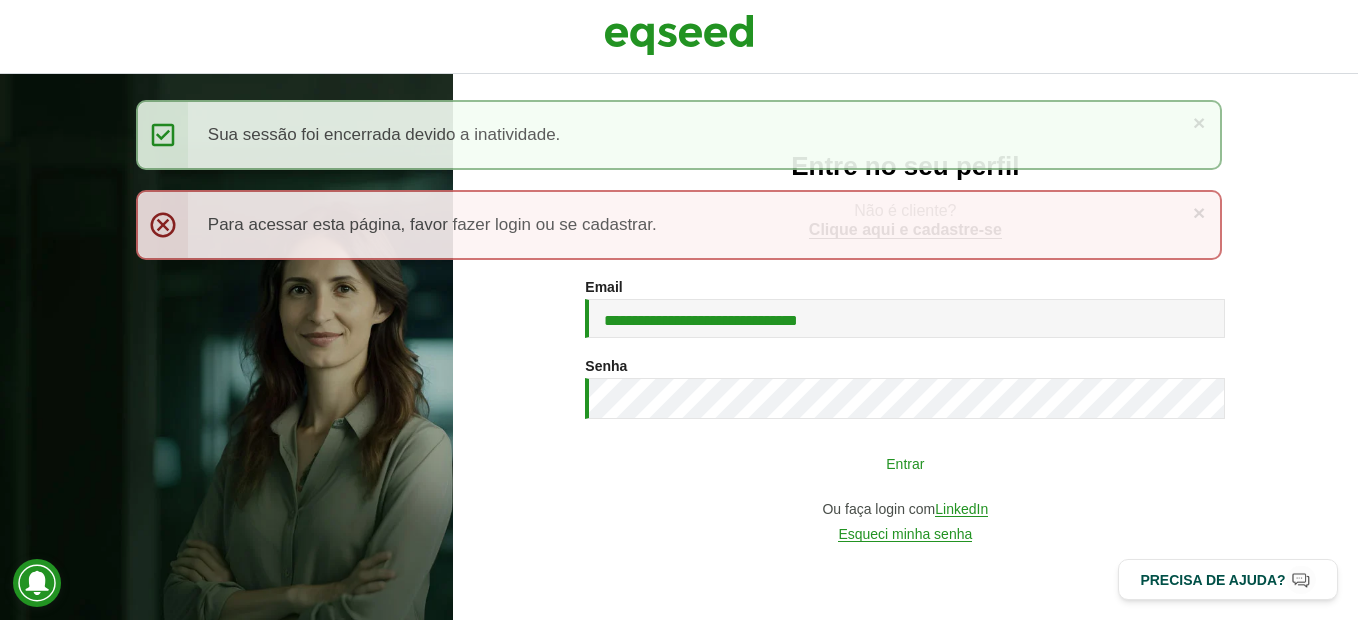 click on "Entrar" at bounding box center [905, 463] 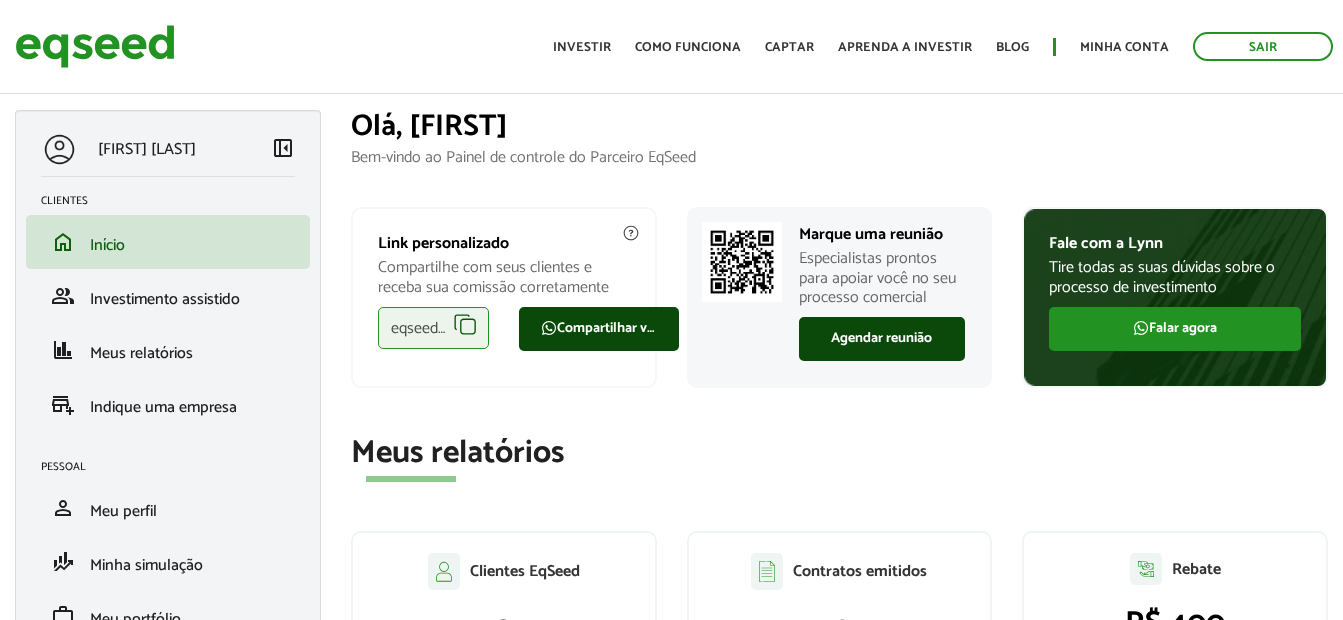scroll, scrollTop: 0, scrollLeft: 0, axis: both 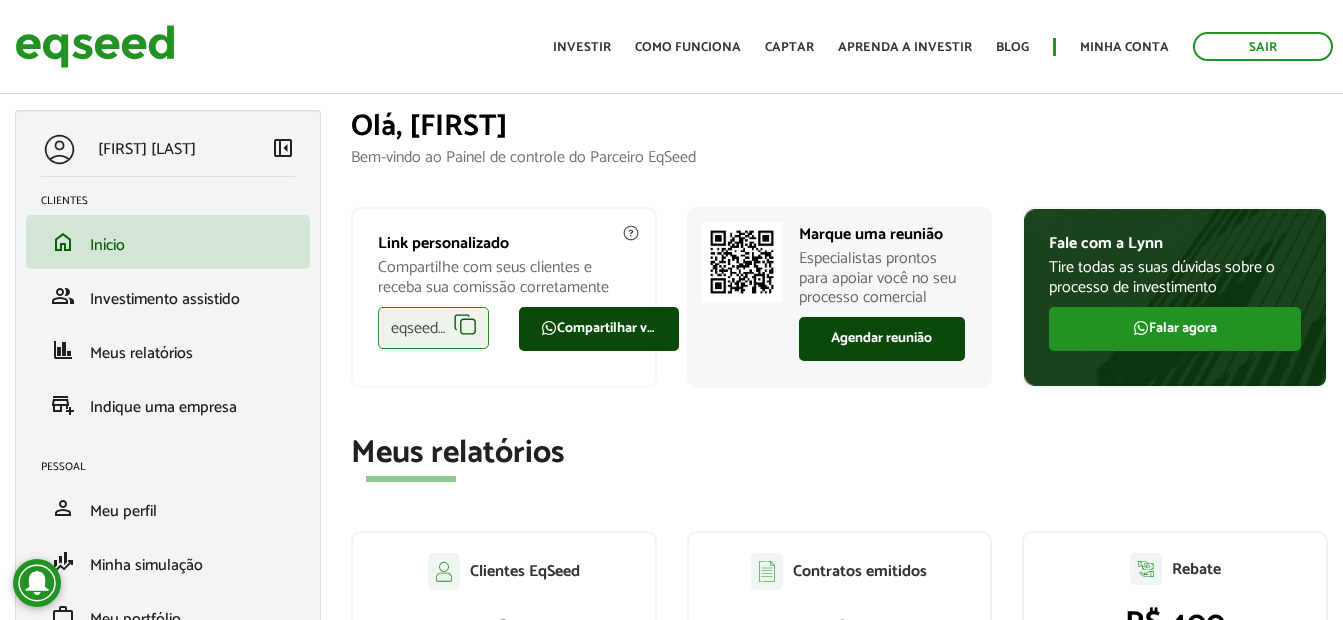 click on "eqseed.com/a/is/vitor.botelho" at bounding box center (433, 328) 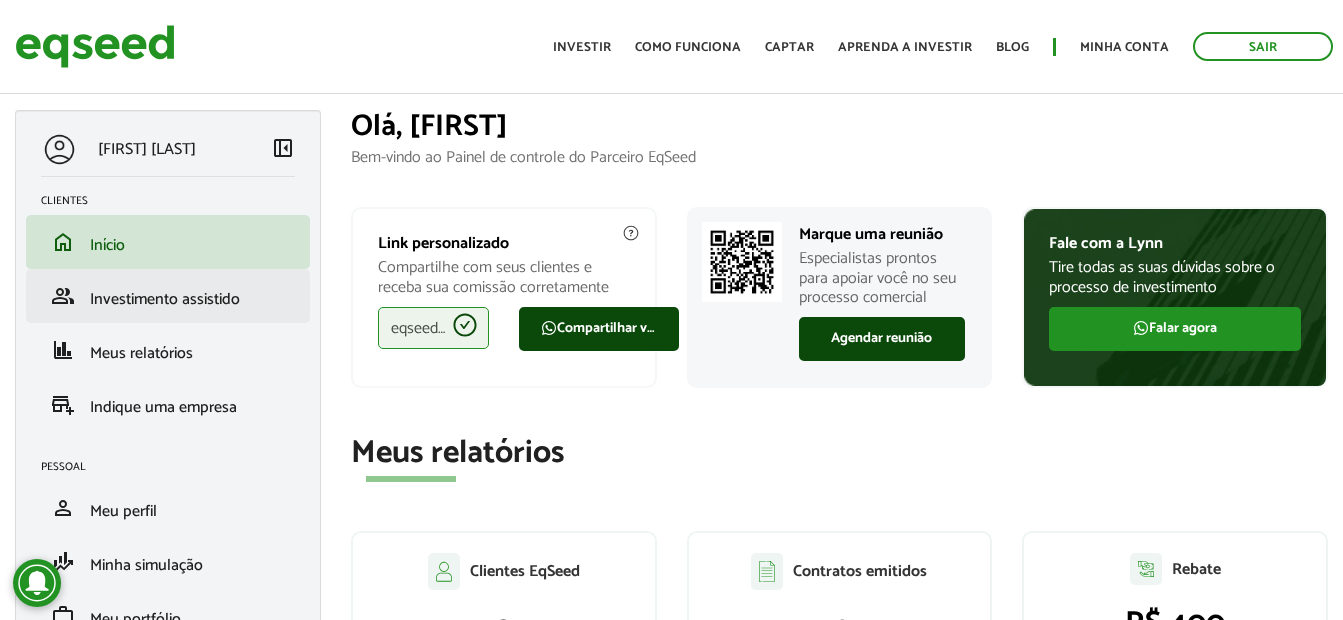 click on "group Investimento assistido" at bounding box center (168, 296) 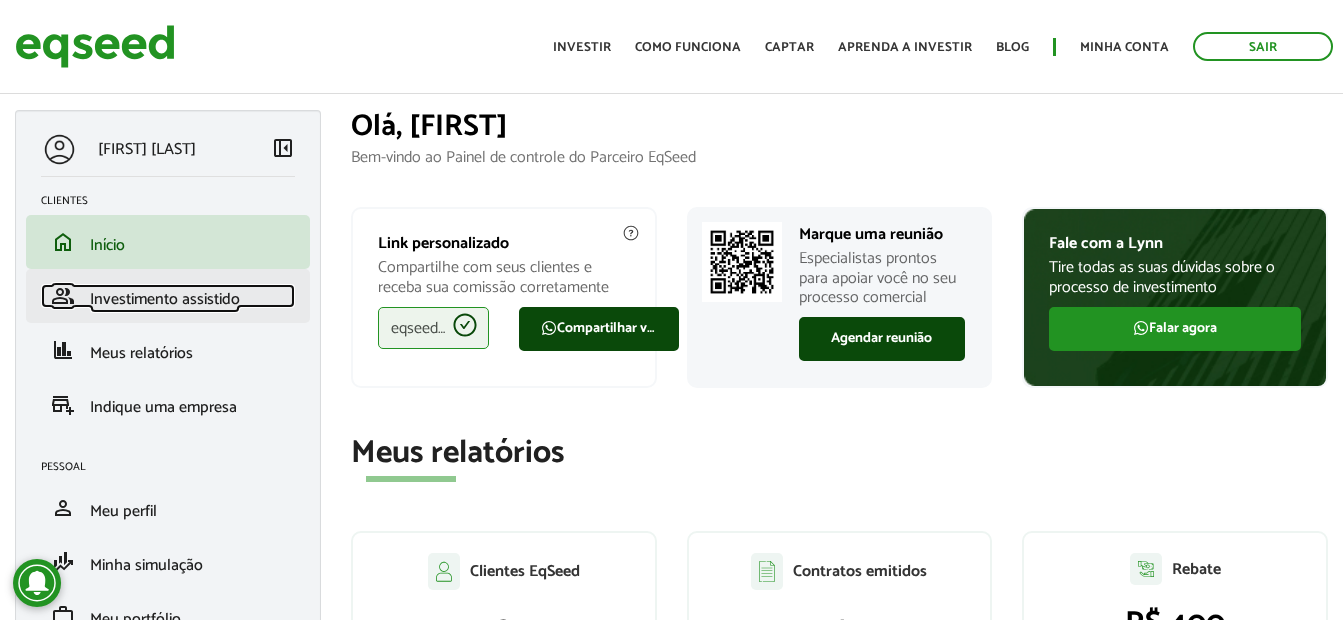 click on "Investimento assistido" at bounding box center [165, 299] 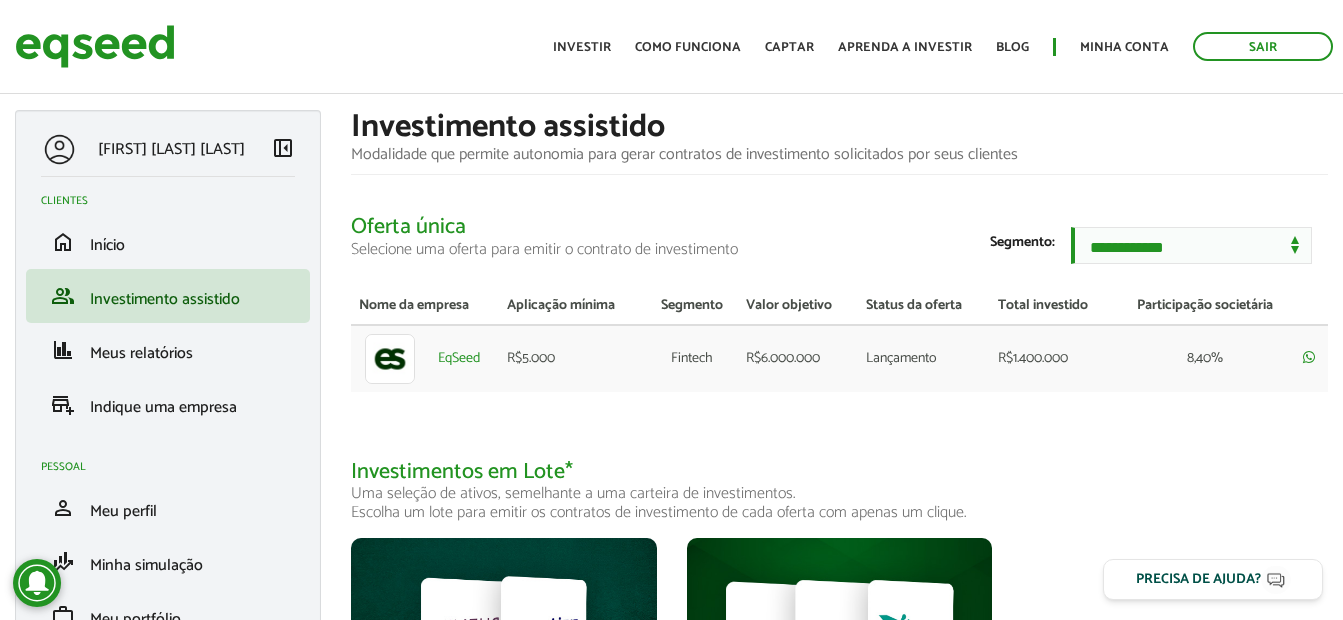 scroll, scrollTop: 0, scrollLeft: 0, axis: both 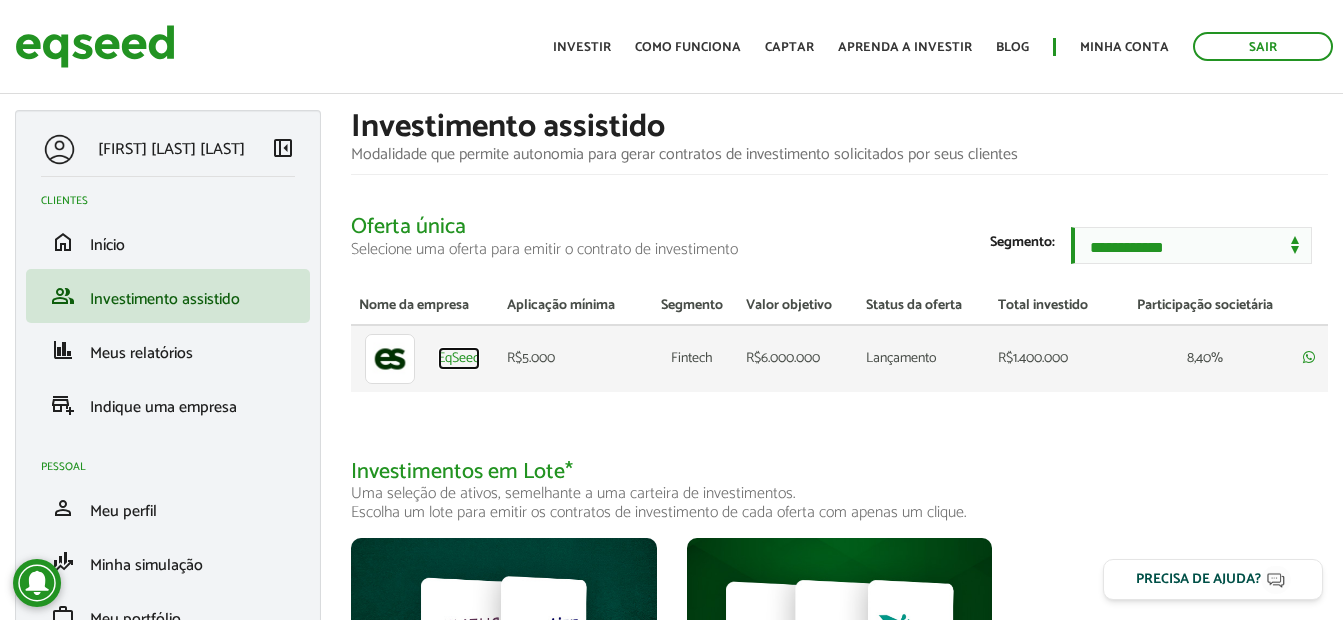 click on "EqSeed" at bounding box center [459, 359] 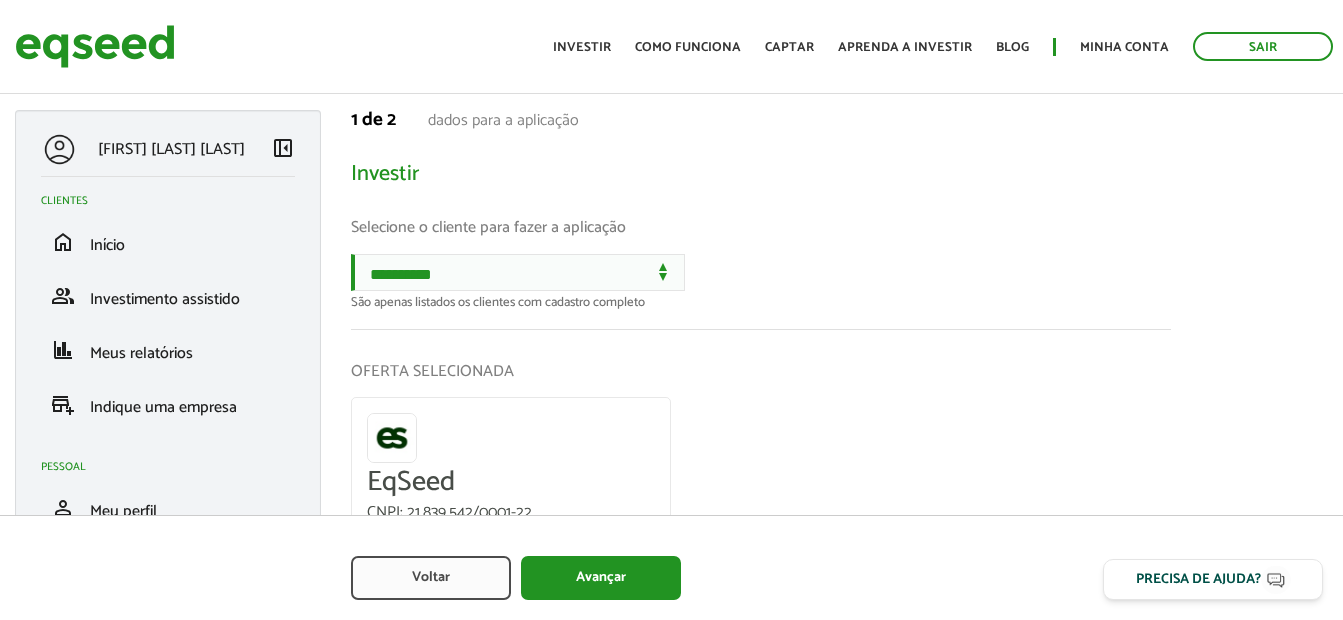 scroll, scrollTop: 0, scrollLeft: 0, axis: both 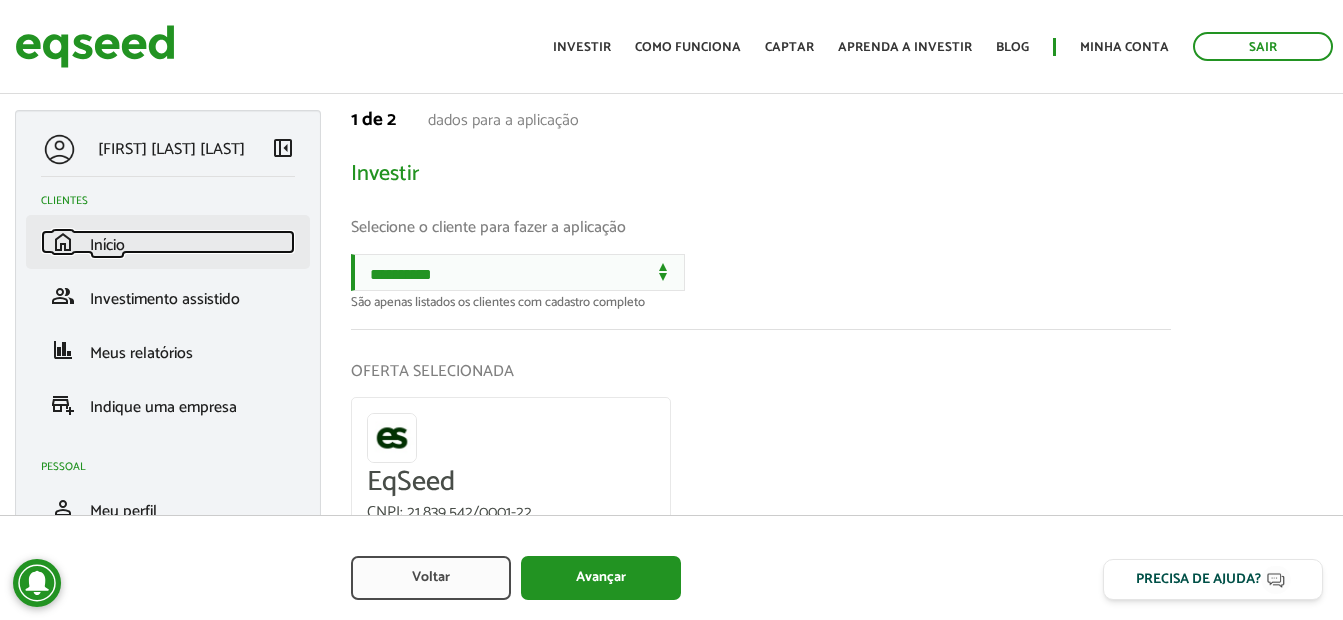 click on "home Início" at bounding box center (168, 242) 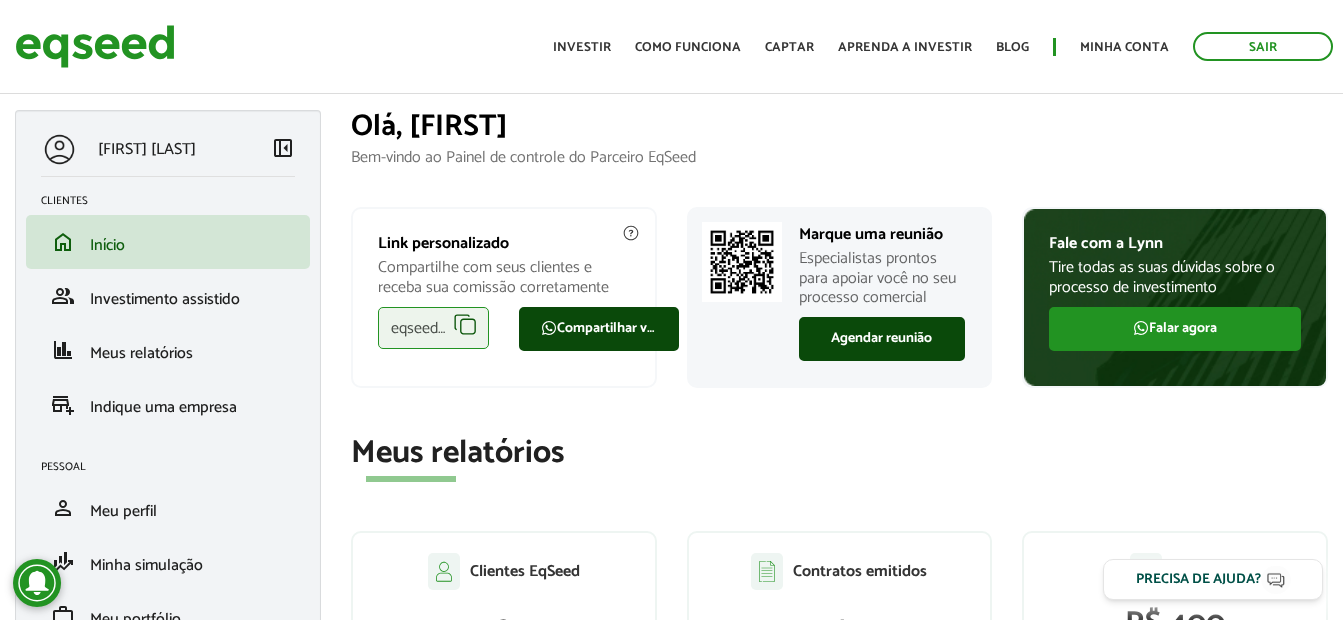 scroll, scrollTop: 400, scrollLeft: 0, axis: vertical 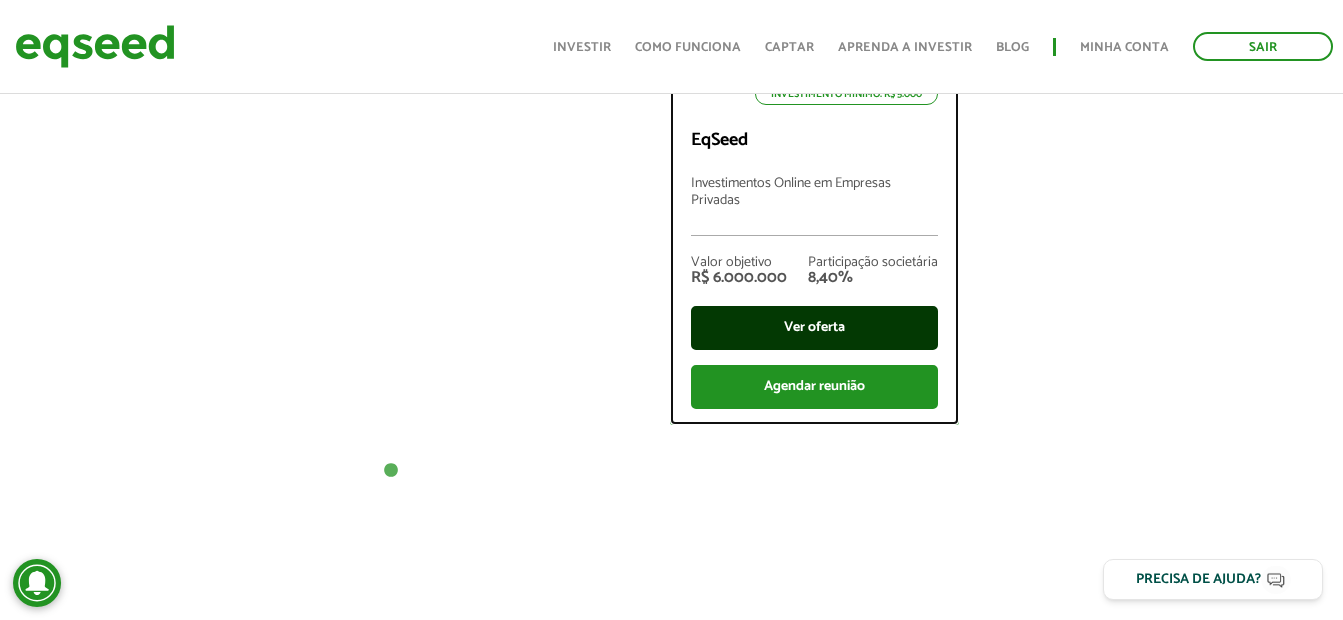 click on "Ver oferta" at bounding box center (814, 328) 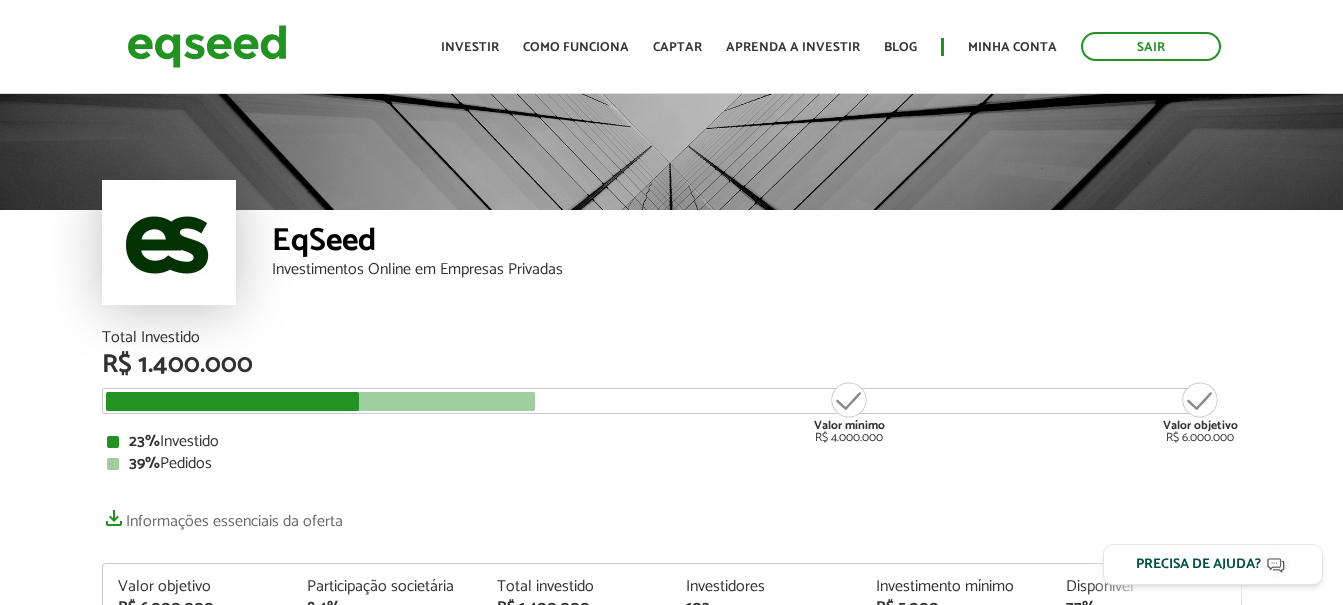 scroll, scrollTop: 0, scrollLeft: 0, axis: both 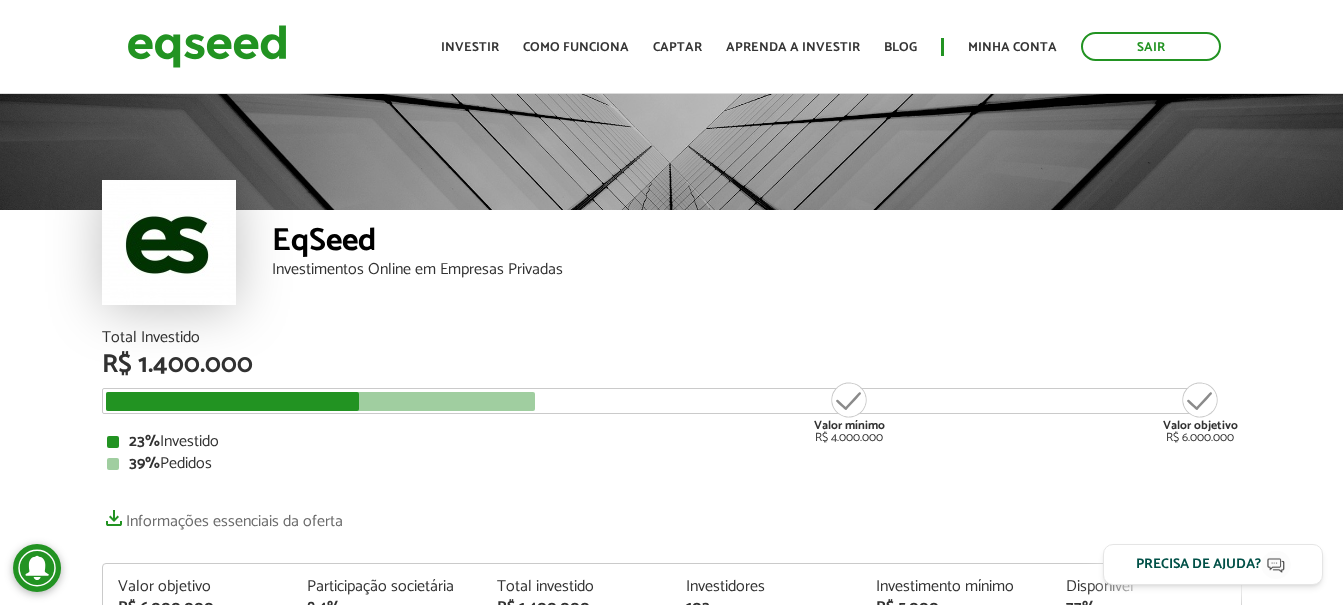 click on "39%  Pedidos" at bounding box center (672, 464) 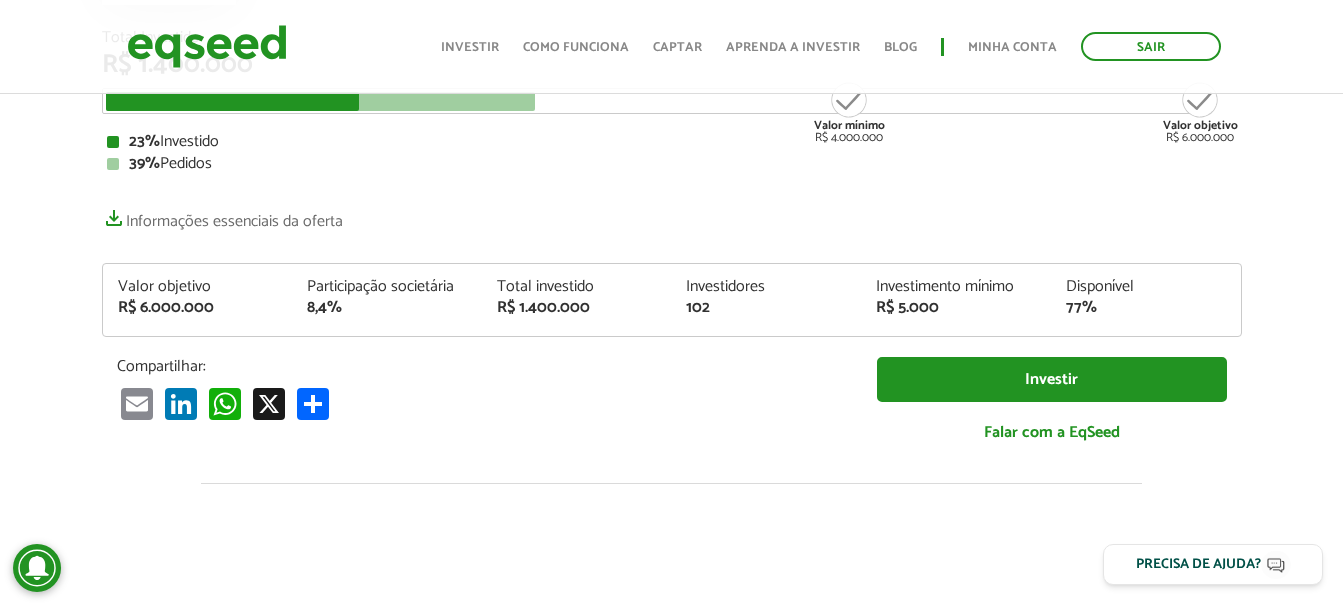 scroll, scrollTop: 0, scrollLeft: 0, axis: both 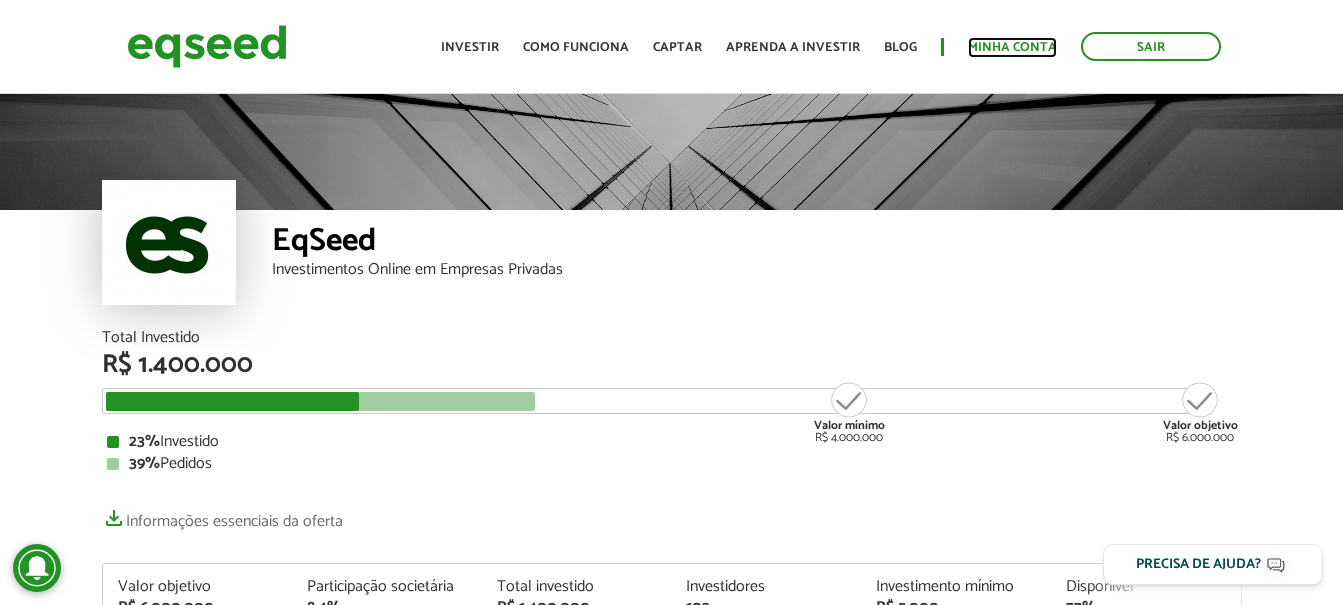 click on "Minha conta" at bounding box center (1012, 47) 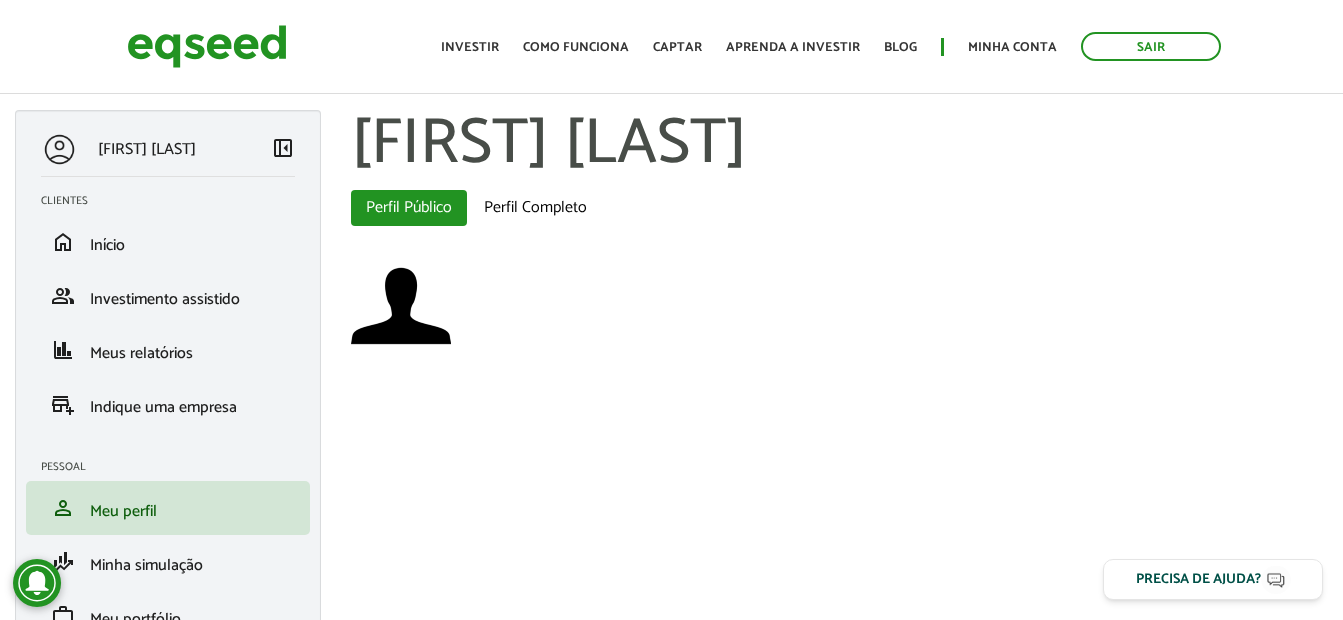 scroll, scrollTop: 0, scrollLeft: 0, axis: both 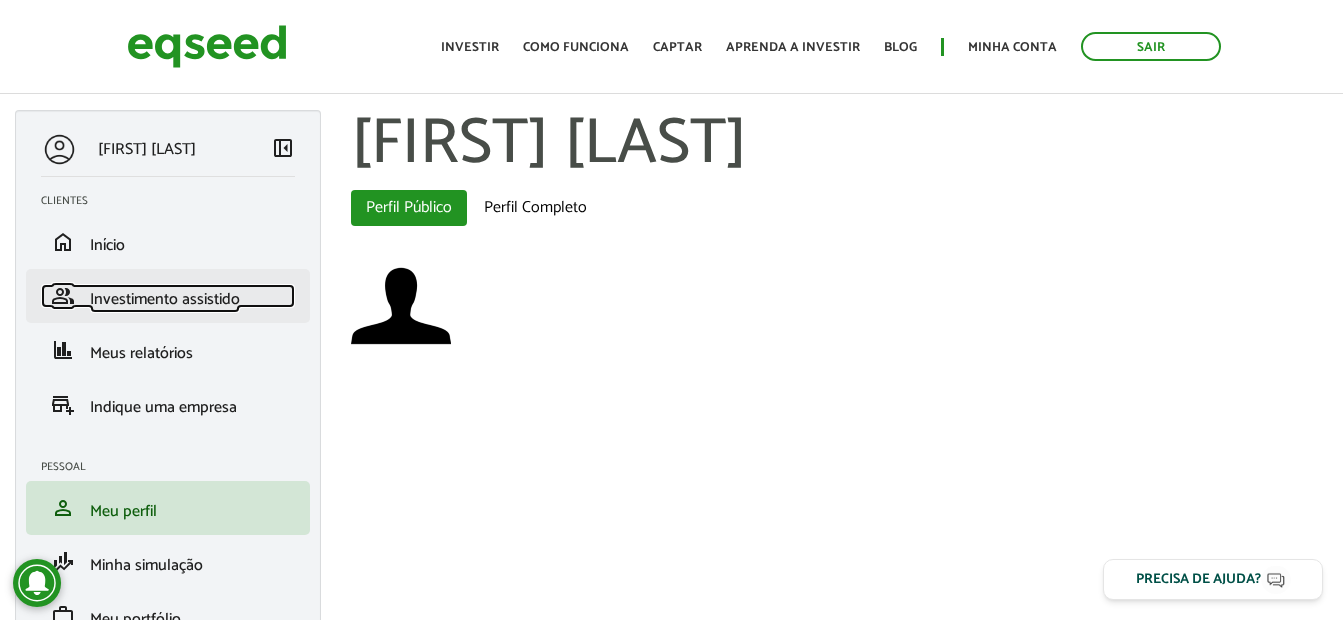 click on "Investimento assistido" at bounding box center [165, 299] 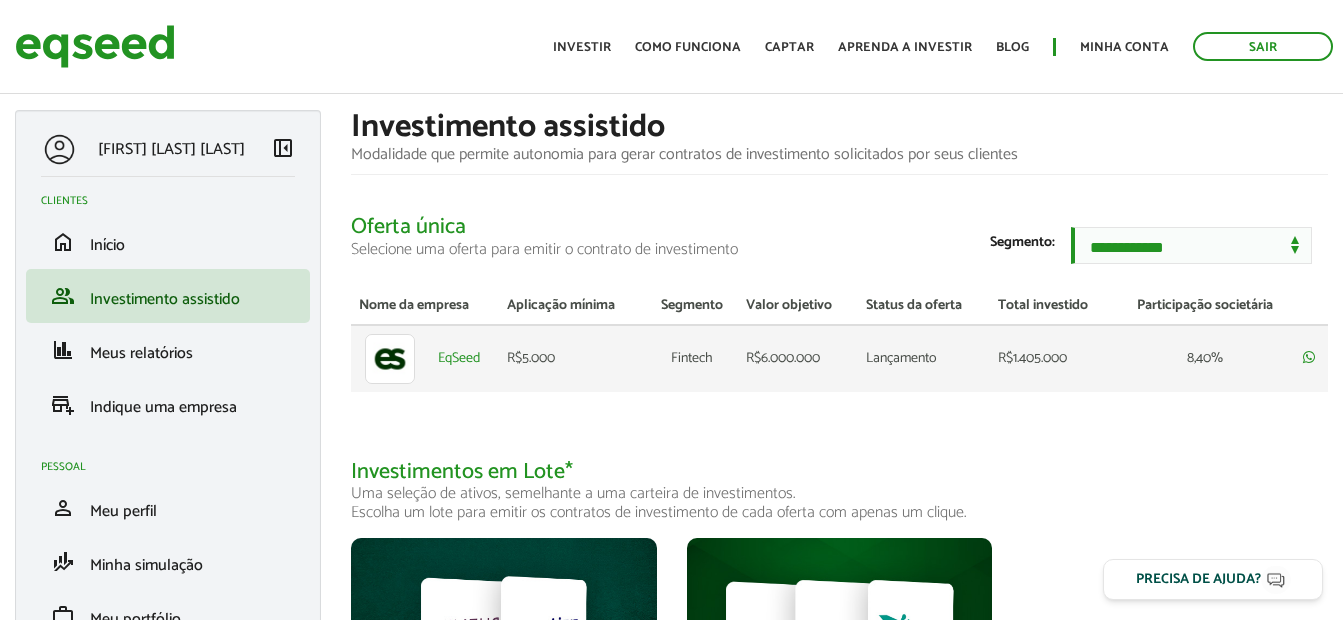scroll, scrollTop: 0, scrollLeft: 0, axis: both 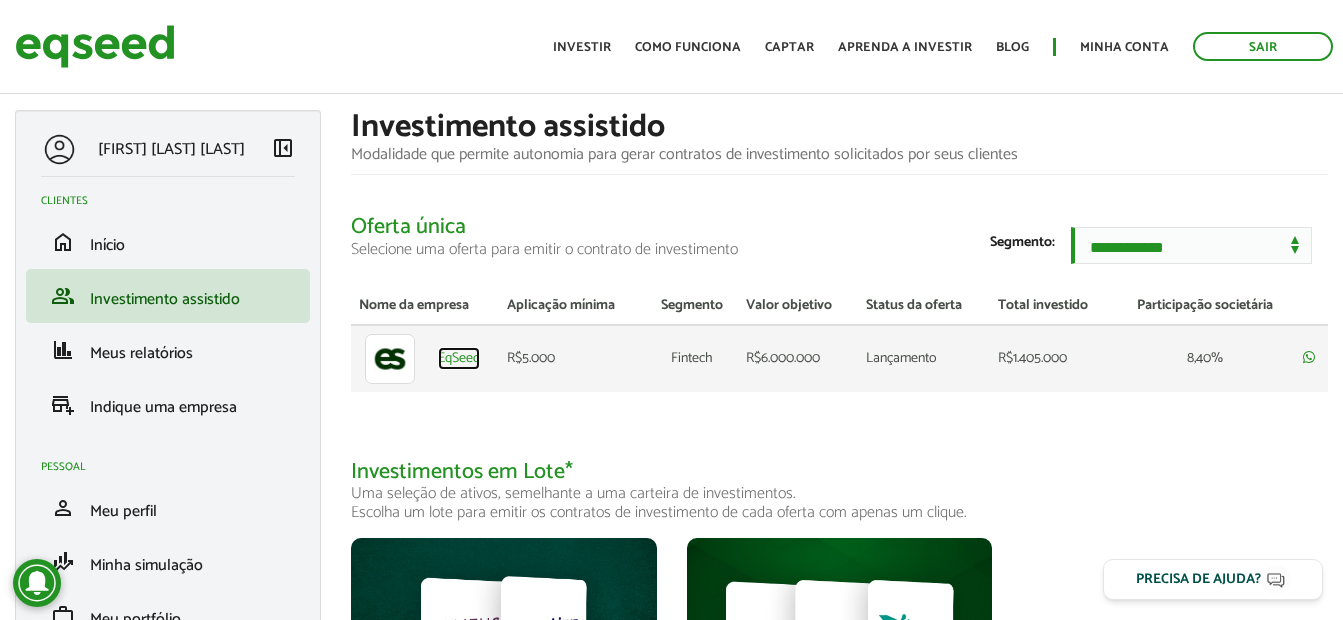 click on "EqSeed" at bounding box center (459, 359) 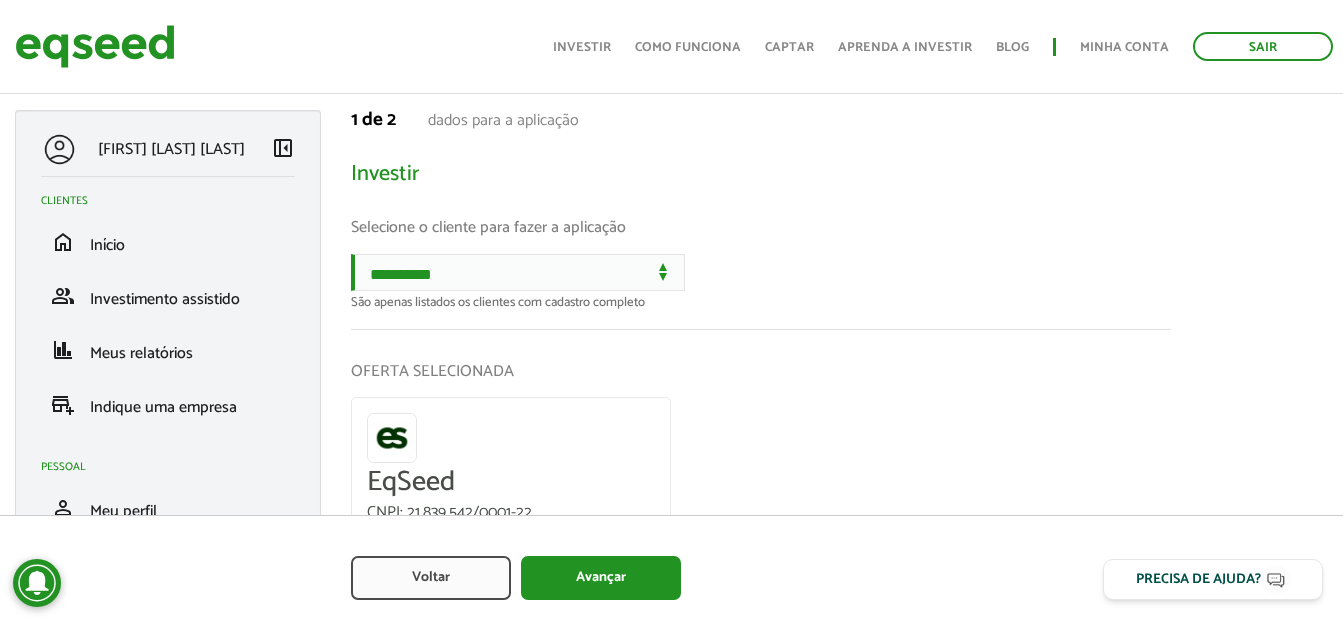 scroll, scrollTop: 263, scrollLeft: 0, axis: vertical 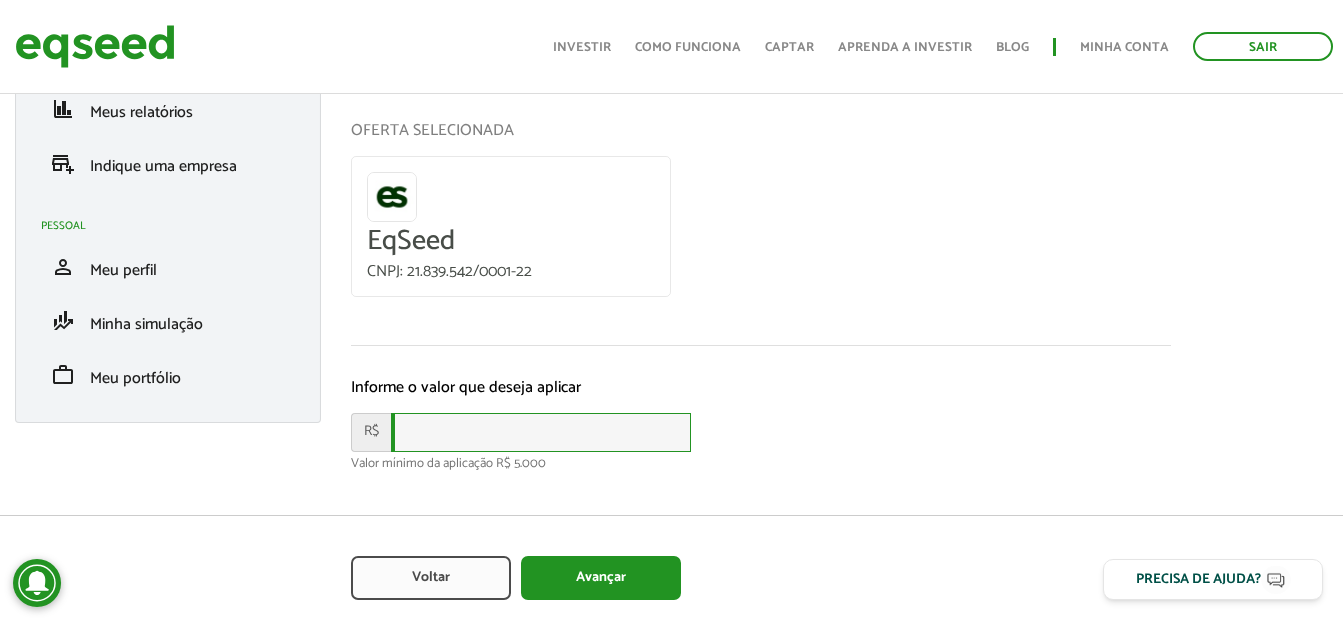 click at bounding box center (541, 432) 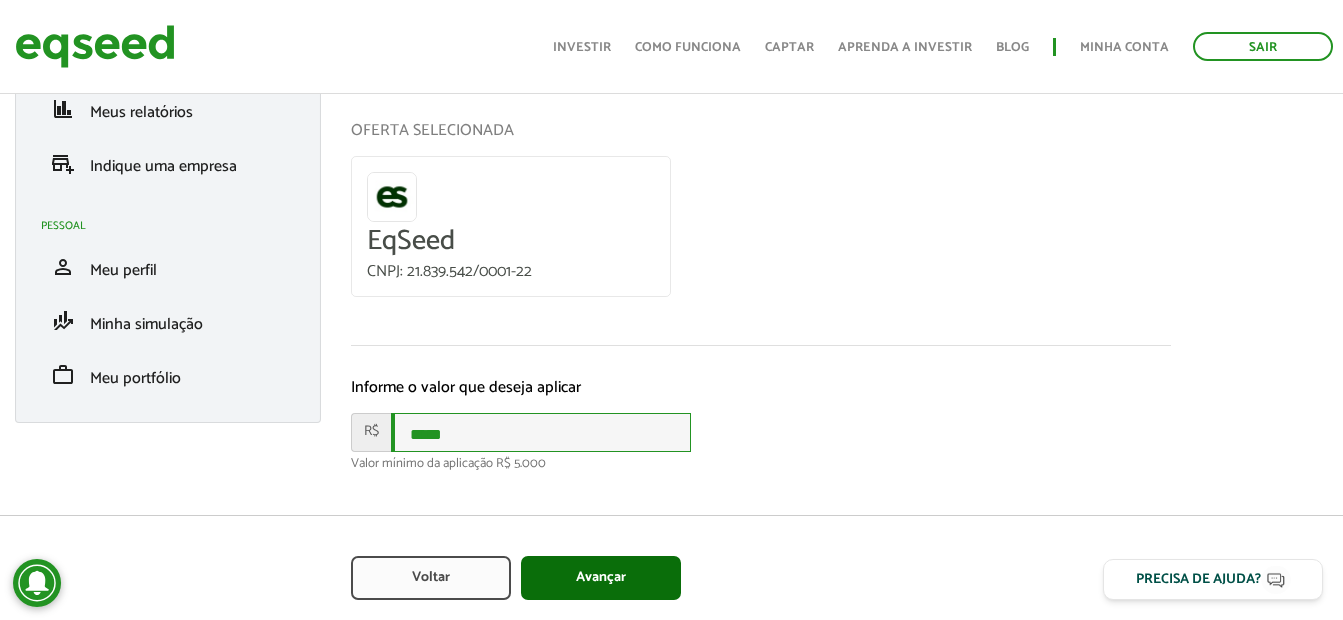 type on "*****" 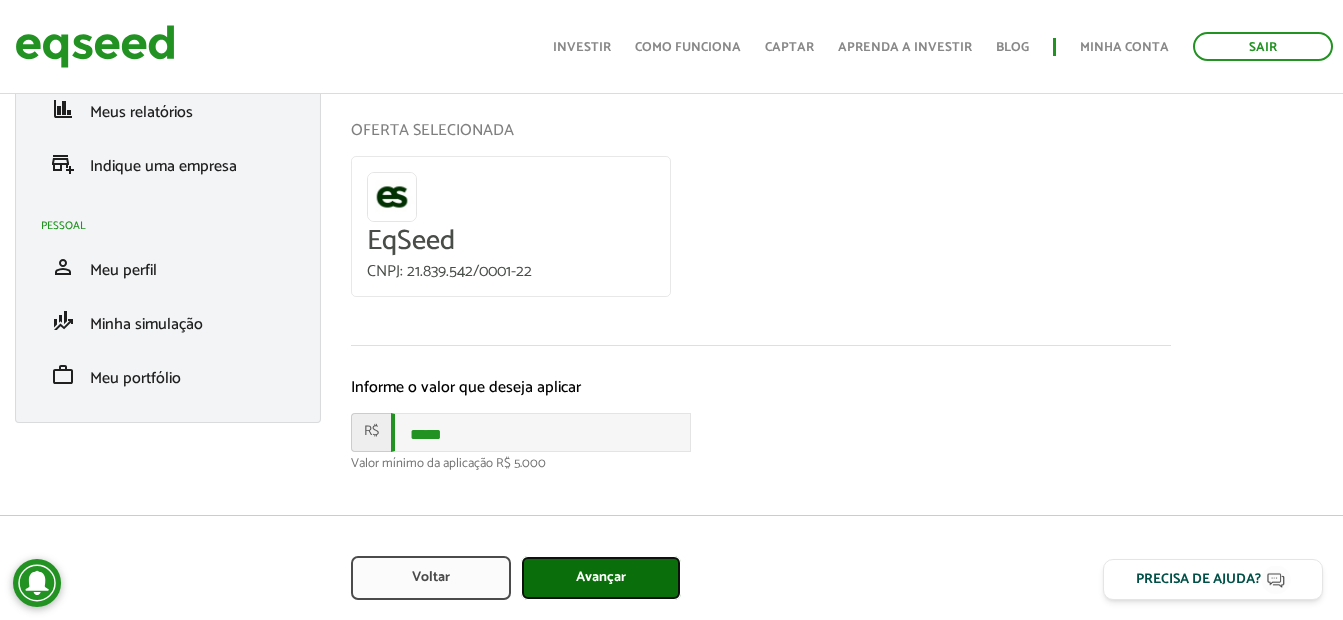 click on "Avançar" at bounding box center [601, 578] 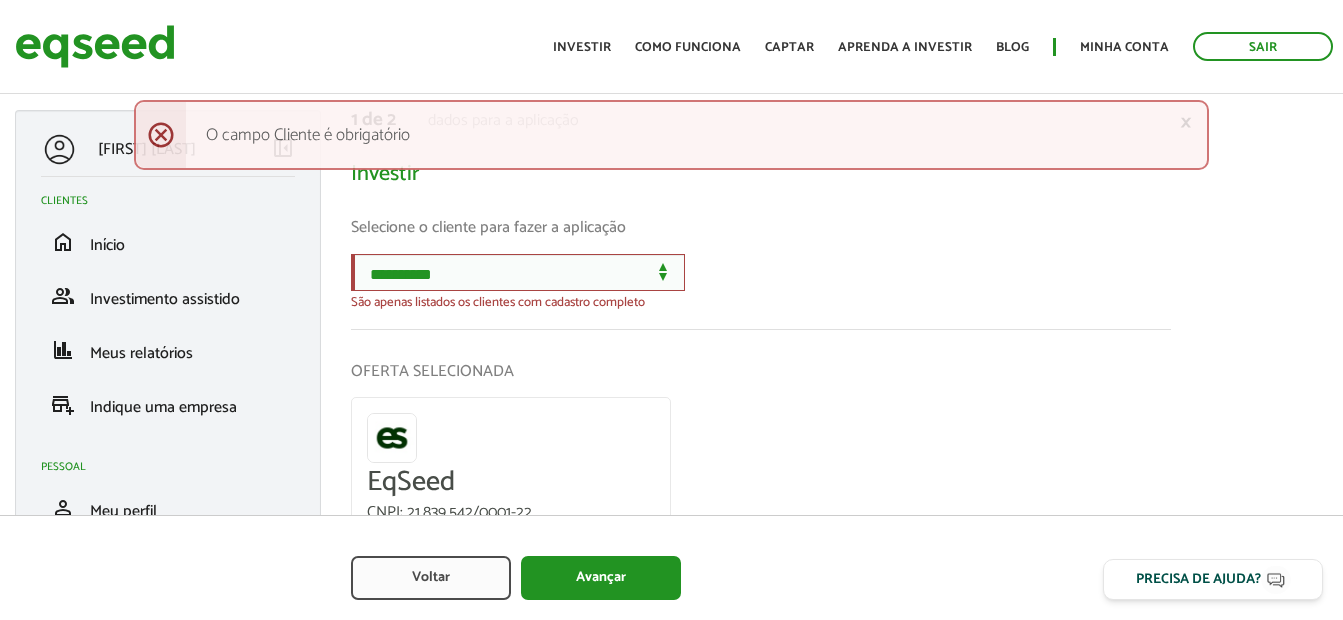 scroll, scrollTop: 0, scrollLeft: 0, axis: both 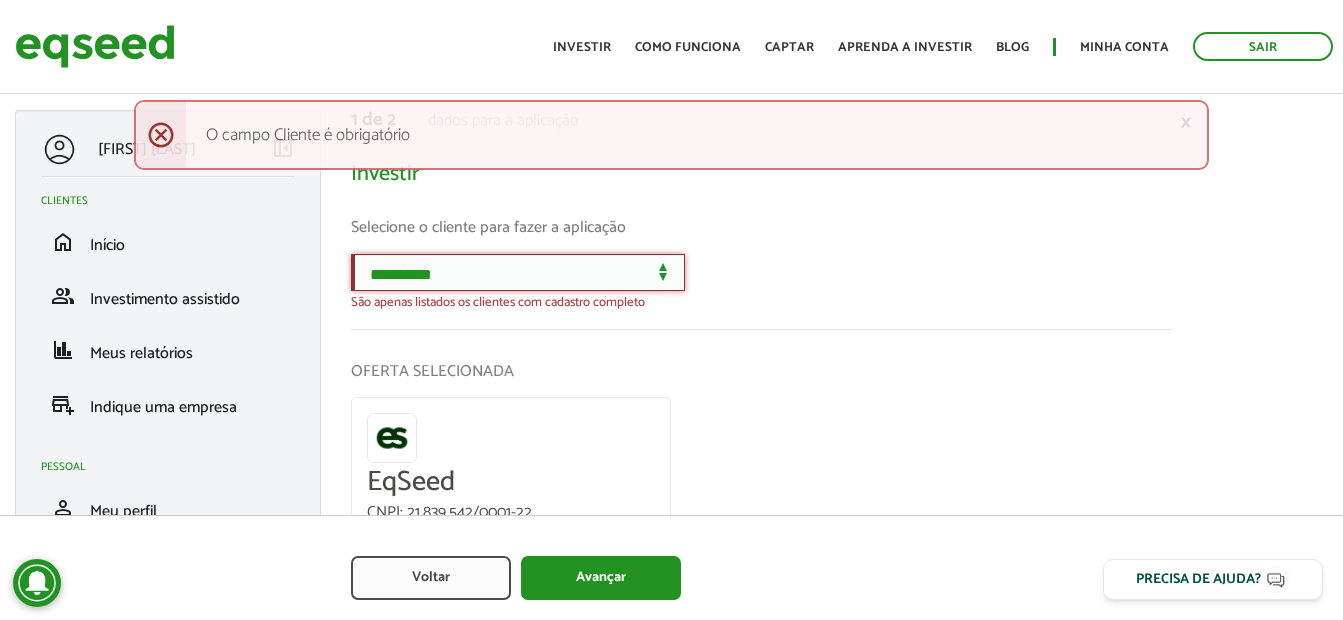 click on "**********" at bounding box center (518, 272) 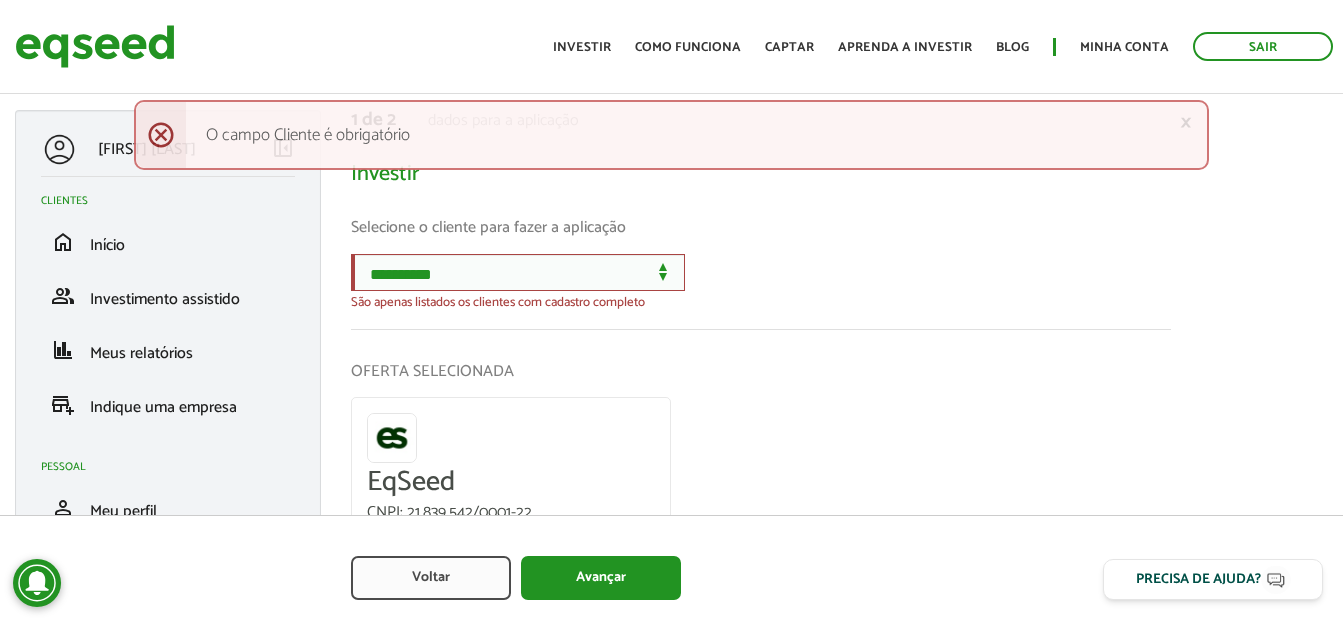 click on "**********" at bounding box center [761, 410] 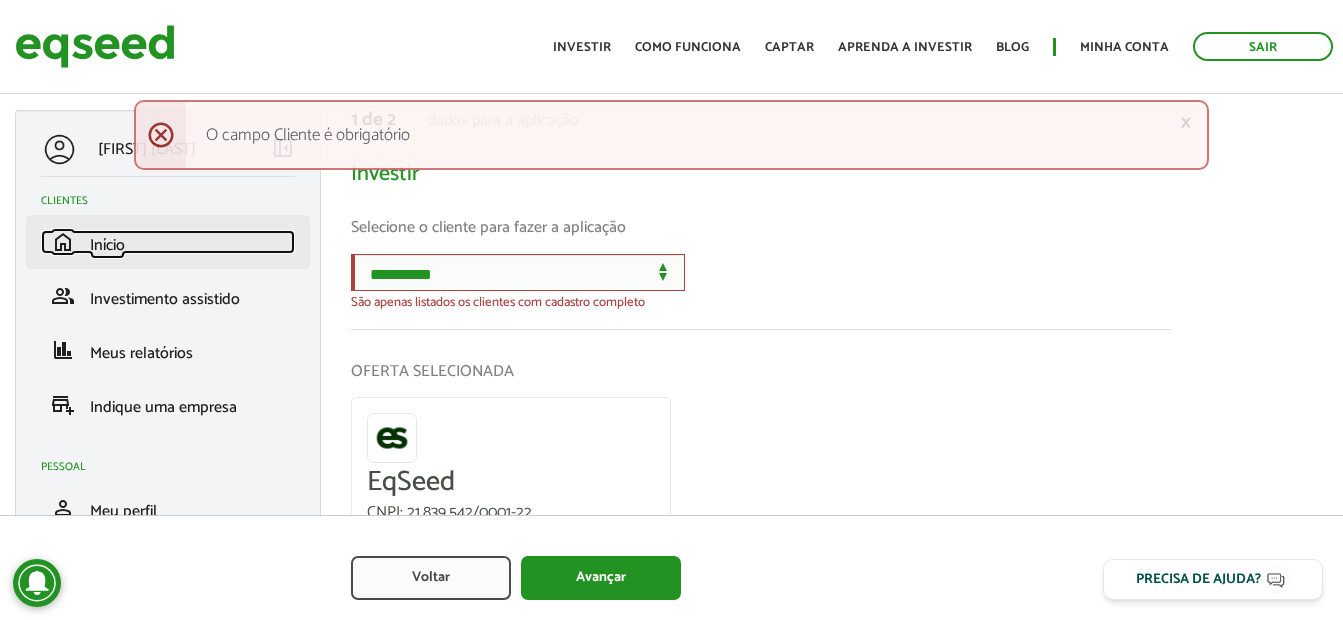 click on "home Início" at bounding box center [168, 242] 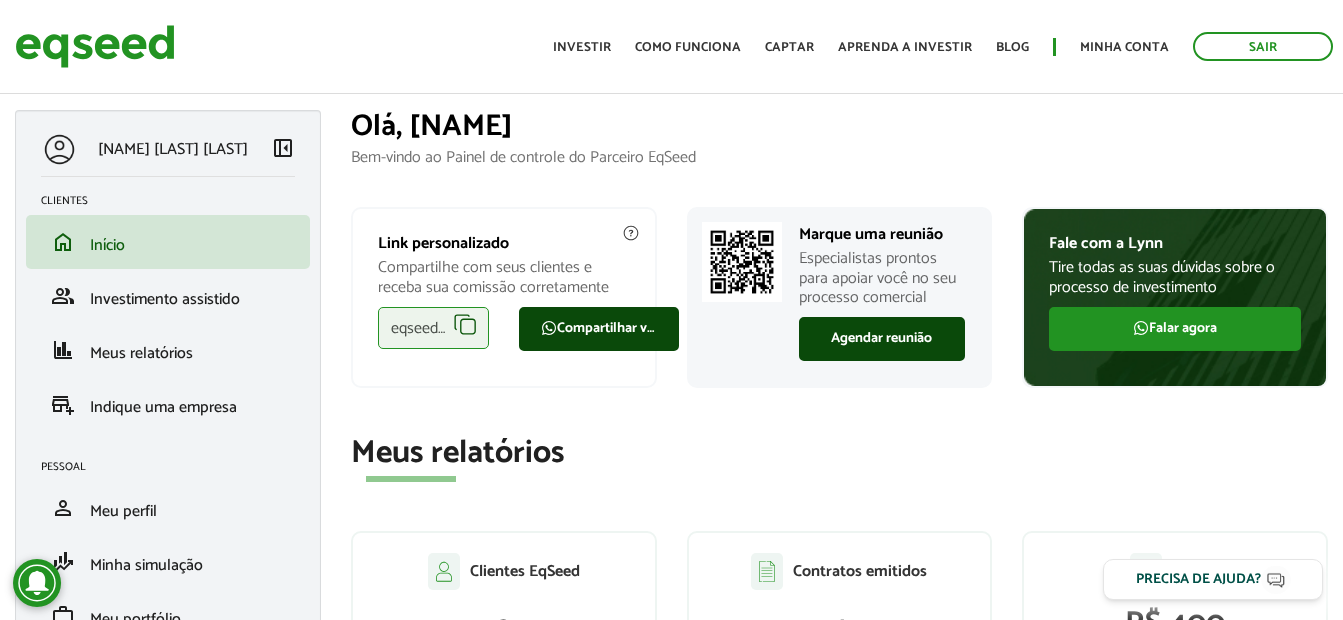 scroll, scrollTop: 0, scrollLeft: 0, axis: both 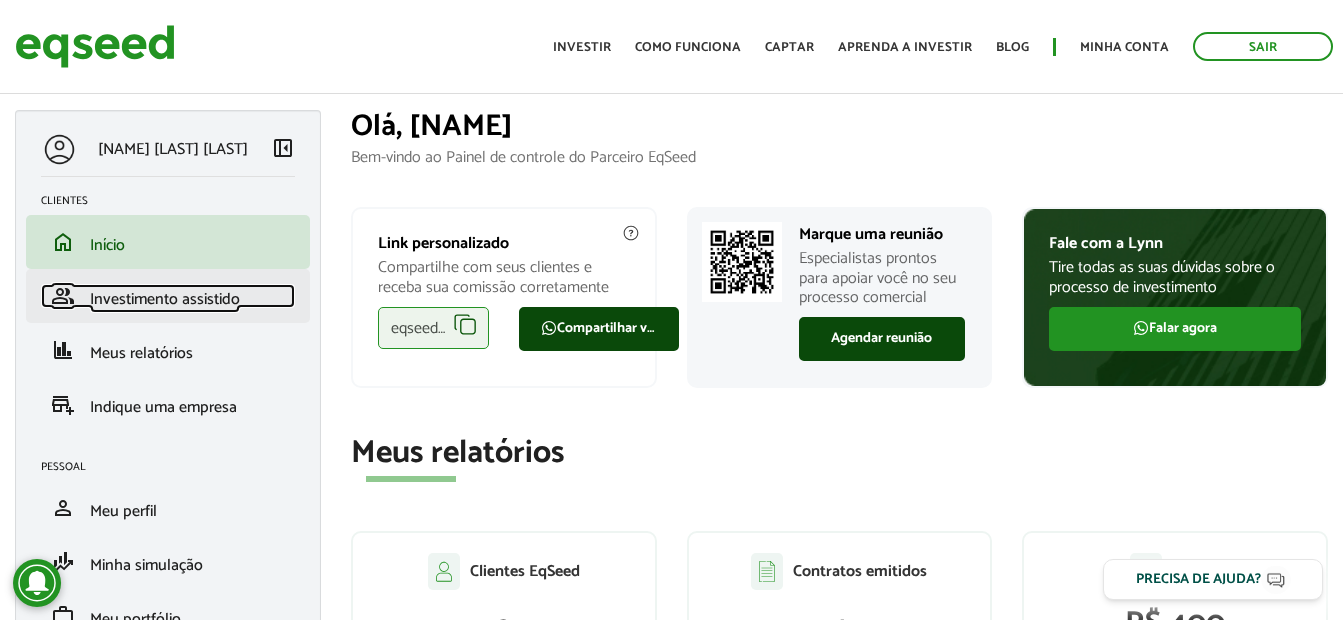 click on "Investimento assistido" at bounding box center (165, 299) 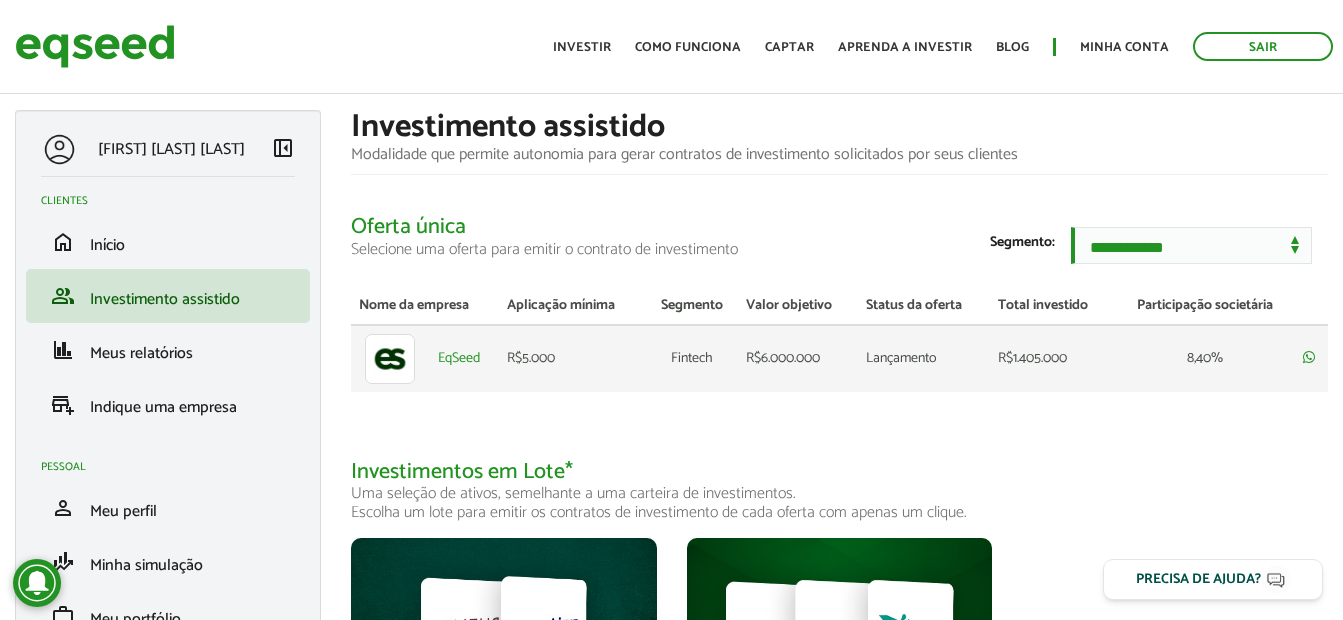 scroll, scrollTop: 0, scrollLeft: 0, axis: both 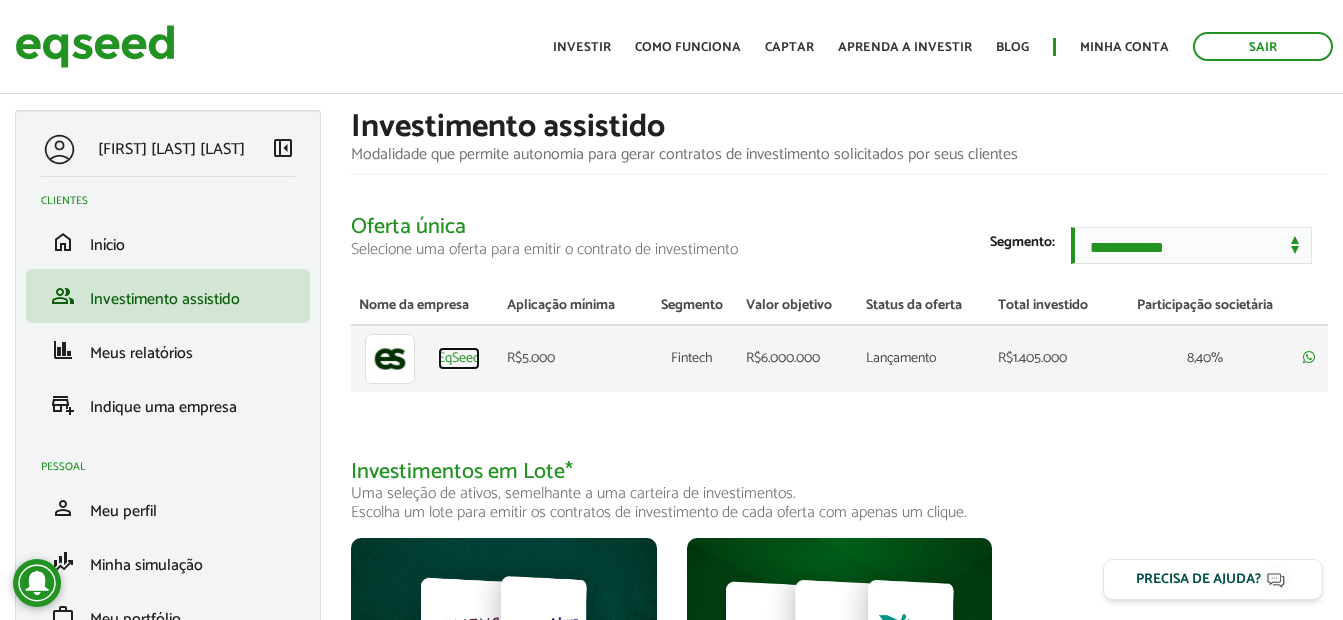 click on "EqSeed" at bounding box center [459, 359] 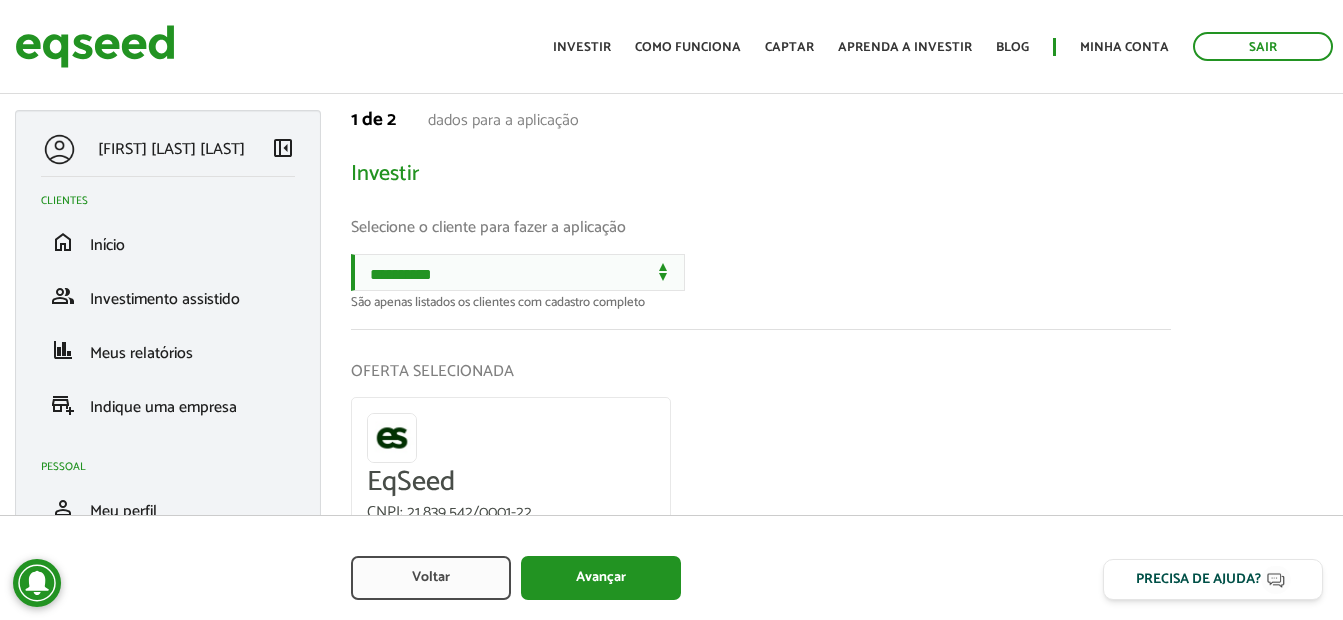 scroll, scrollTop: 0, scrollLeft: 0, axis: both 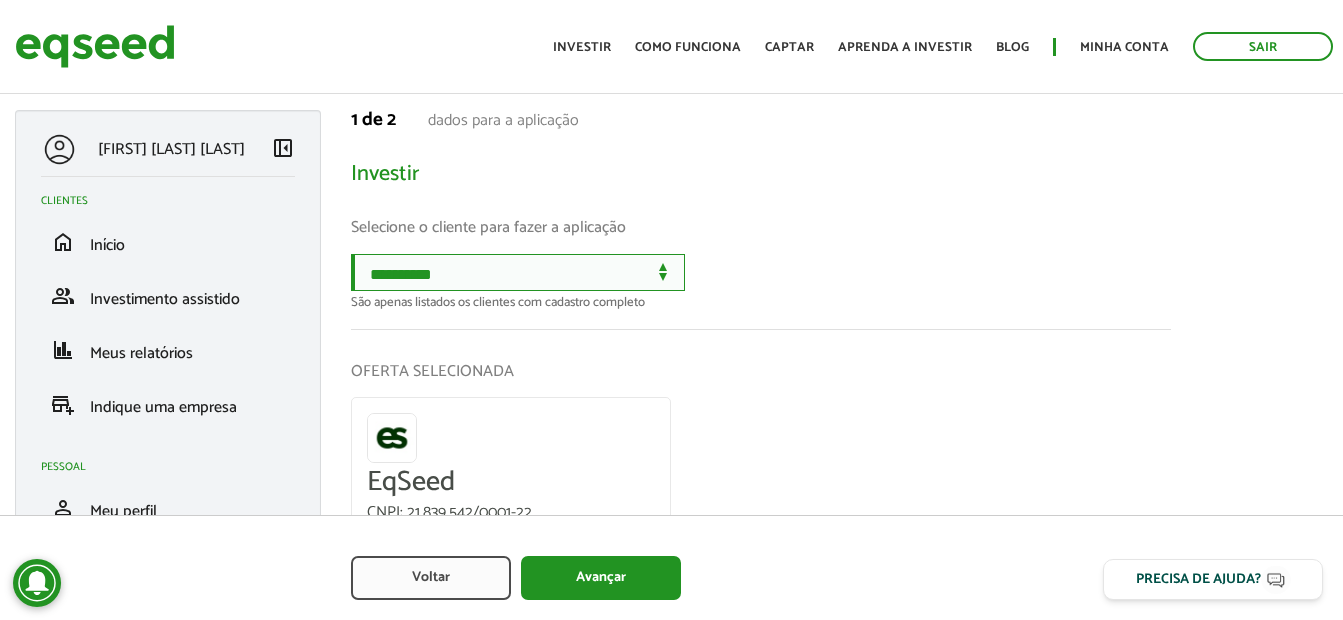 click on "**********" at bounding box center (518, 272) 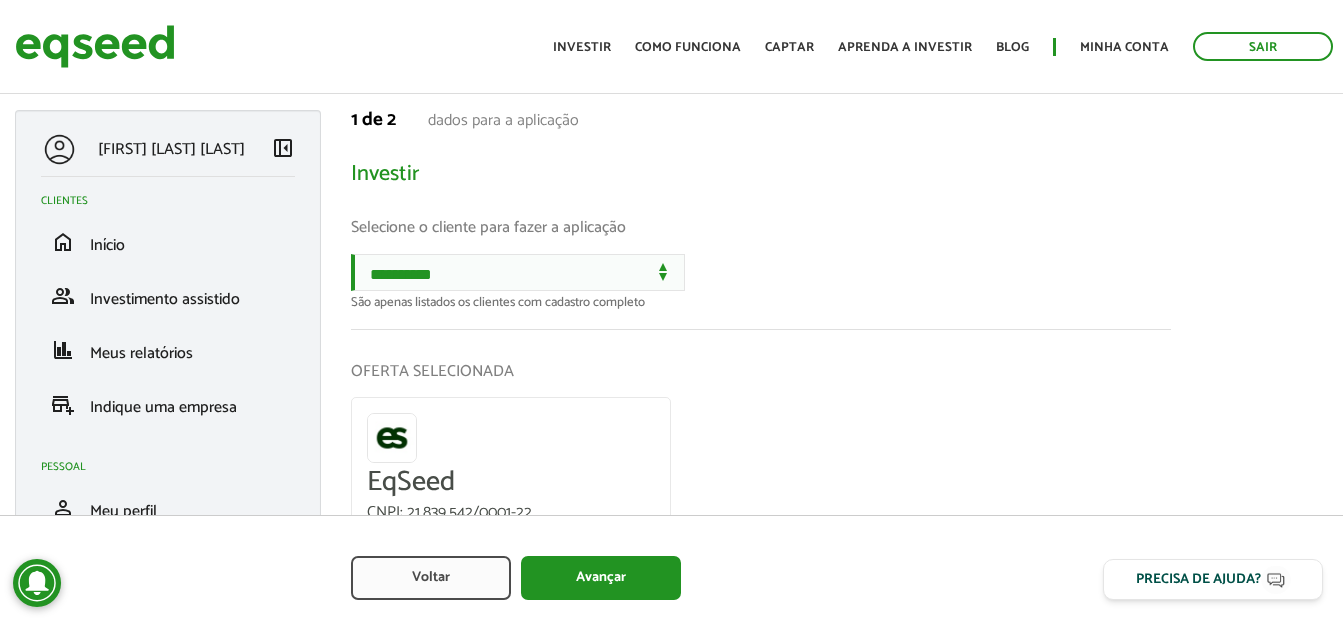click on "Selecione o cliente para fazer a aplicação" at bounding box center (761, 227) 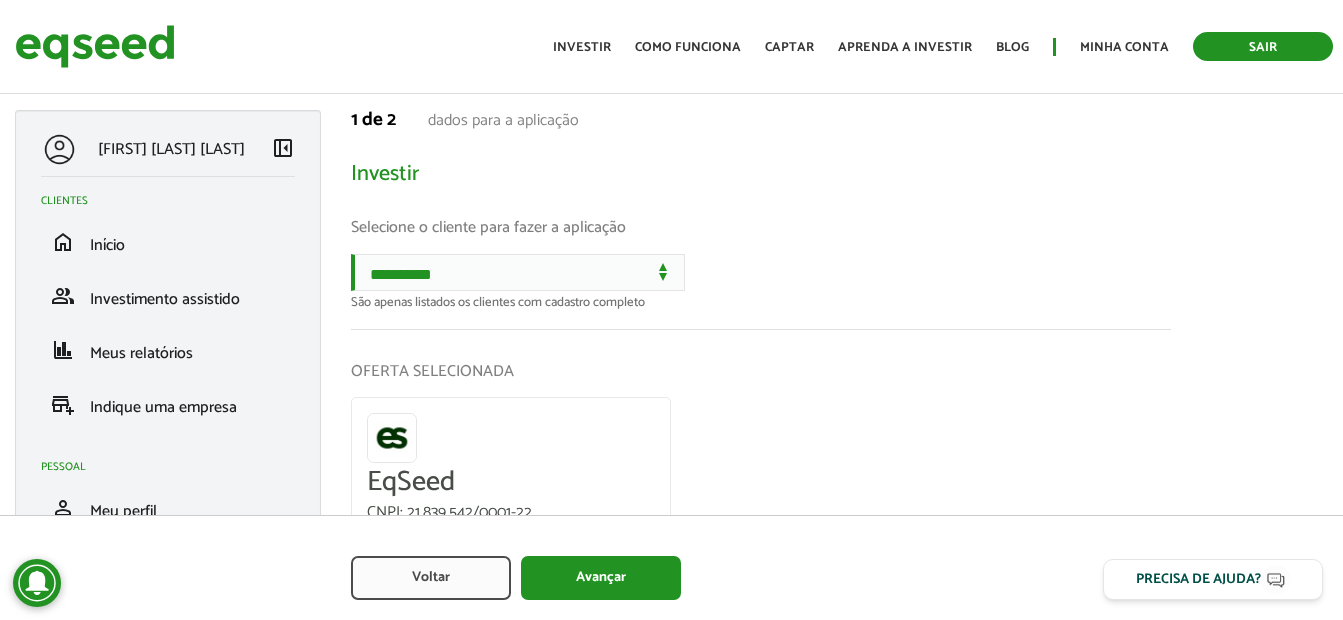 drag, startPoint x: 0, startPoint y: 0, endPoint x: 1254, endPoint y: 42, distance: 1254.7031 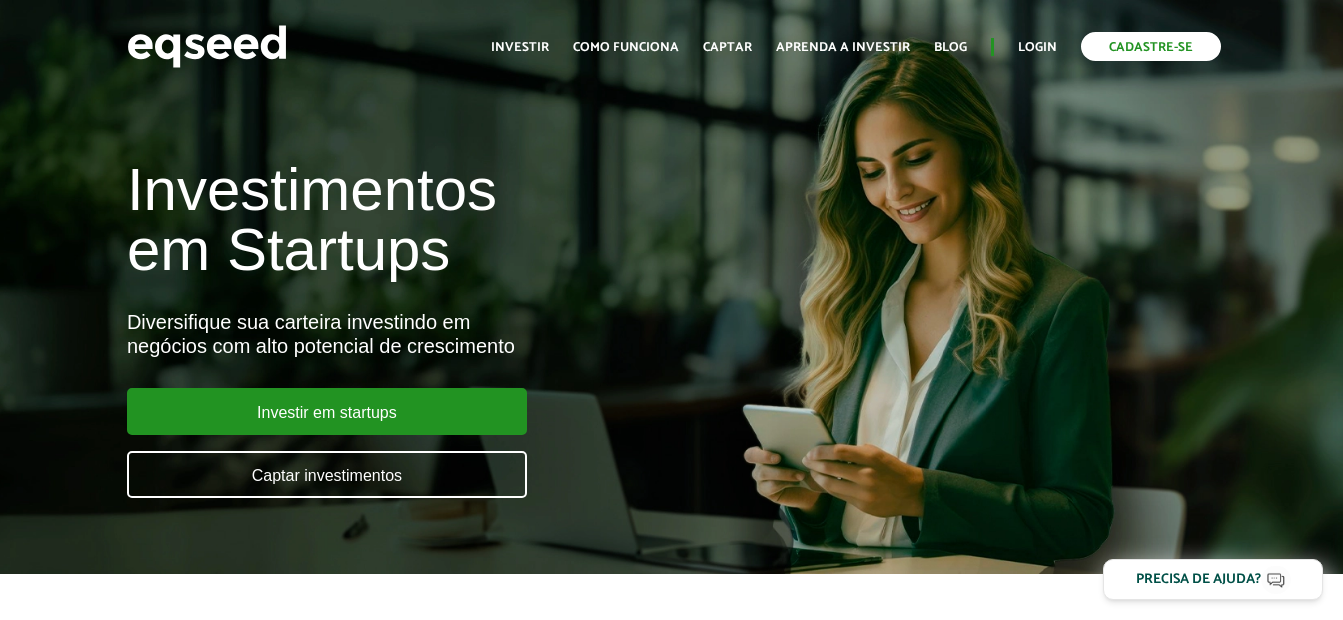 scroll, scrollTop: 0, scrollLeft: 0, axis: both 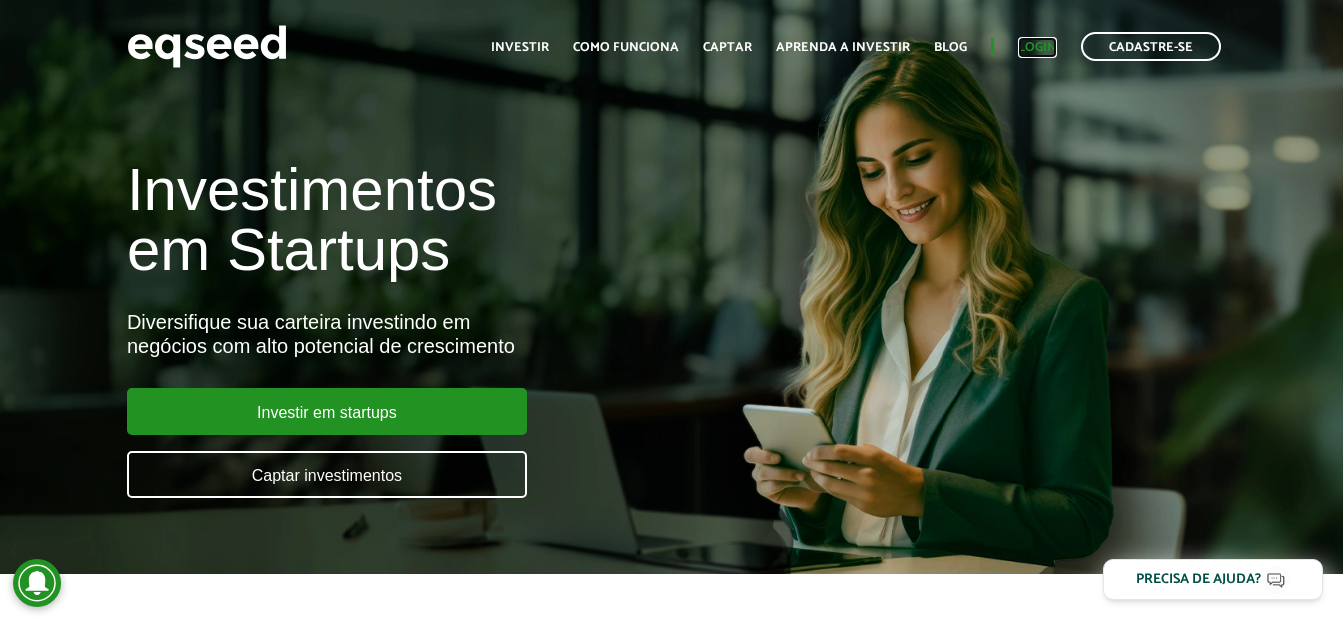 click on "Login" at bounding box center [1037, 47] 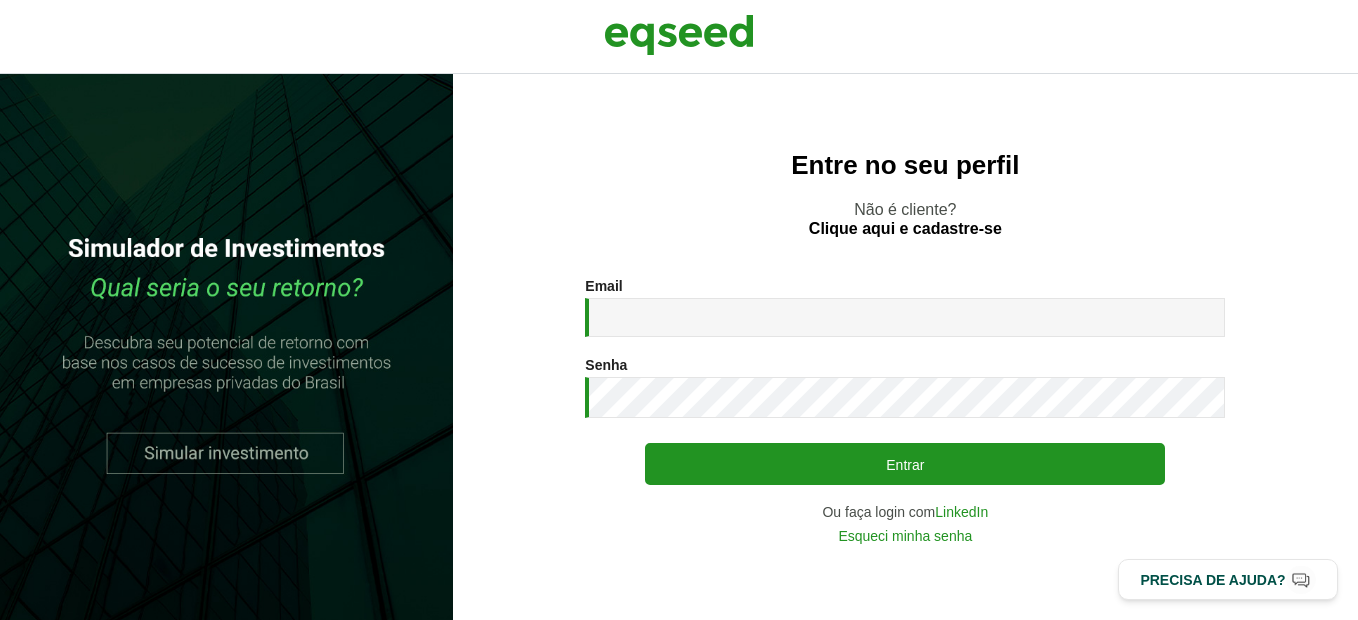 scroll, scrollTop: 0, scrollLeft: 0, axis: both 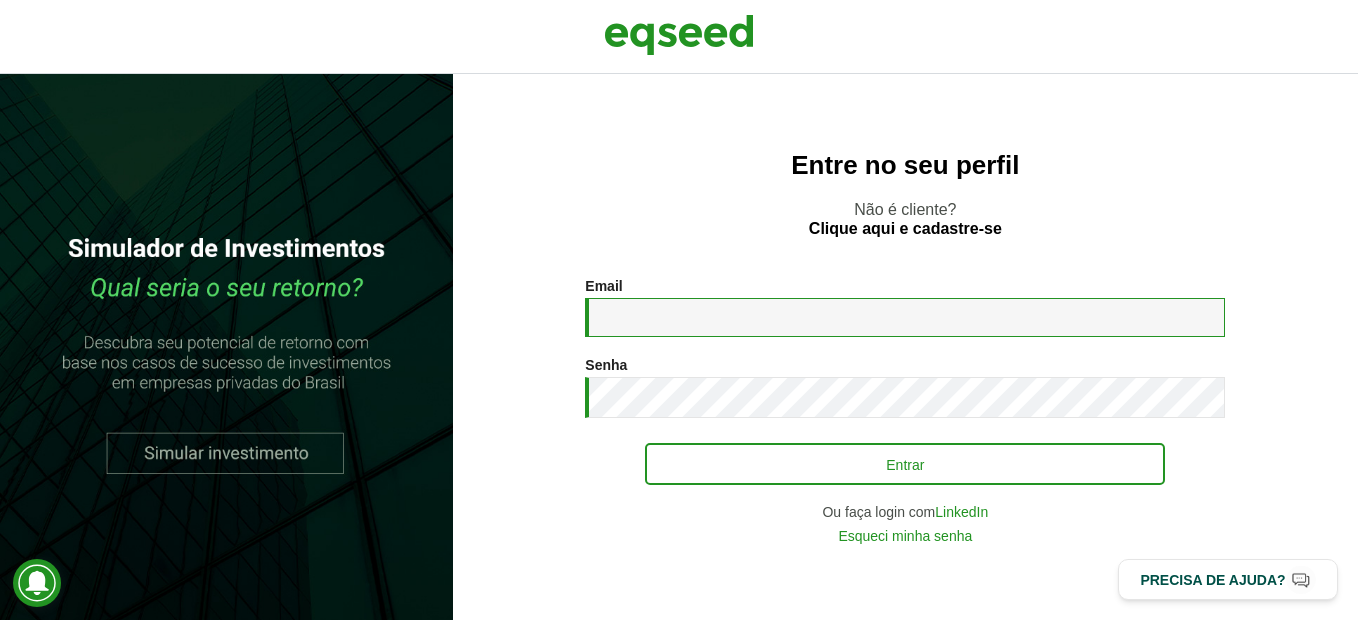 type on "**********" 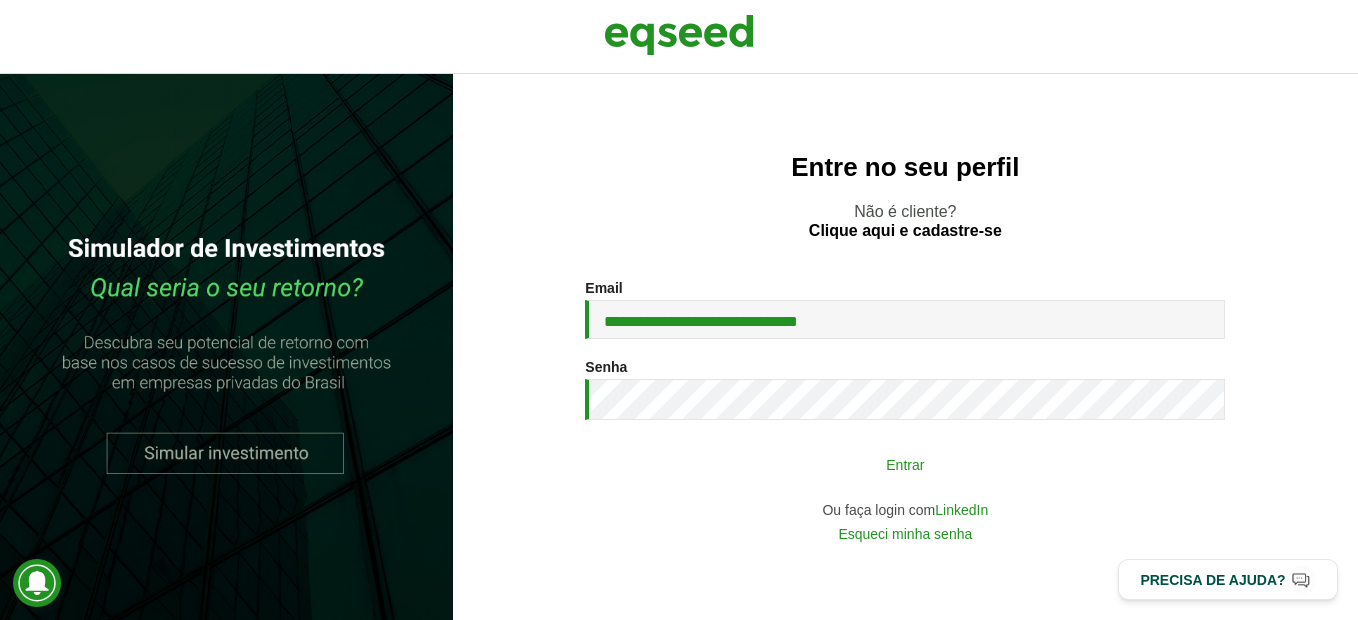 click on "Entrar" at bounding box center (905, 464) 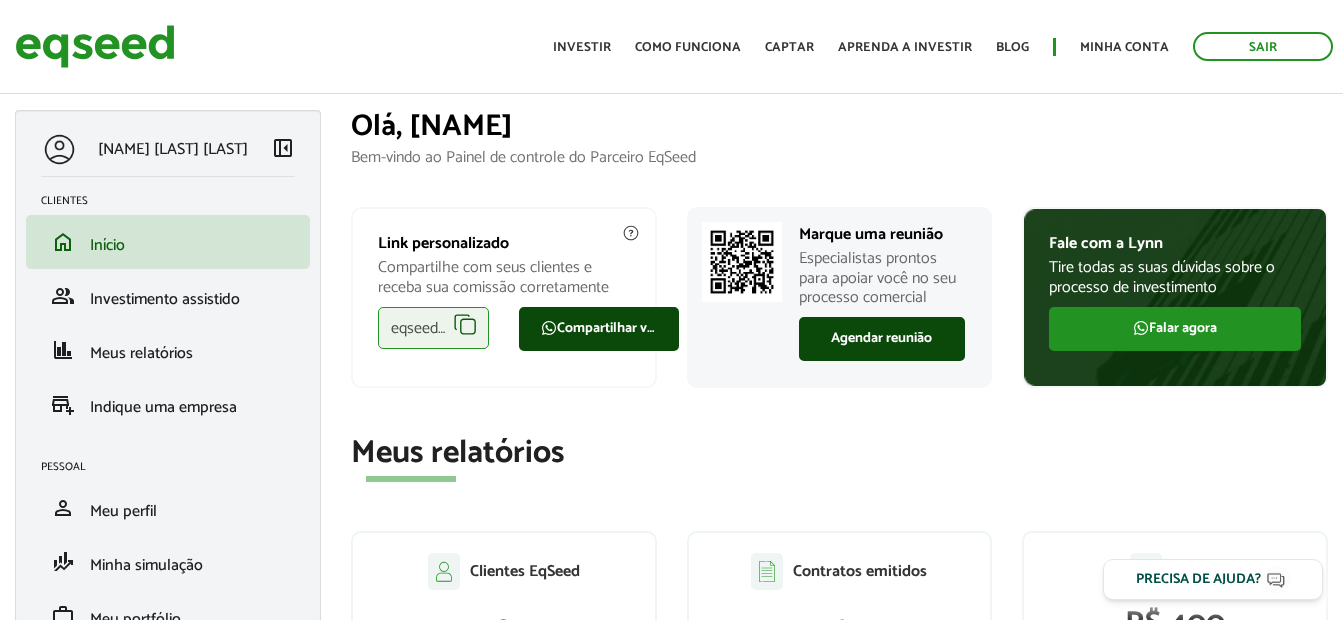 scroll, scrollTop: 0, scrollLeft: 0, axis: both 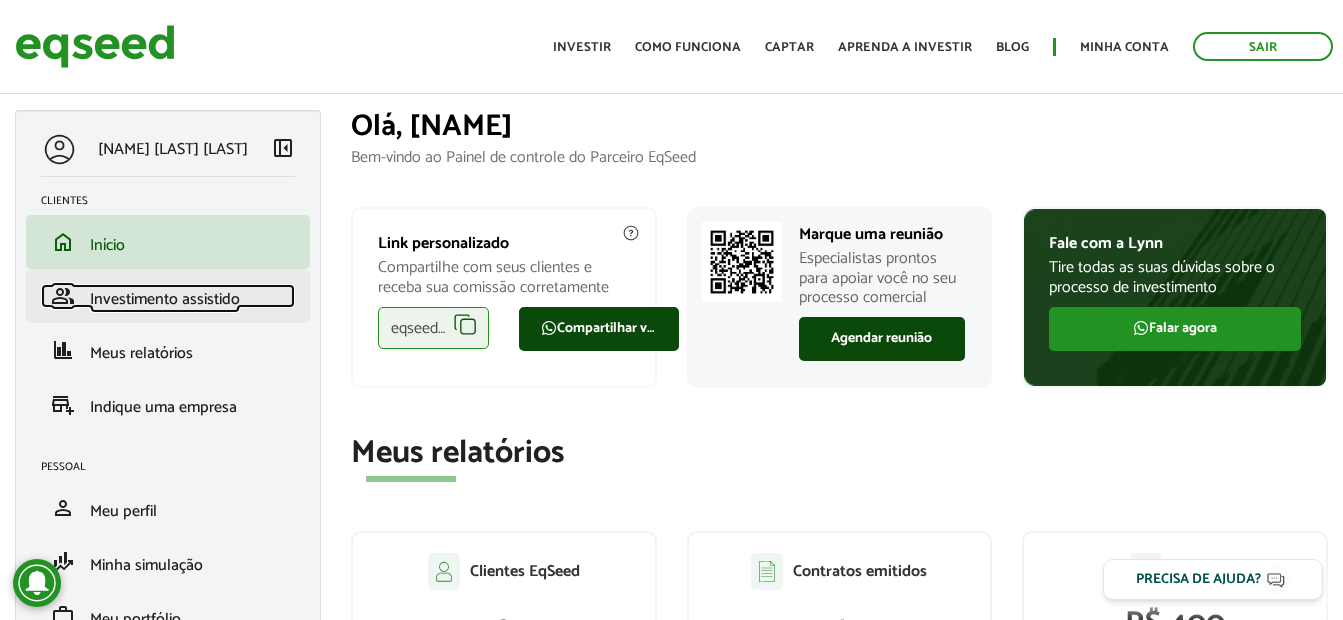 click on "Investimento assistido" at bounding box center [165, 299] 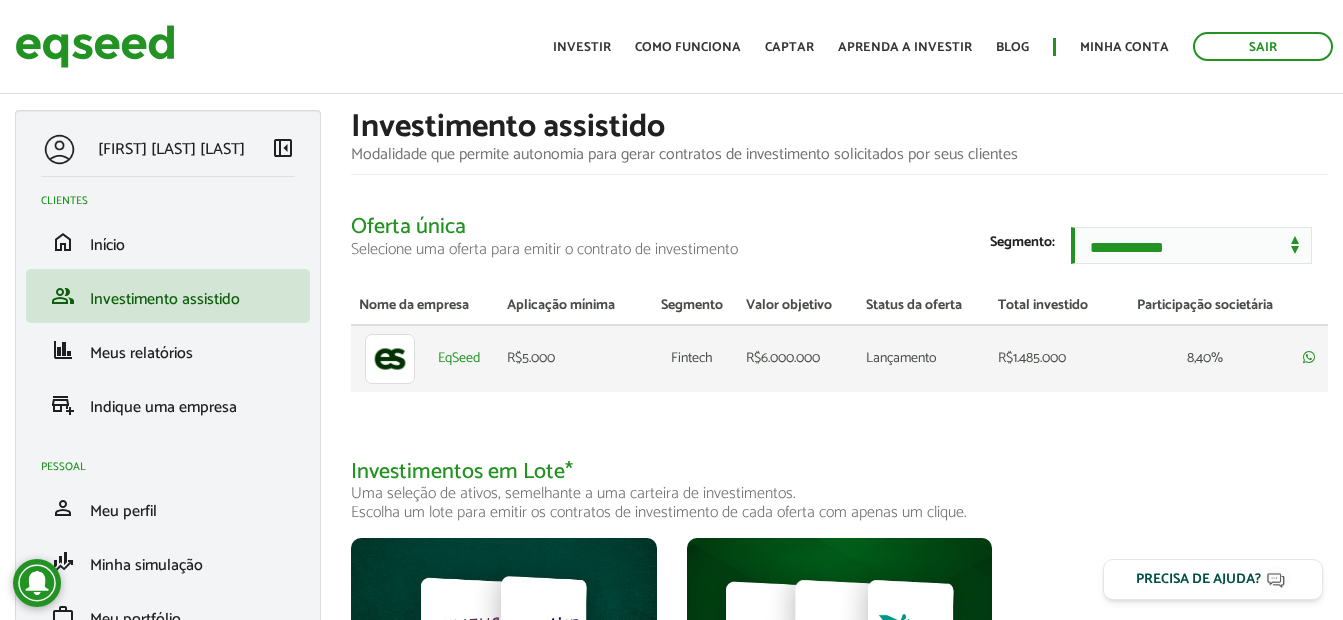 scroll, scrollTop: 0, scrollLeft: 0, axis: both 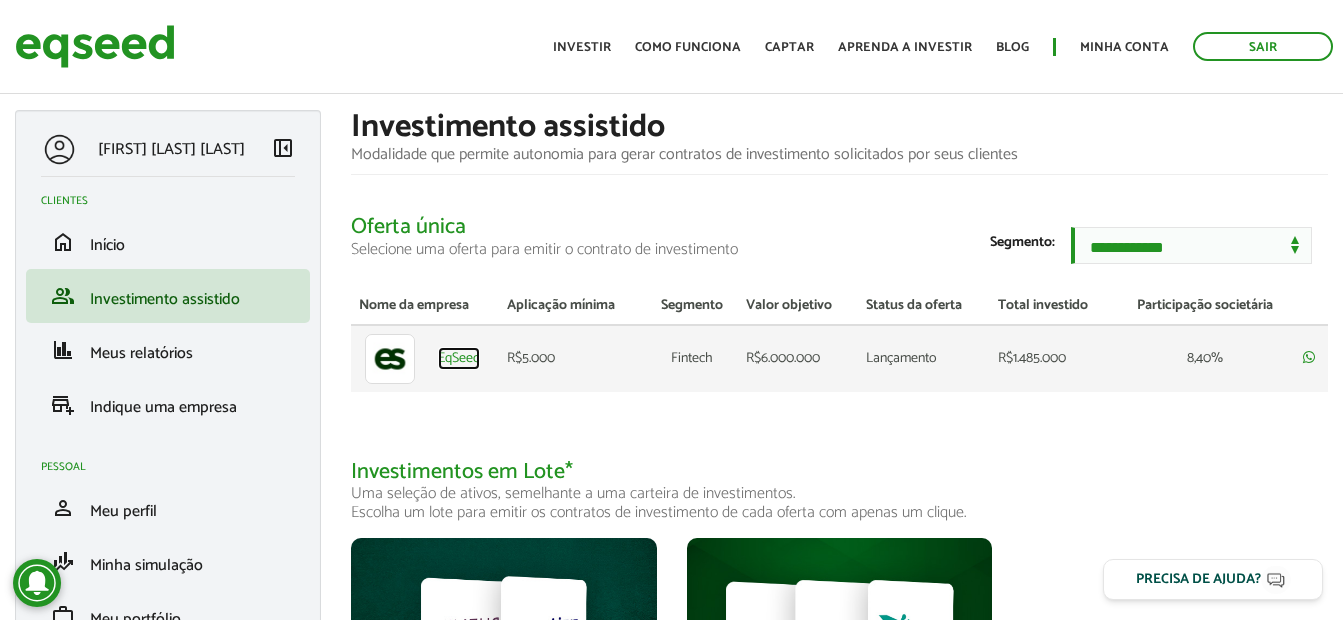 click on "EqSeed" at bounding box center (459, 359) 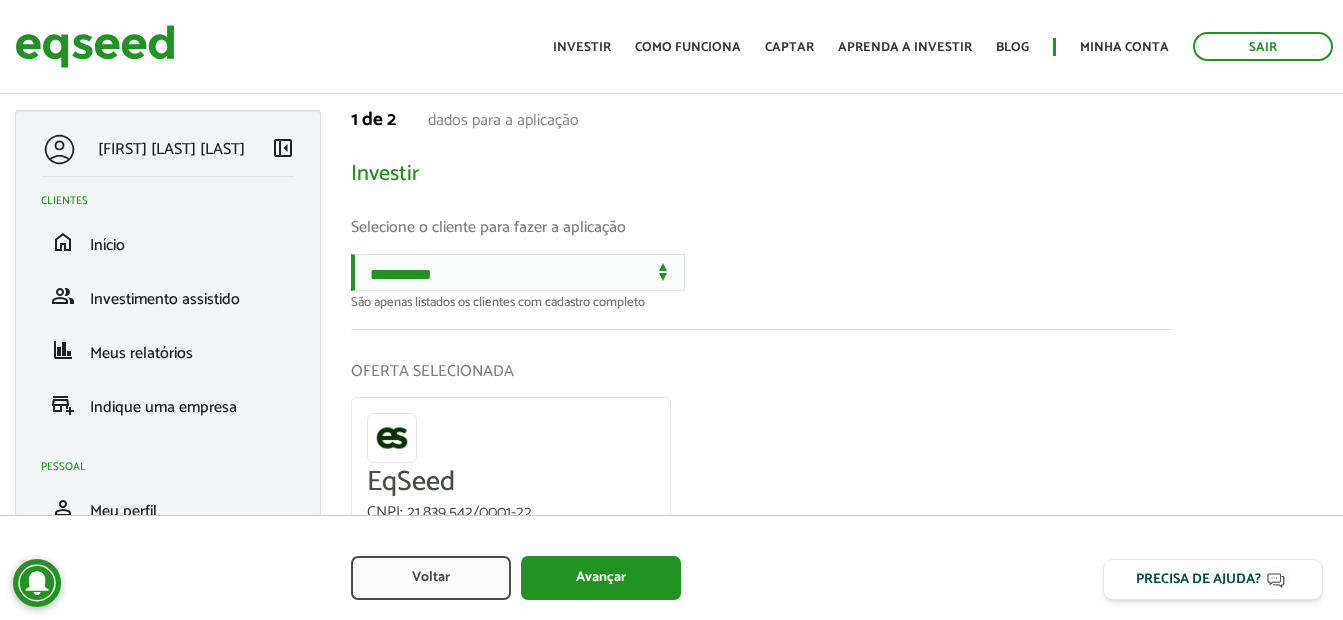 scroll, scrollTop: 0, scrollLeft: 0, axis: both 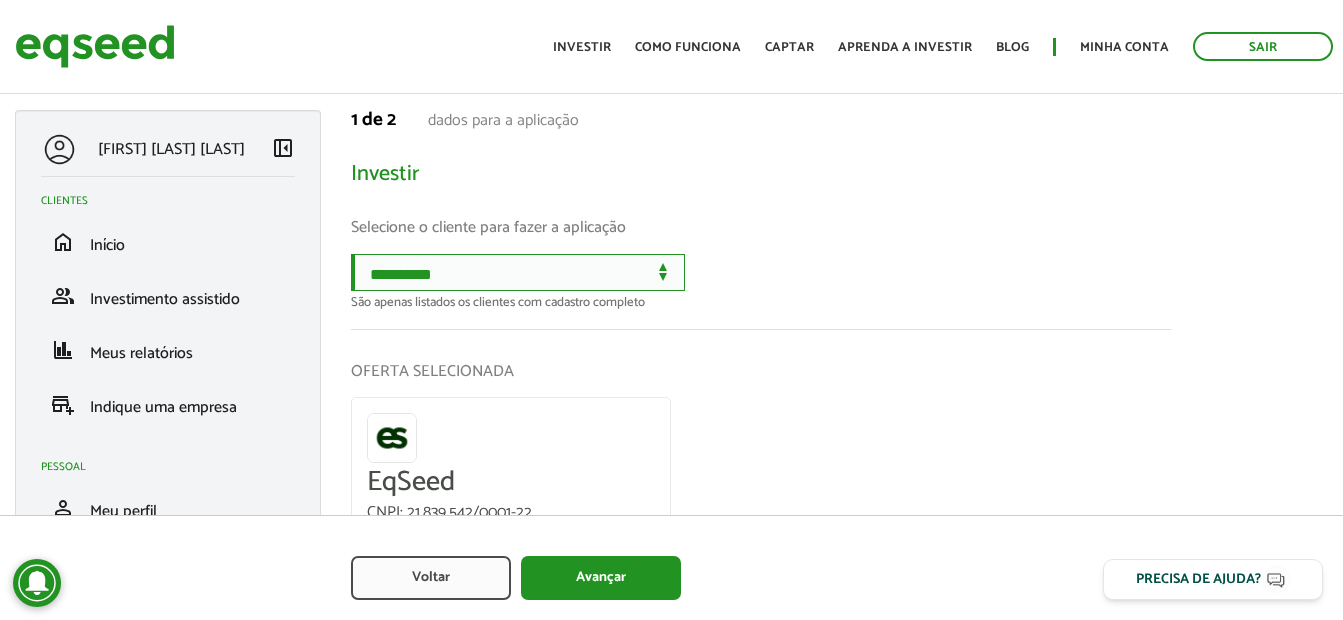 drag, startPoint x: 0, startPoint y: 0, endPoint x: 507, endPoint y: 289, distance: 583.58374 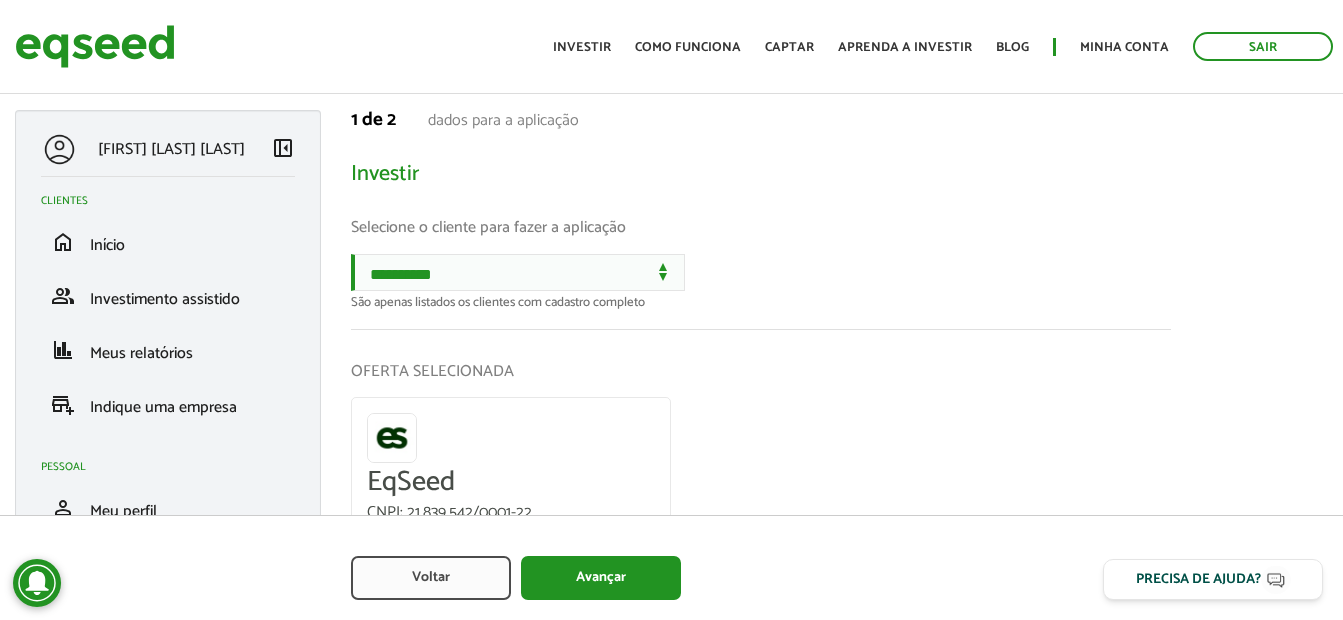 click on "**********" at bounding box center [761, 281] 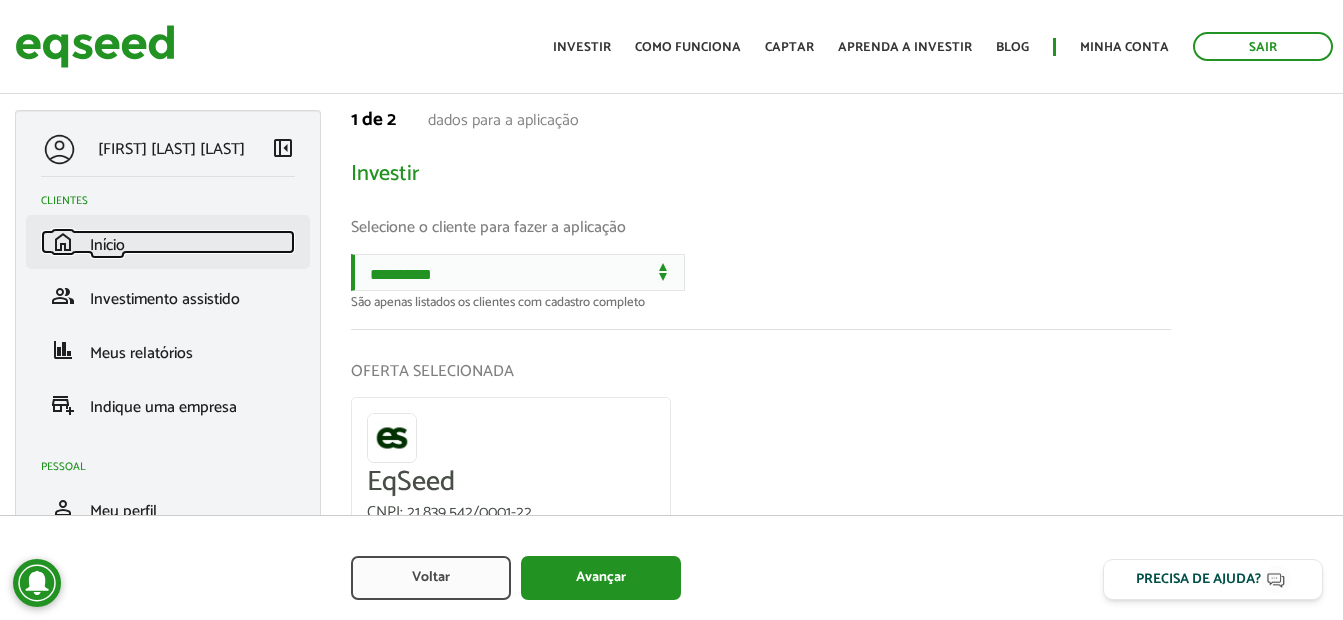 click on "Início" at bounding box center (107, 245) 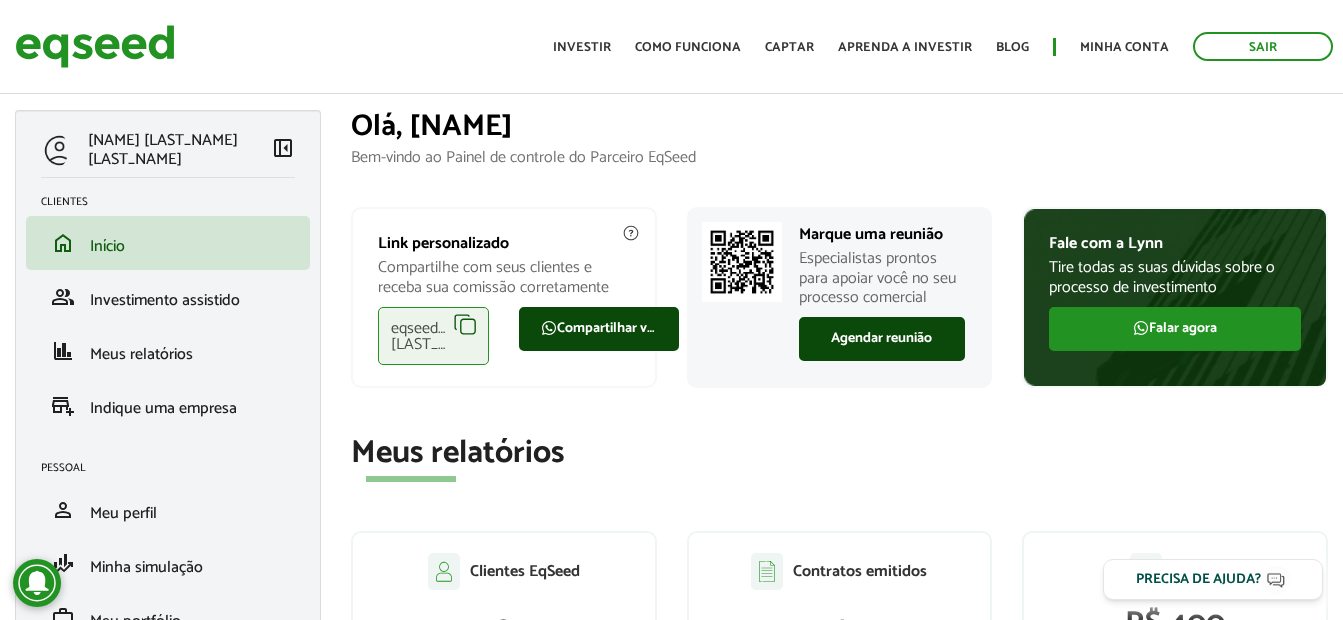 scroll, scrollTop: 0, scrollLeft: 0, axis: both 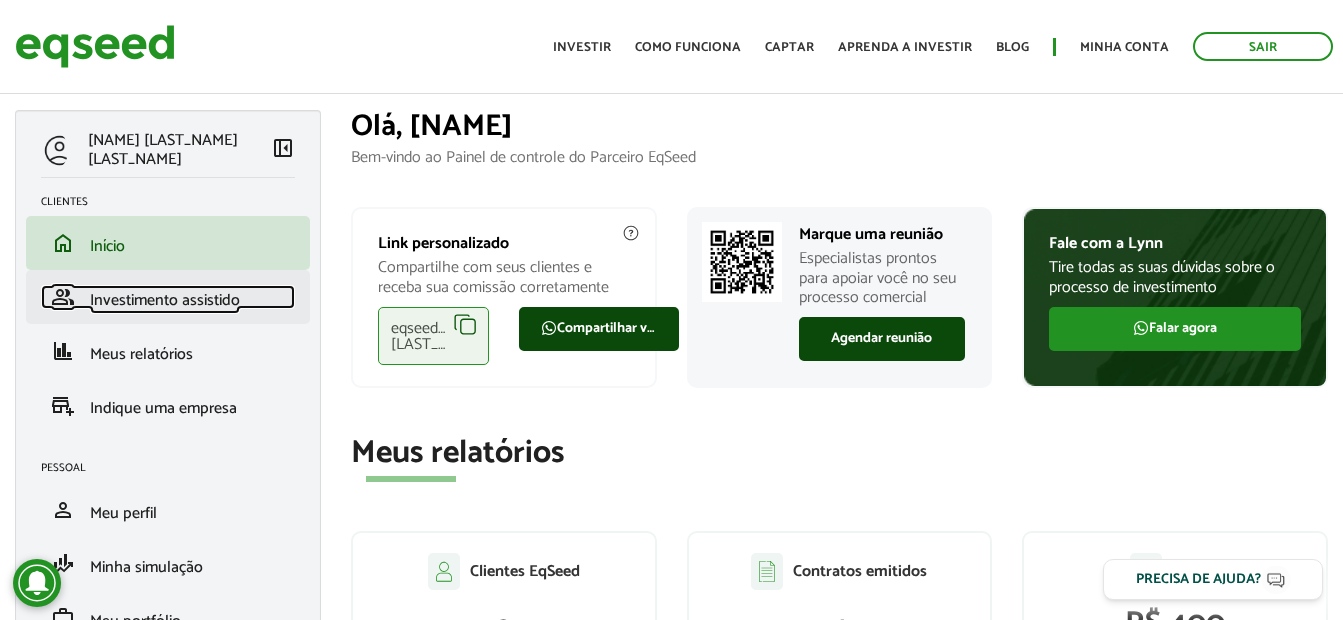 click on "Investimento assistido" at bounding box center [165, 300] 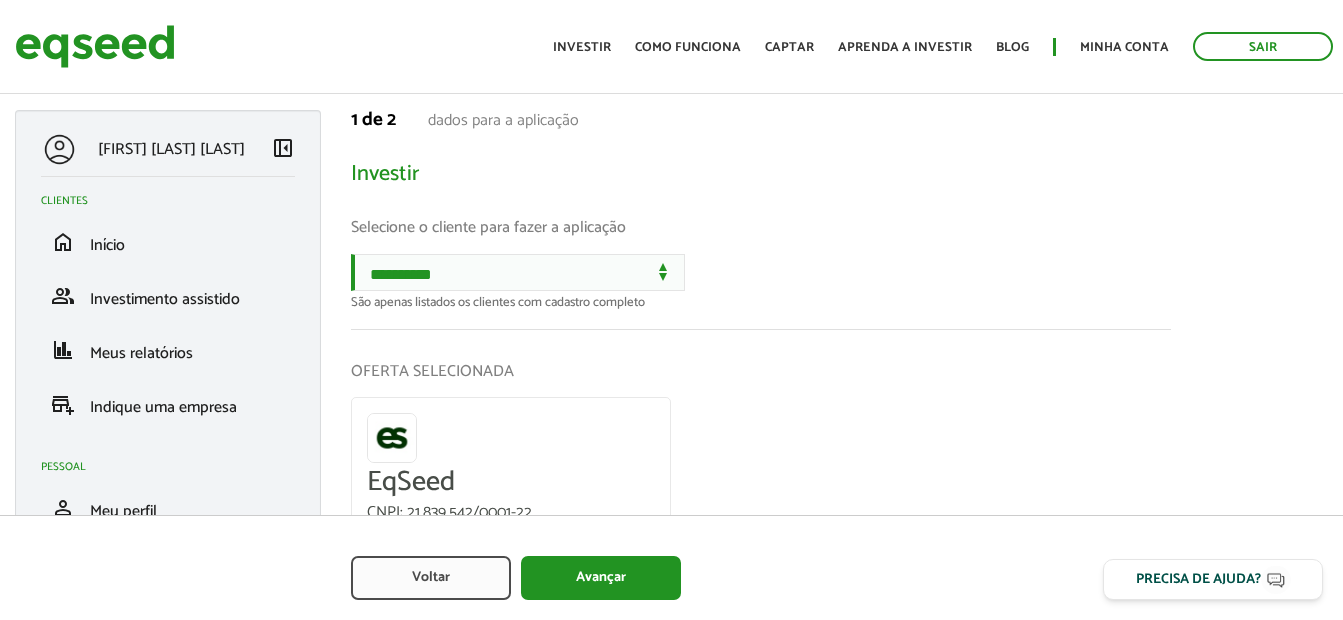 scroll, scrollTop: 0, scrollLeft: 0, axis: both 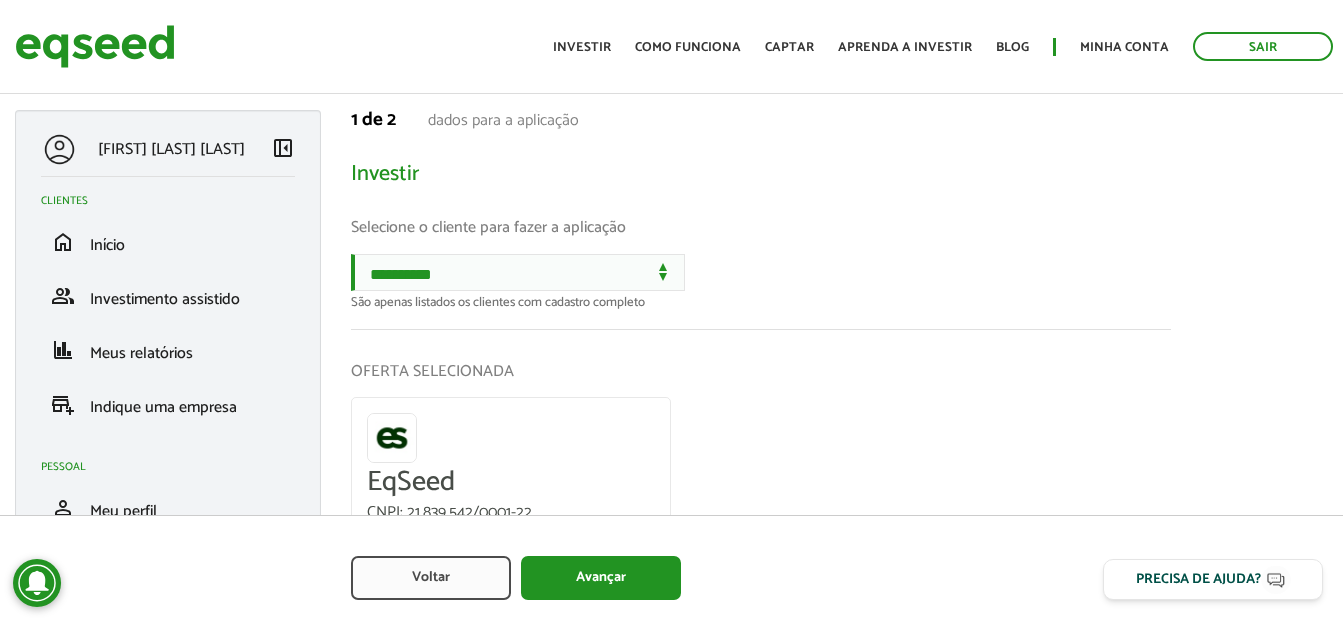 click on "**********" at bounding box center [518, 272] 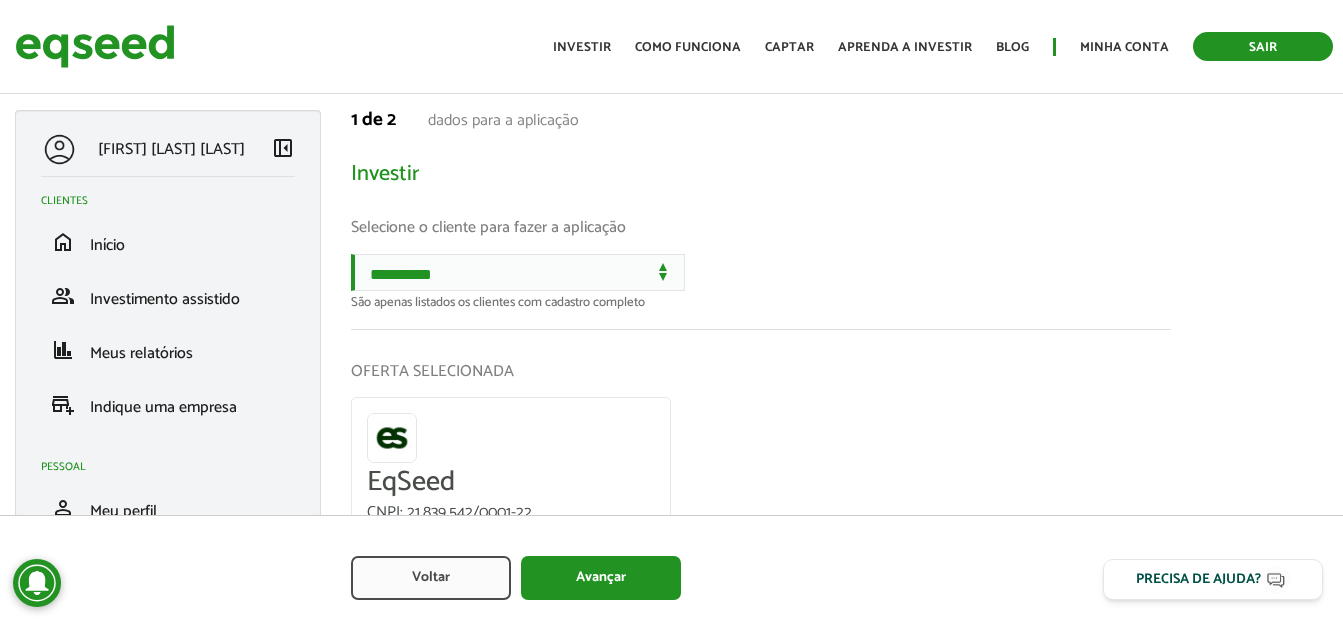click on "Sair" at bounding box center [1263, 46] 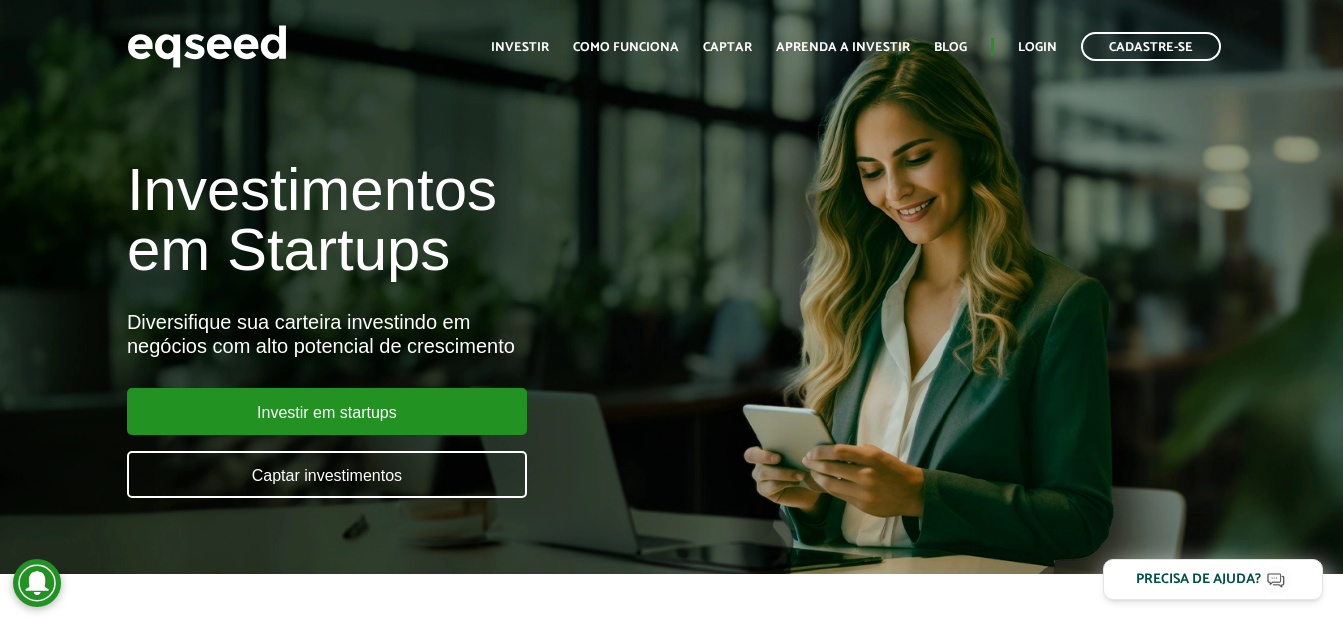 scroll, scrollTop: 0, scrollLeft: 0, axis: both 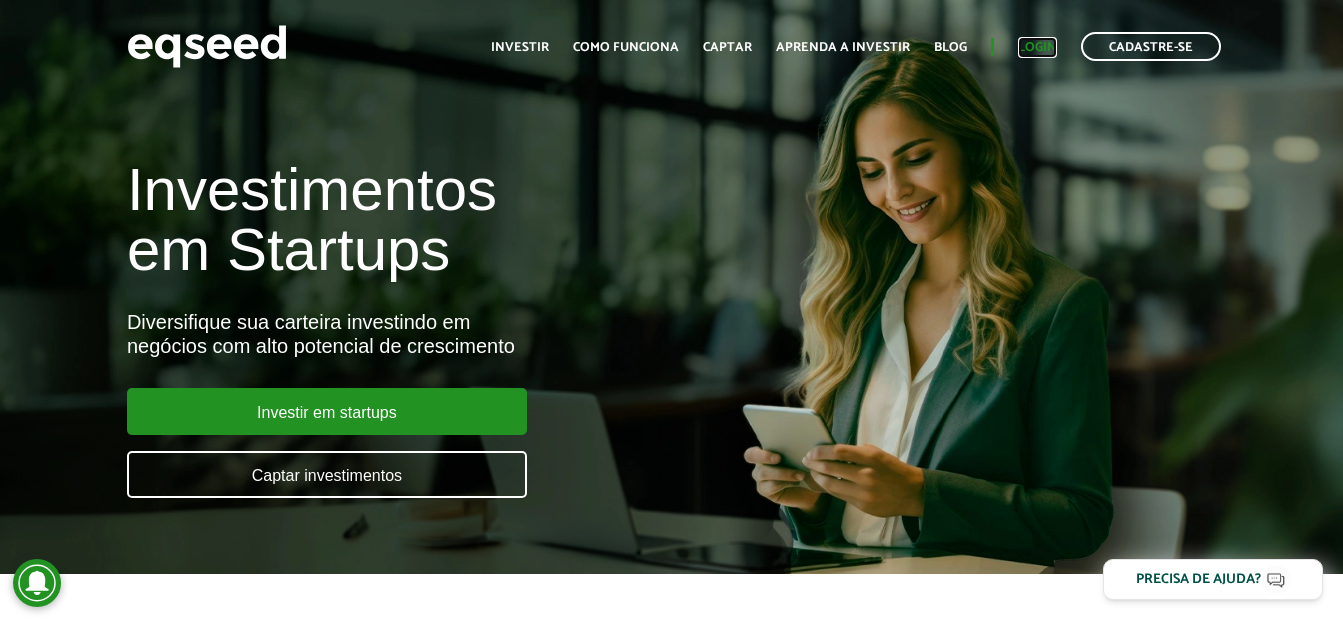 click on "Login" at bounding box center (1037, 47) 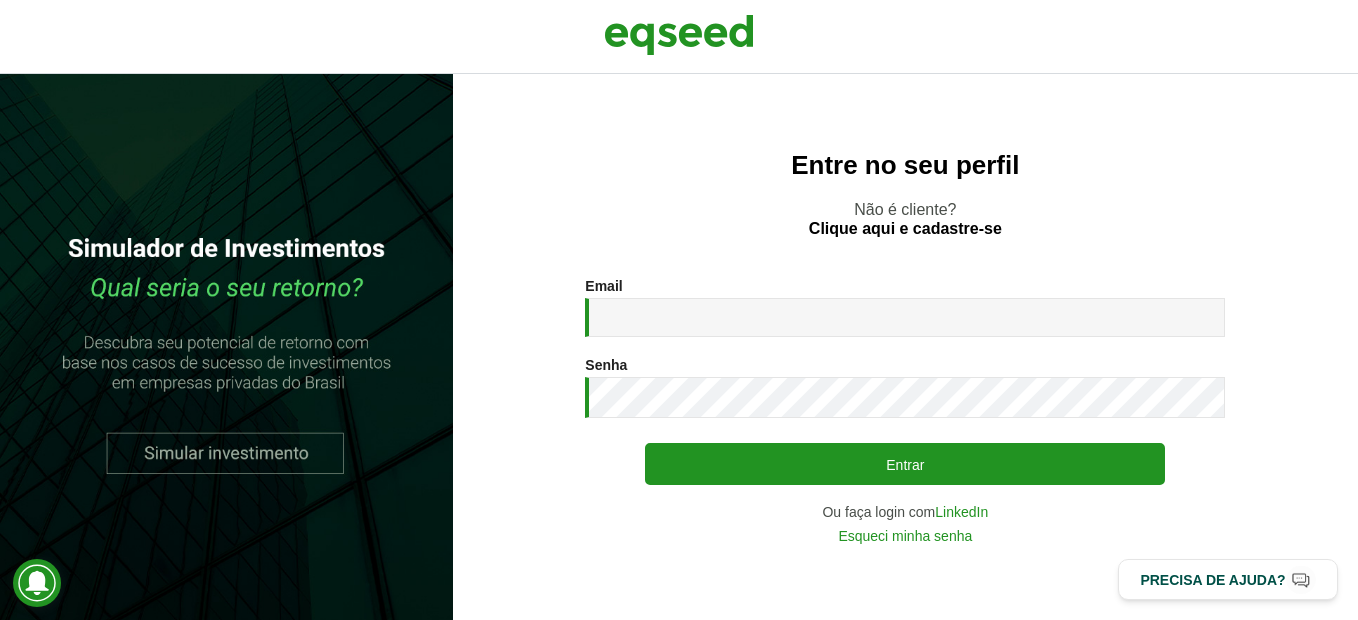 scroll, scrollTop: 0, scrollLeft: 0, axis: both 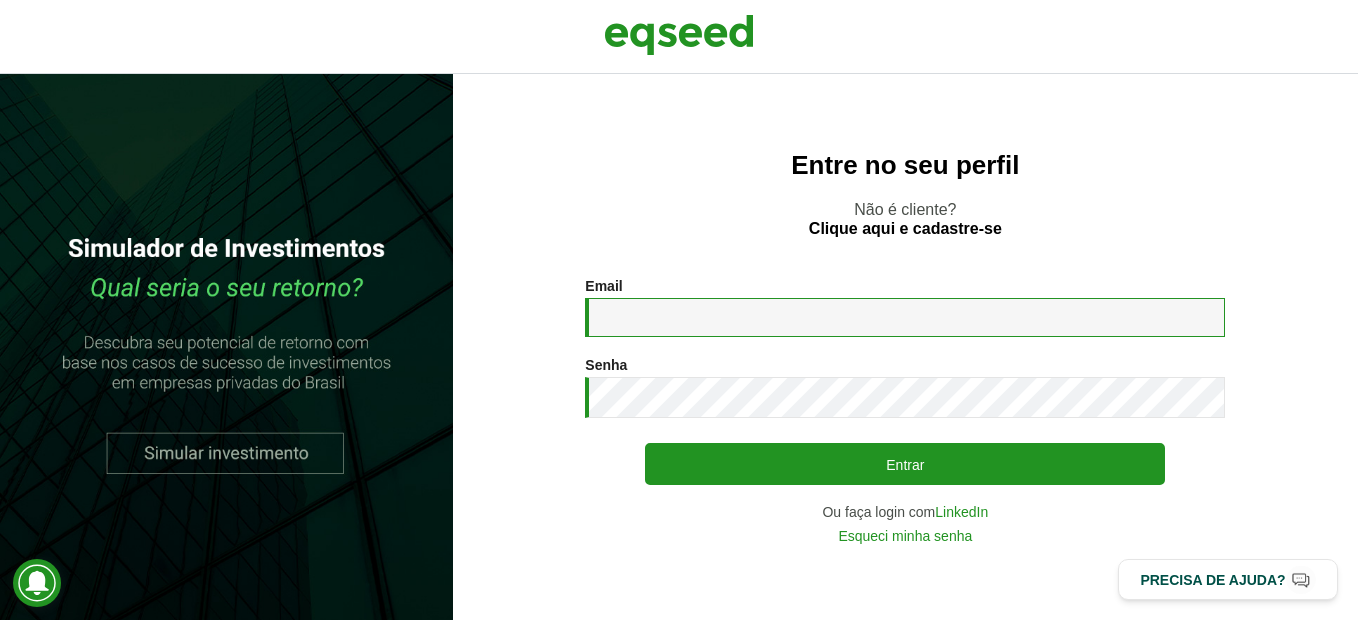 type on "**********" 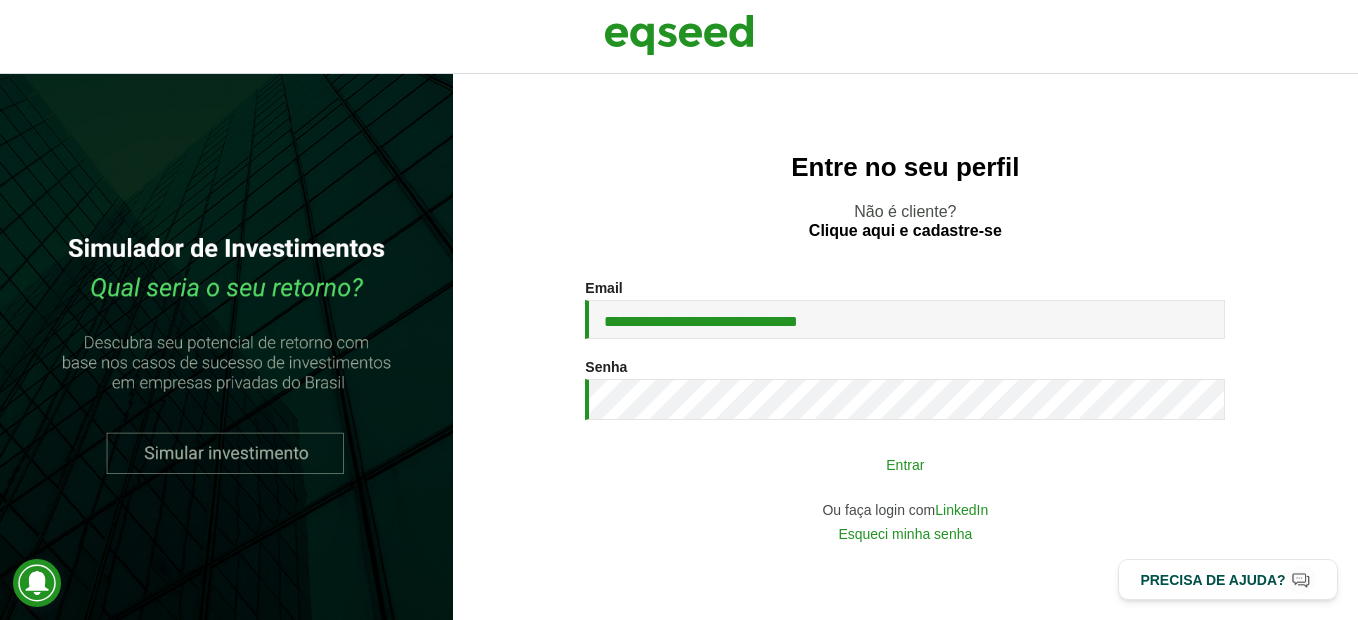 click on "Entrar" at bounding box center [905, 464] 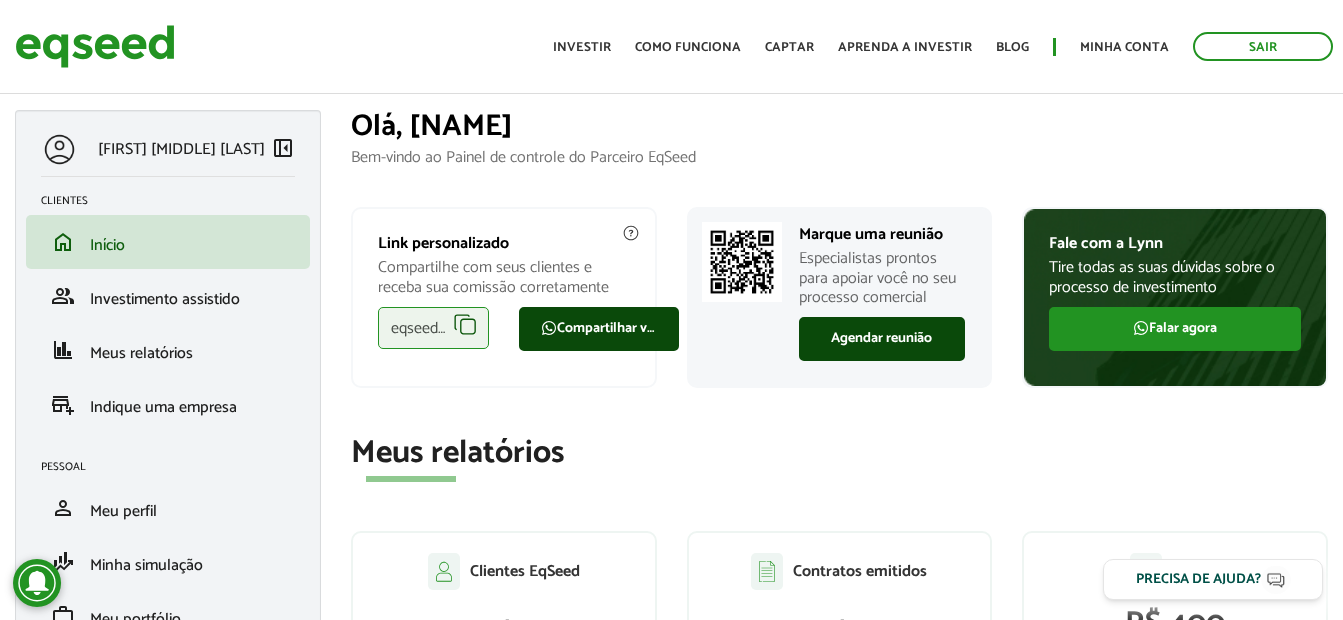 scroll, scrollTop: 0, scrollLeft: 0, axis: both 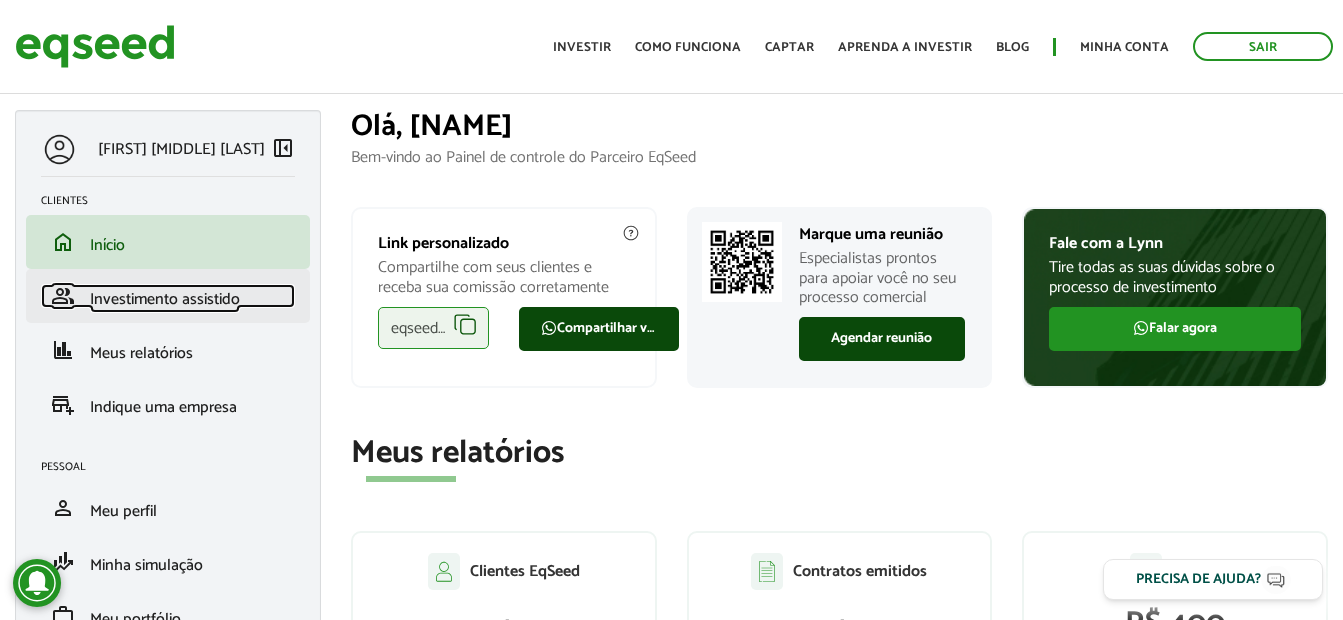 click on "Investimento assistido" at bounding box center [165, 299] 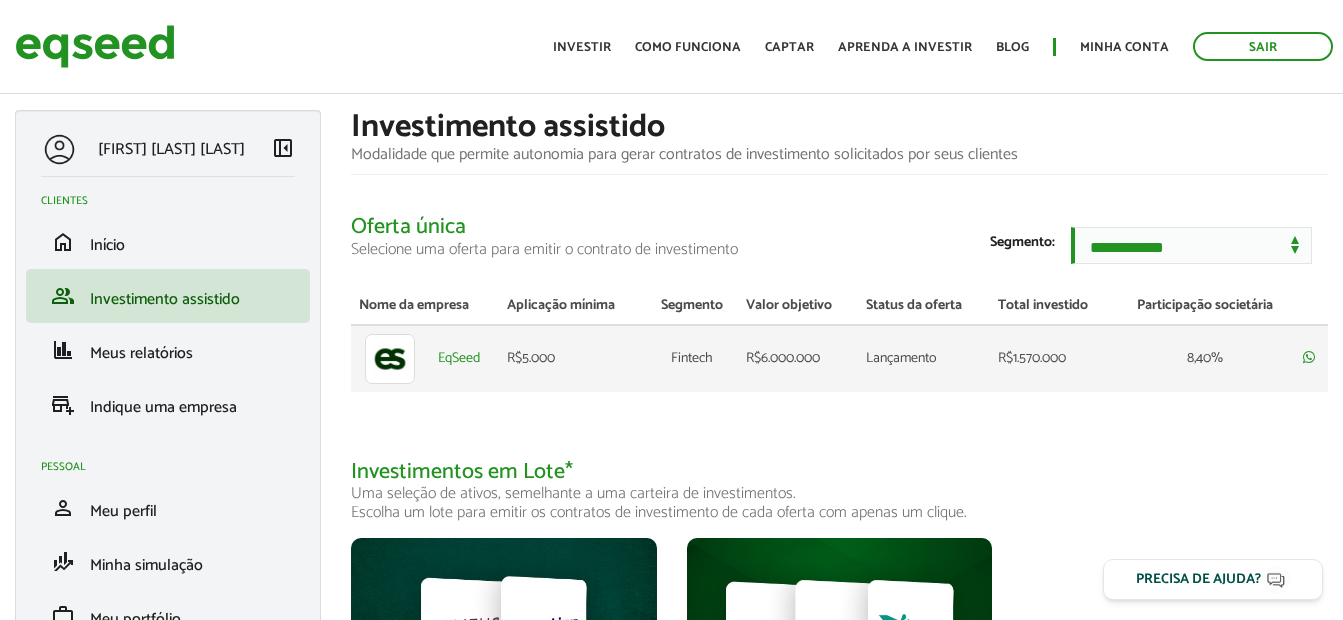scroll, scrollTop: 0, scrollLeft: 0, axis: both 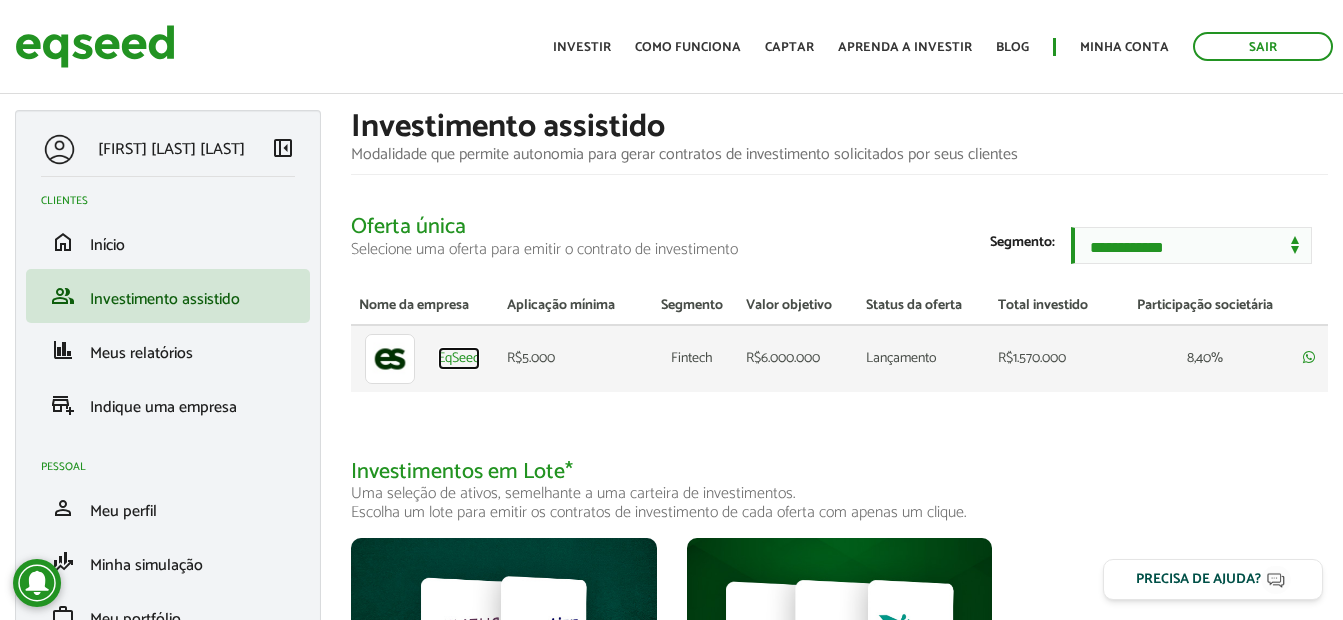 click on "EqSeed" at bounding box center (459, 359) 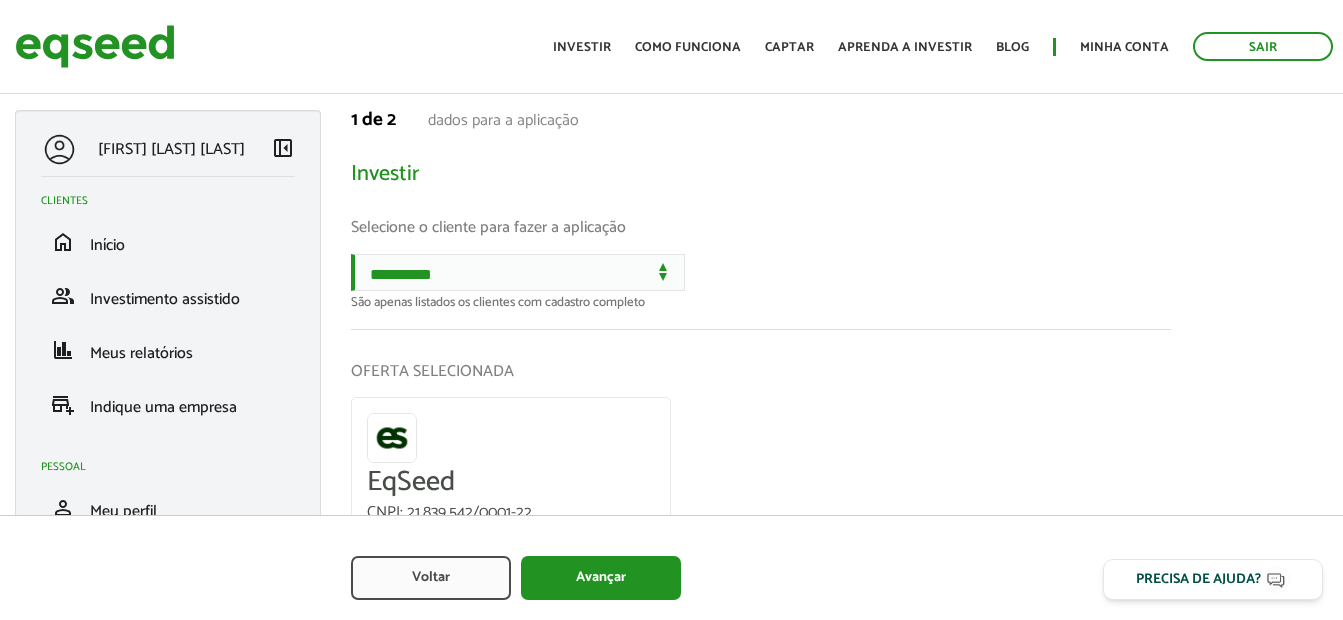 scroll, scrollTop: 0, scrollLeft: 0, axis: both 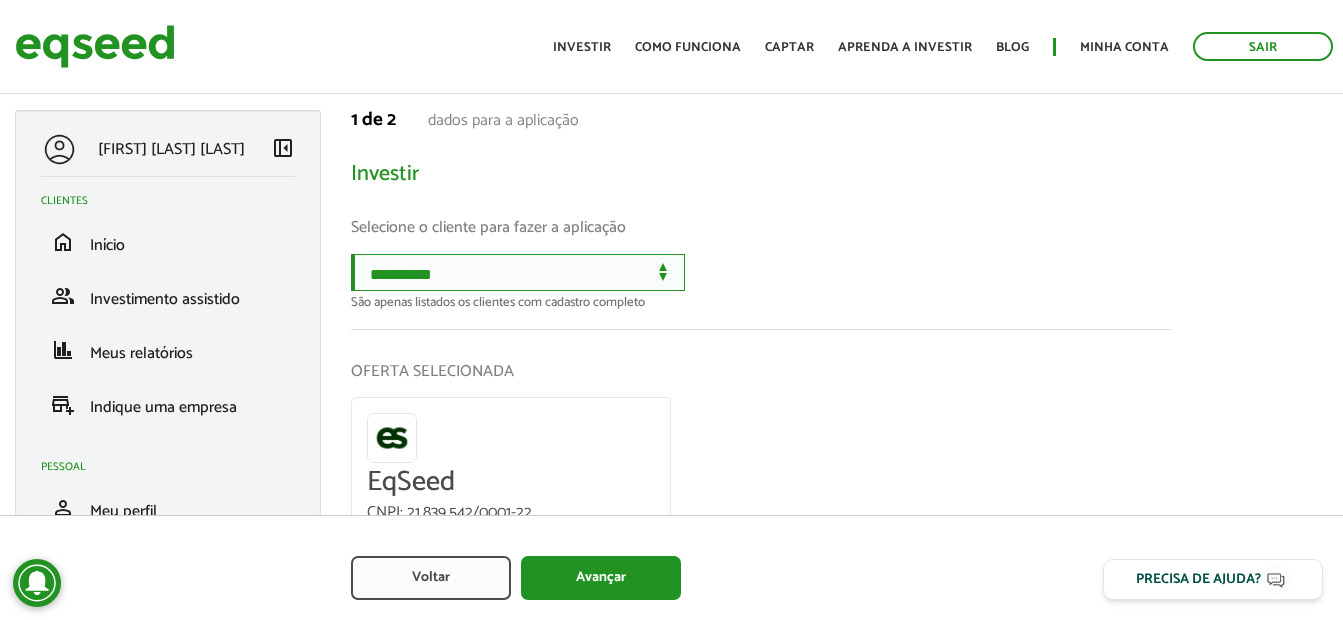 click on "**********" at bounding box center [518, 272] 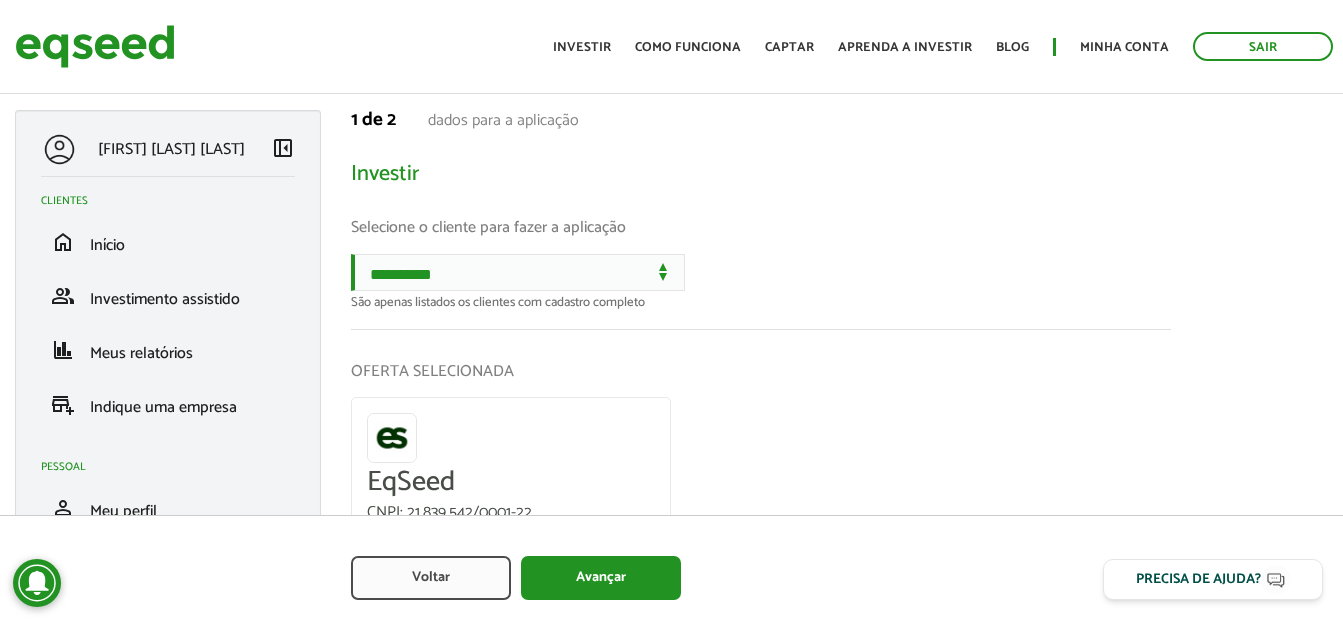 click on "**********" at bounding box center [761, 410] 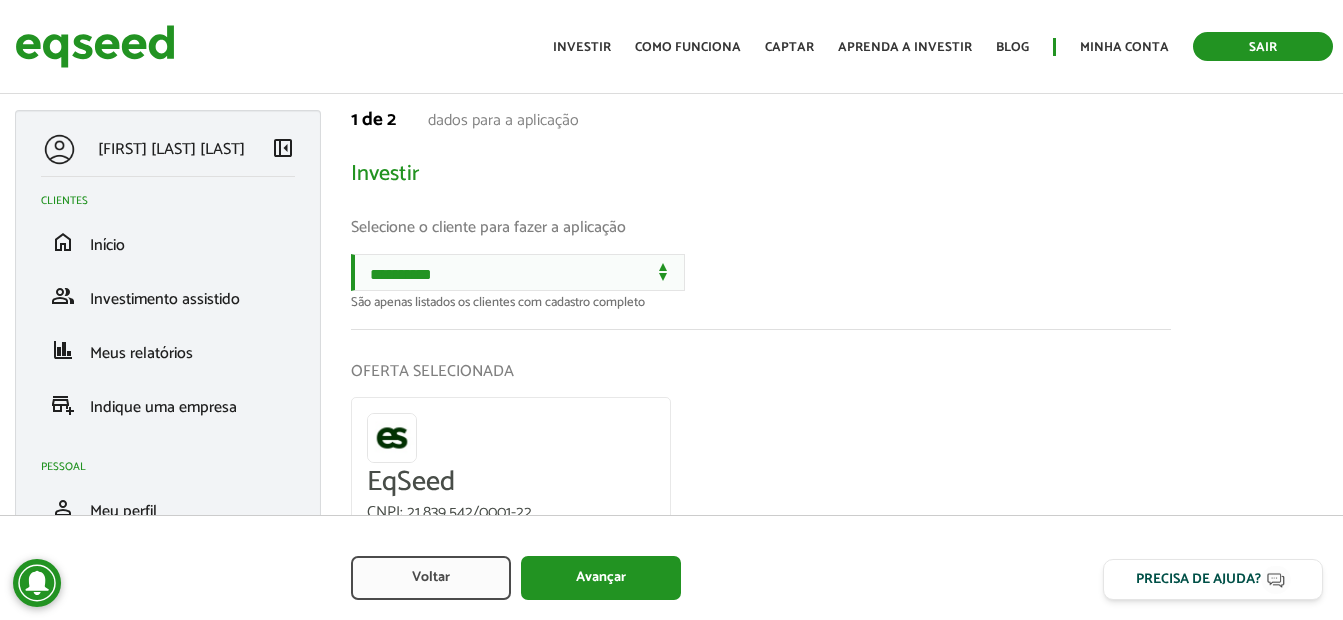 click on "Sair" at bounding box center (1263, 46) 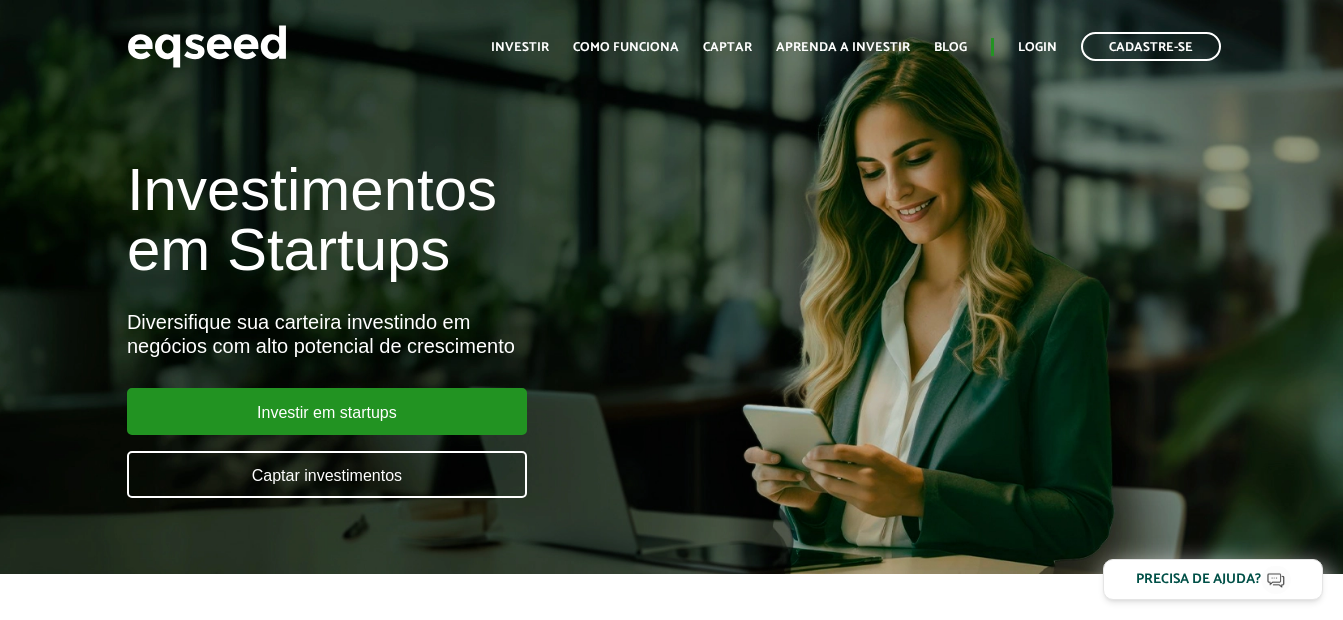 scroll, scrollTop: 0, scrollLeft: 0, axis: both 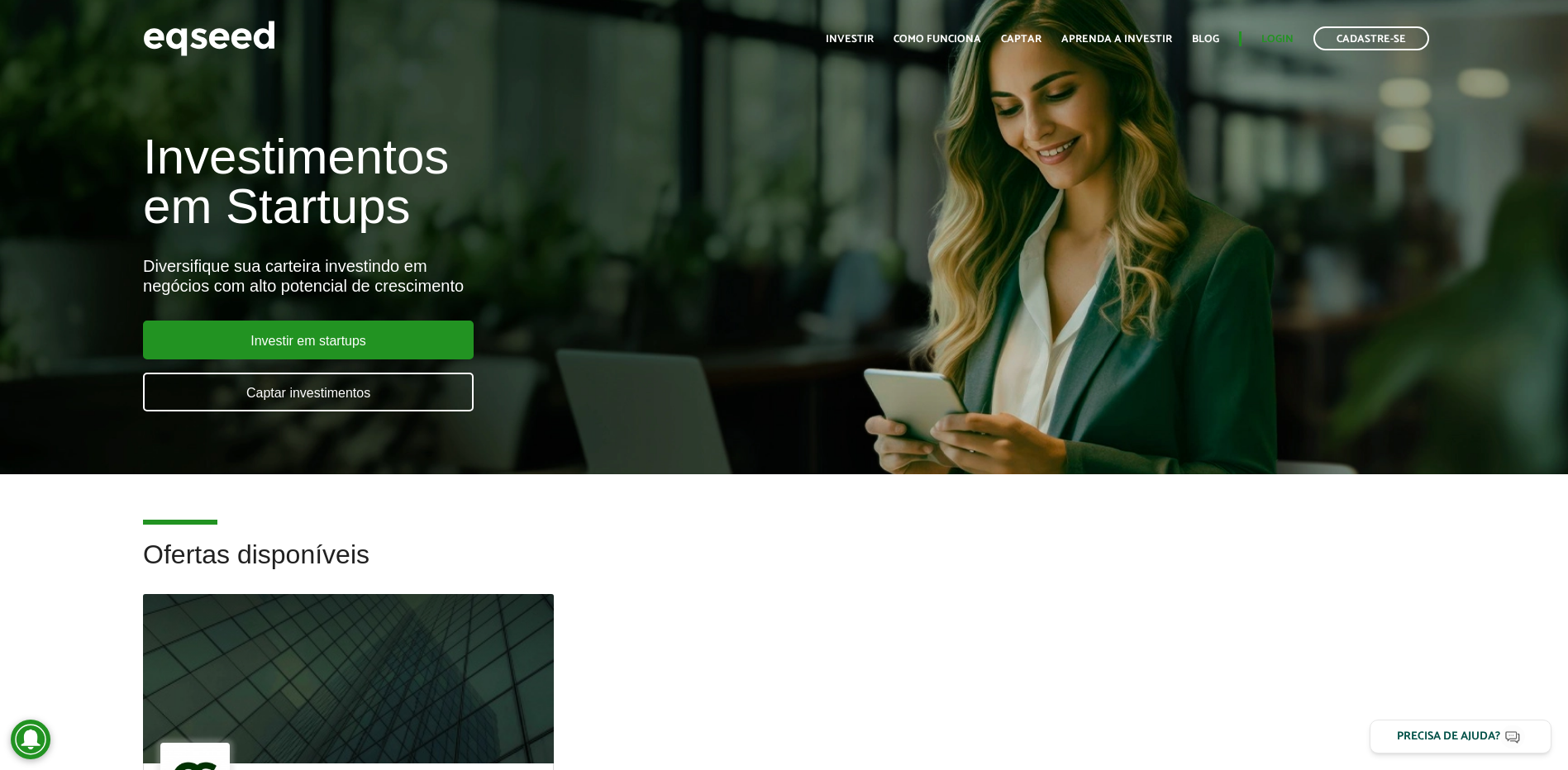 click on "Início
Investir
Como funciona
Captar
Aprenda a investir
Blog
Login
Cadastre-se" at bounding box center [1127, 38] 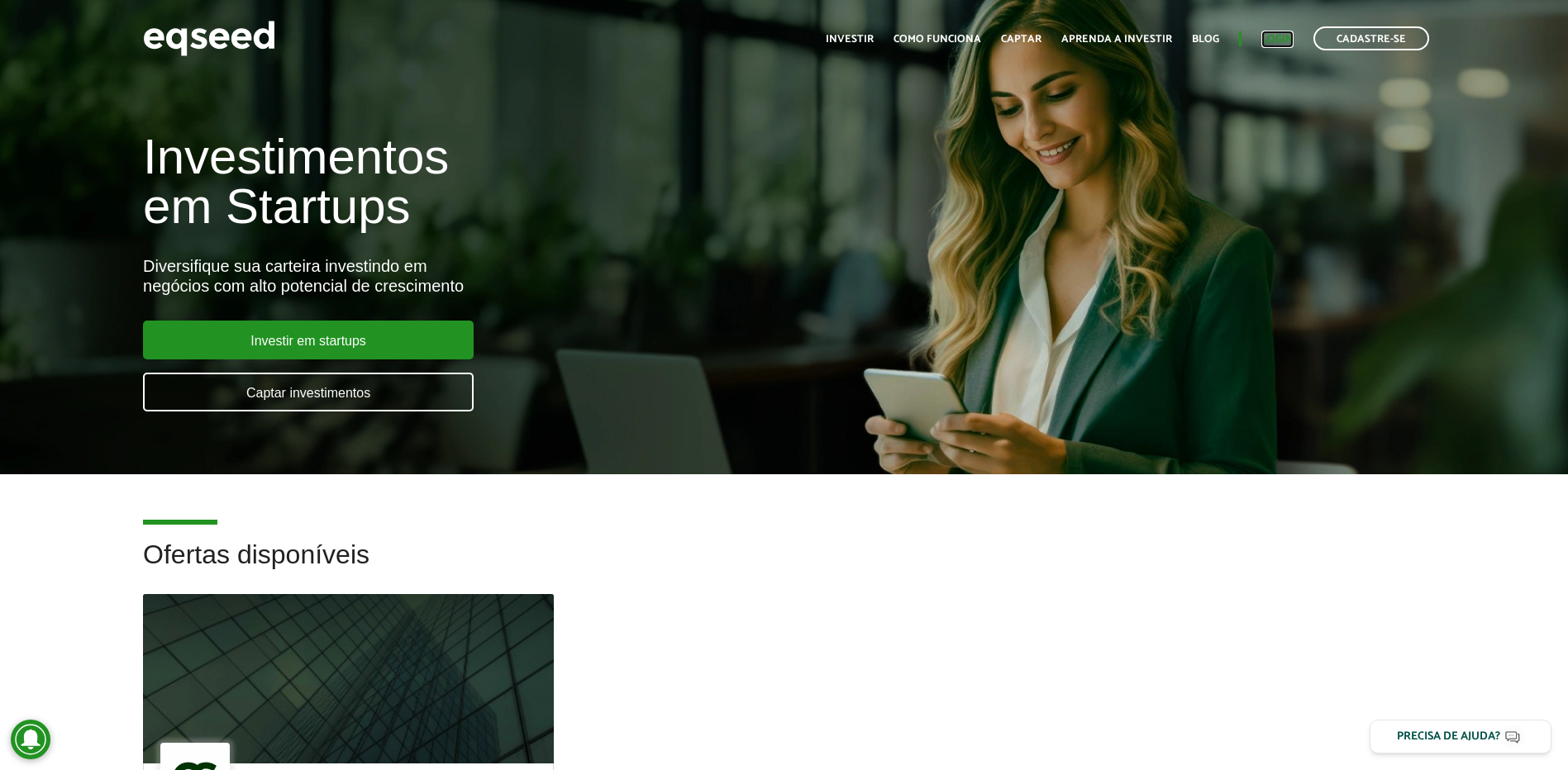 click on "Login" at bounding box center [1277, 39] 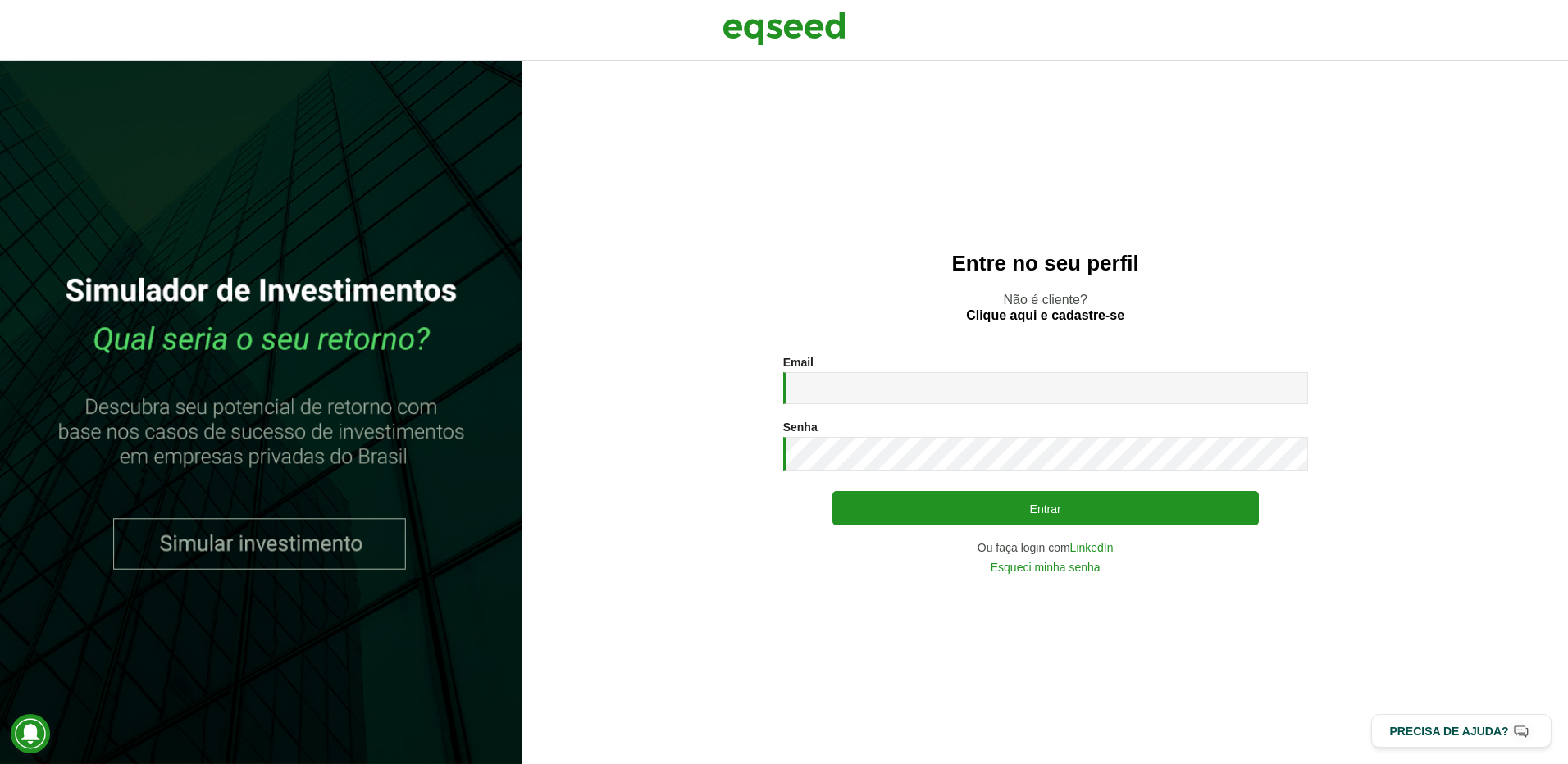 scroll, scrollTop: 0, scrollLeft: 0, axis: both 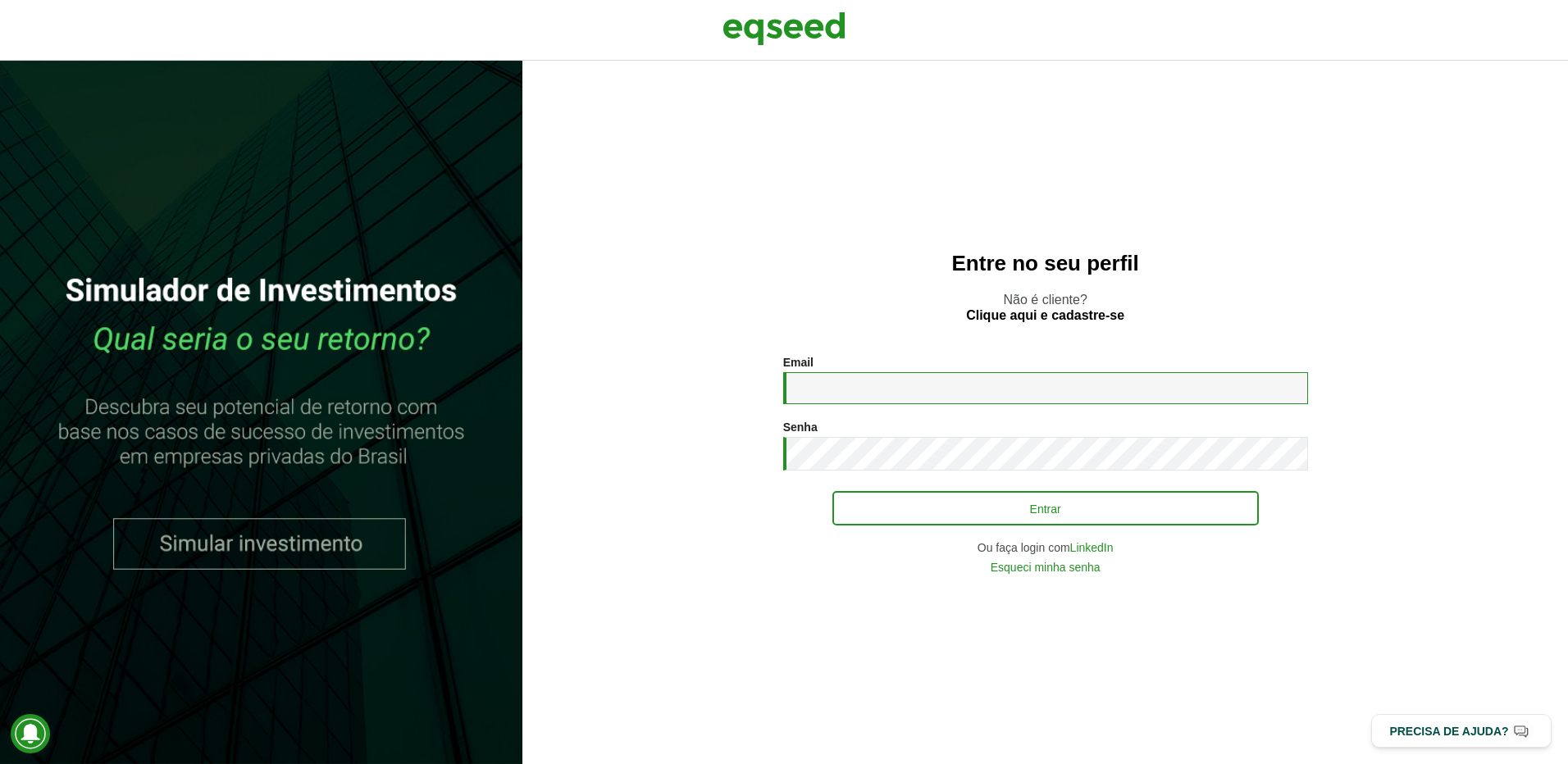 type on "**********" 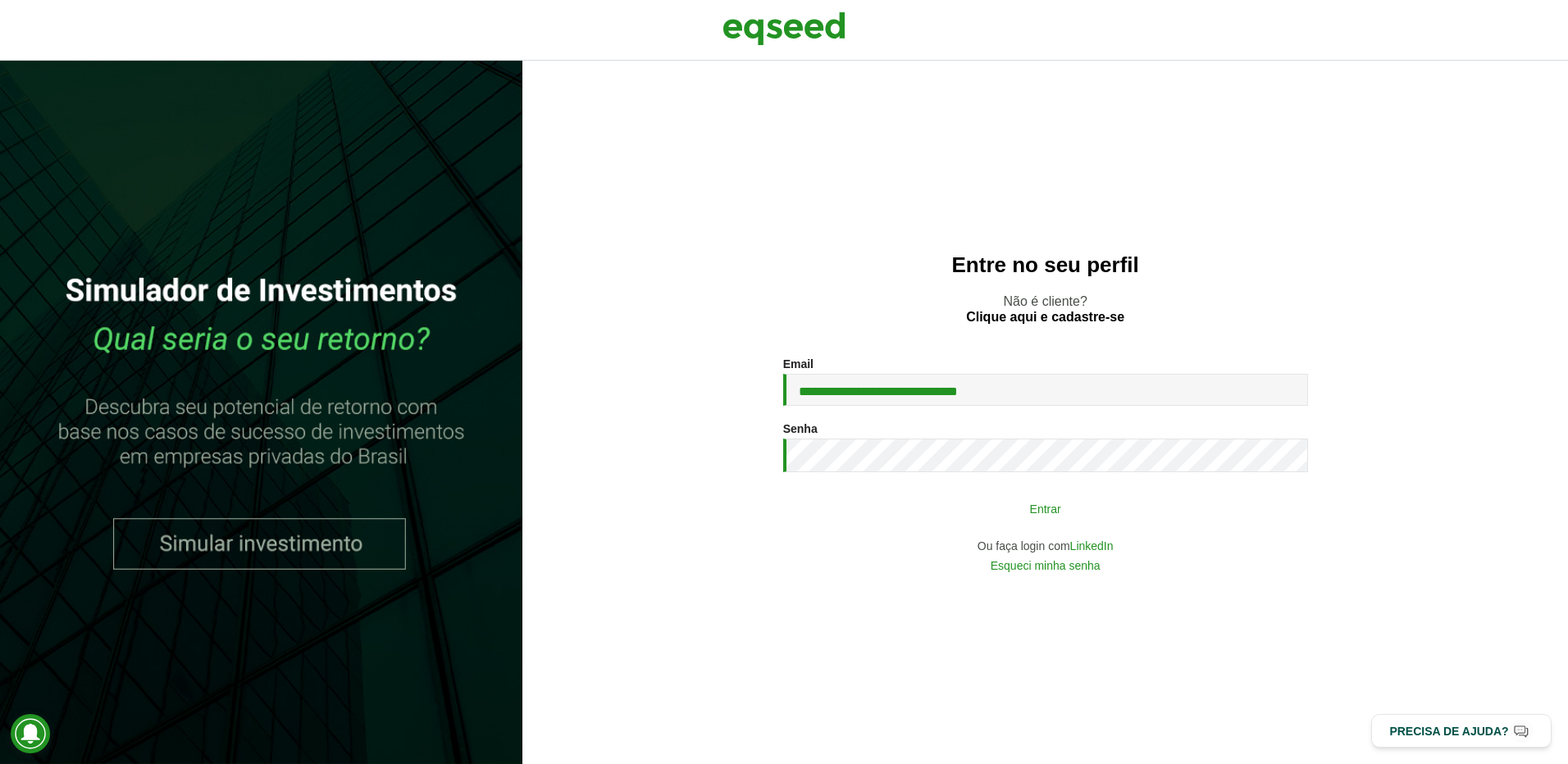 click on "Entrar" at bounding box center [1046, 508] 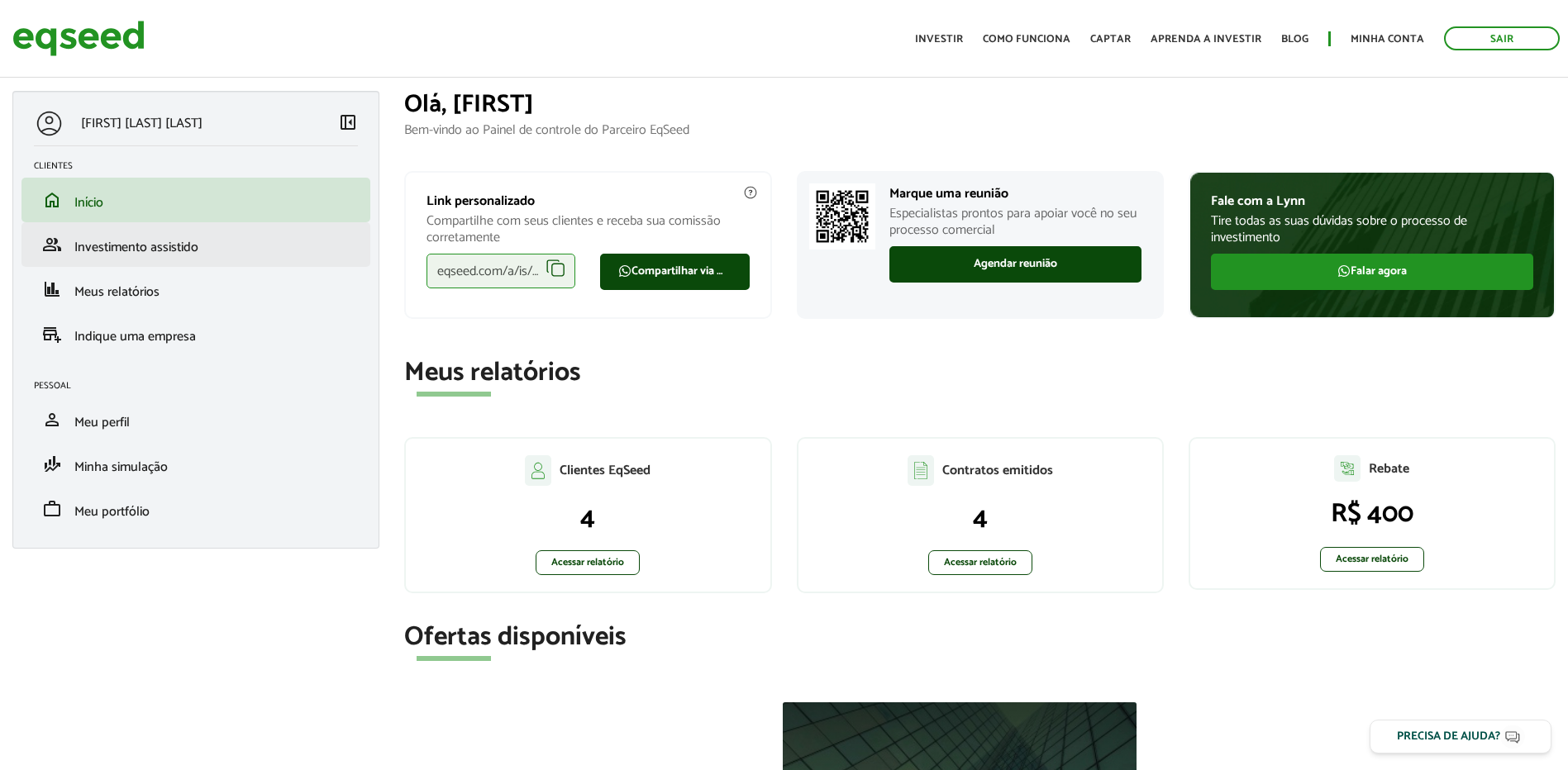 scroll, scrollTop: 0, scrollLeft: 0, axis: both 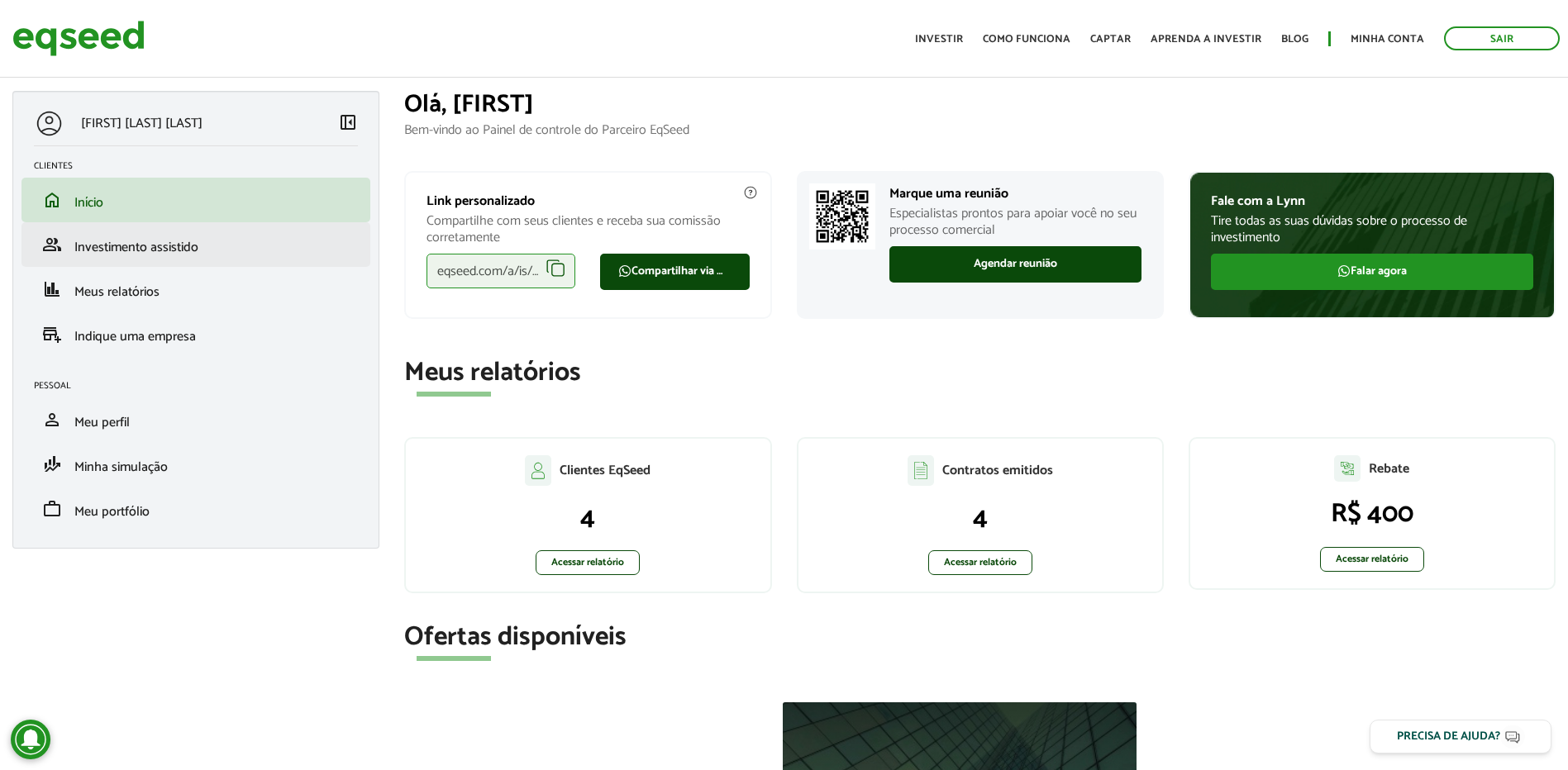 click on "group Investimento assistido" at bounding box center (196, 245) 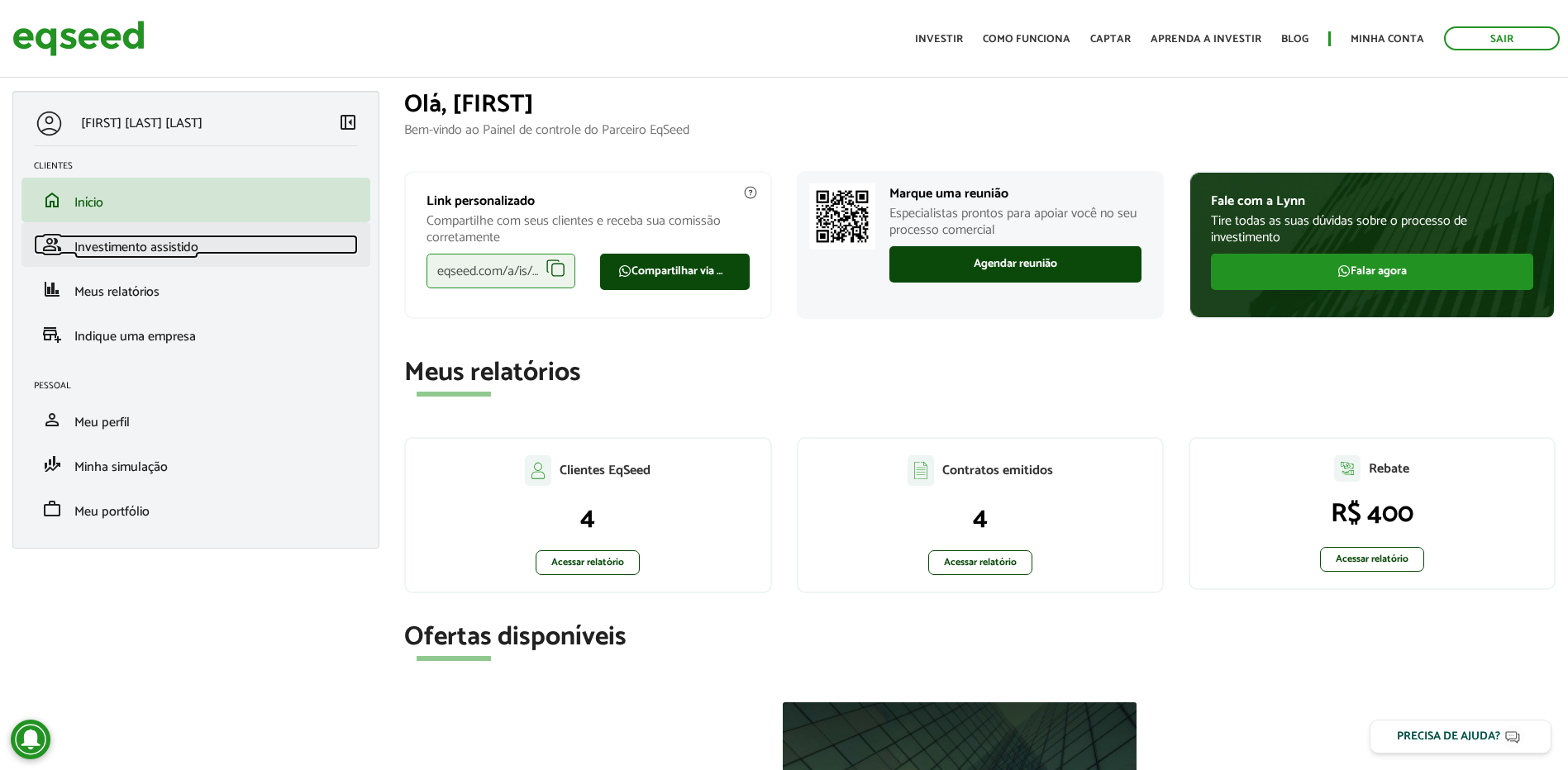 click on "group Investimento assistido" at bounding box center (196, 245) 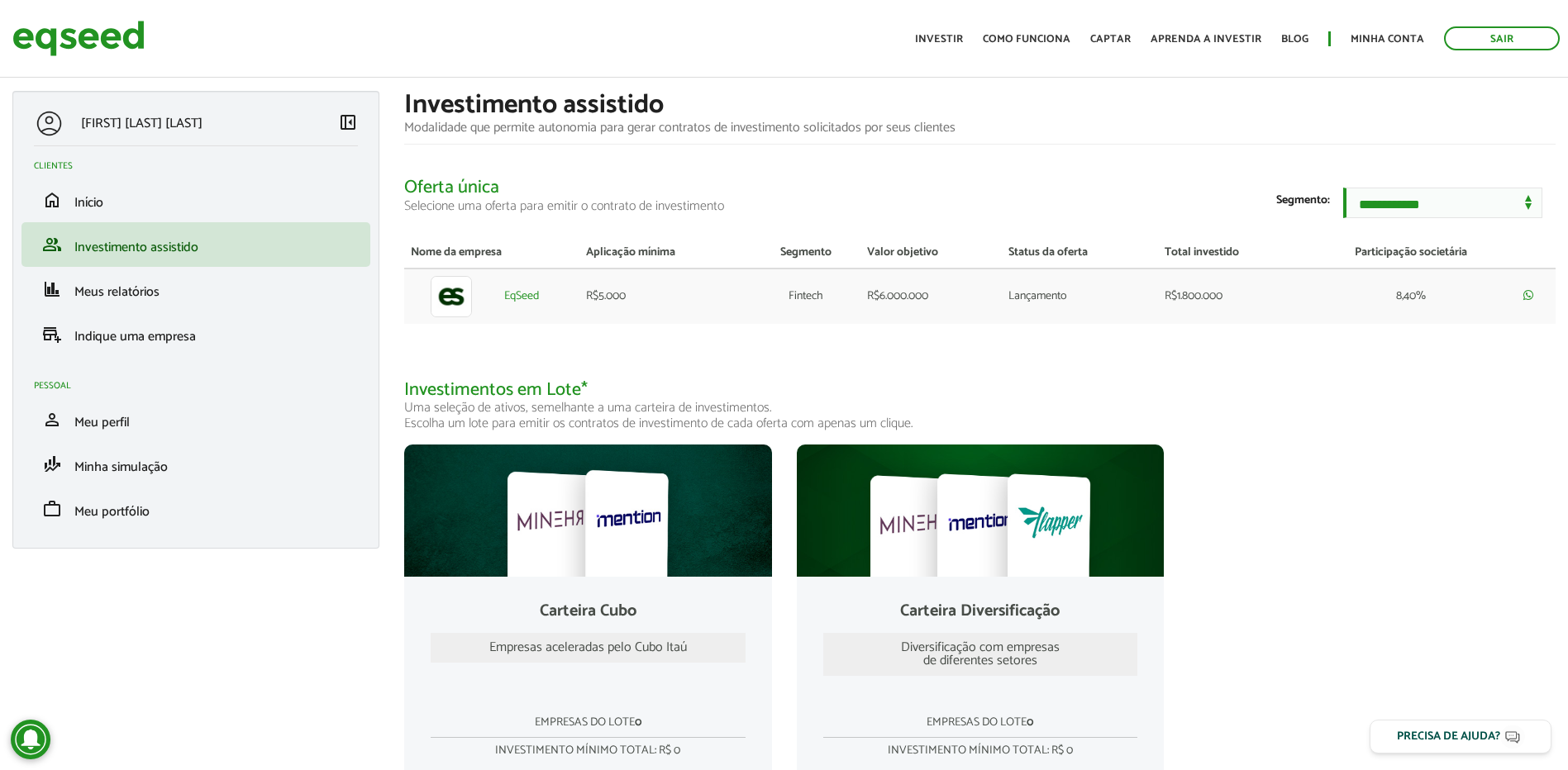 scroll, scrollTop: 0, scrollLeft: 0, axis: both 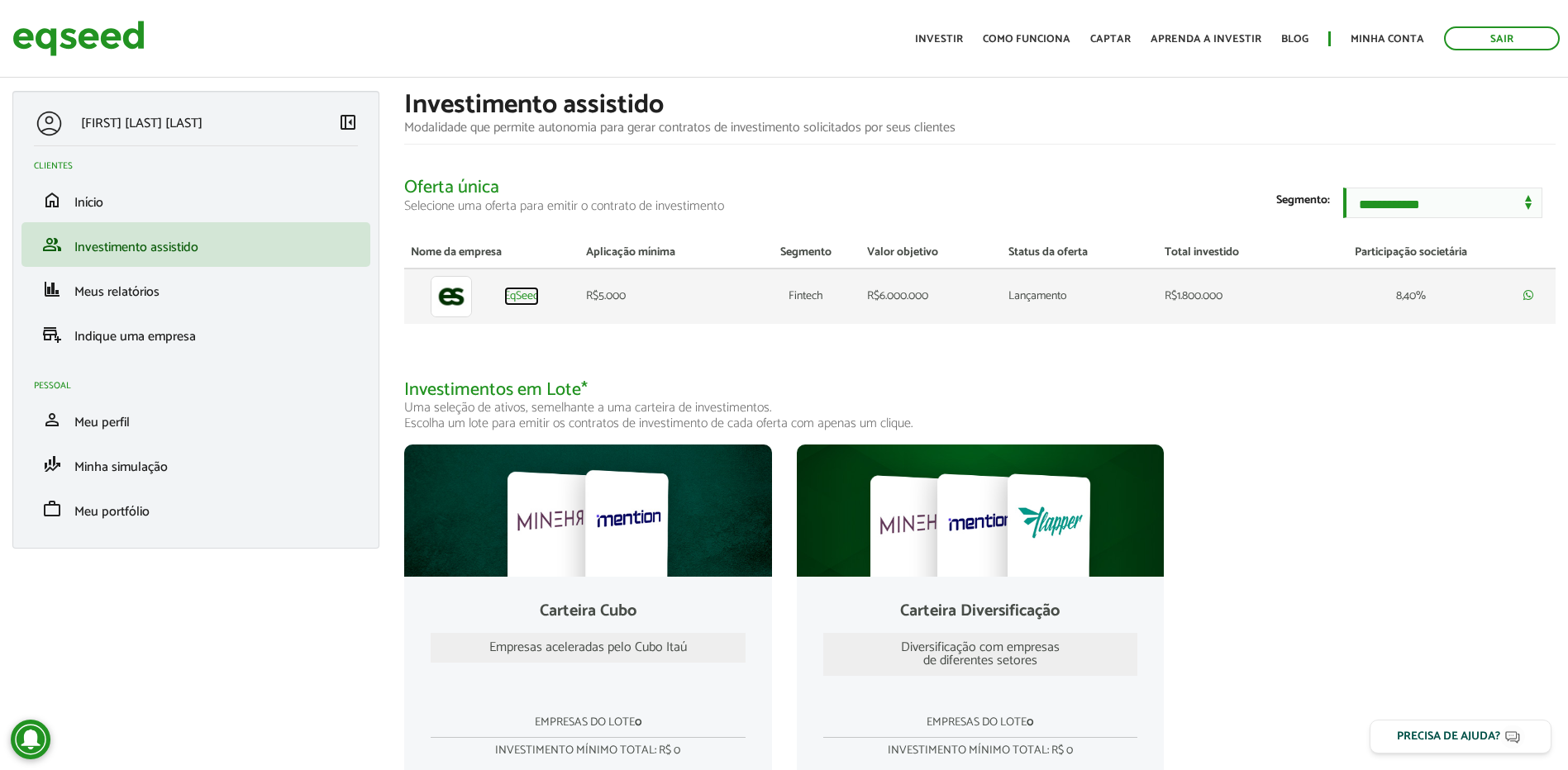 click on "EqSeed" at bounding box center (522, 297) 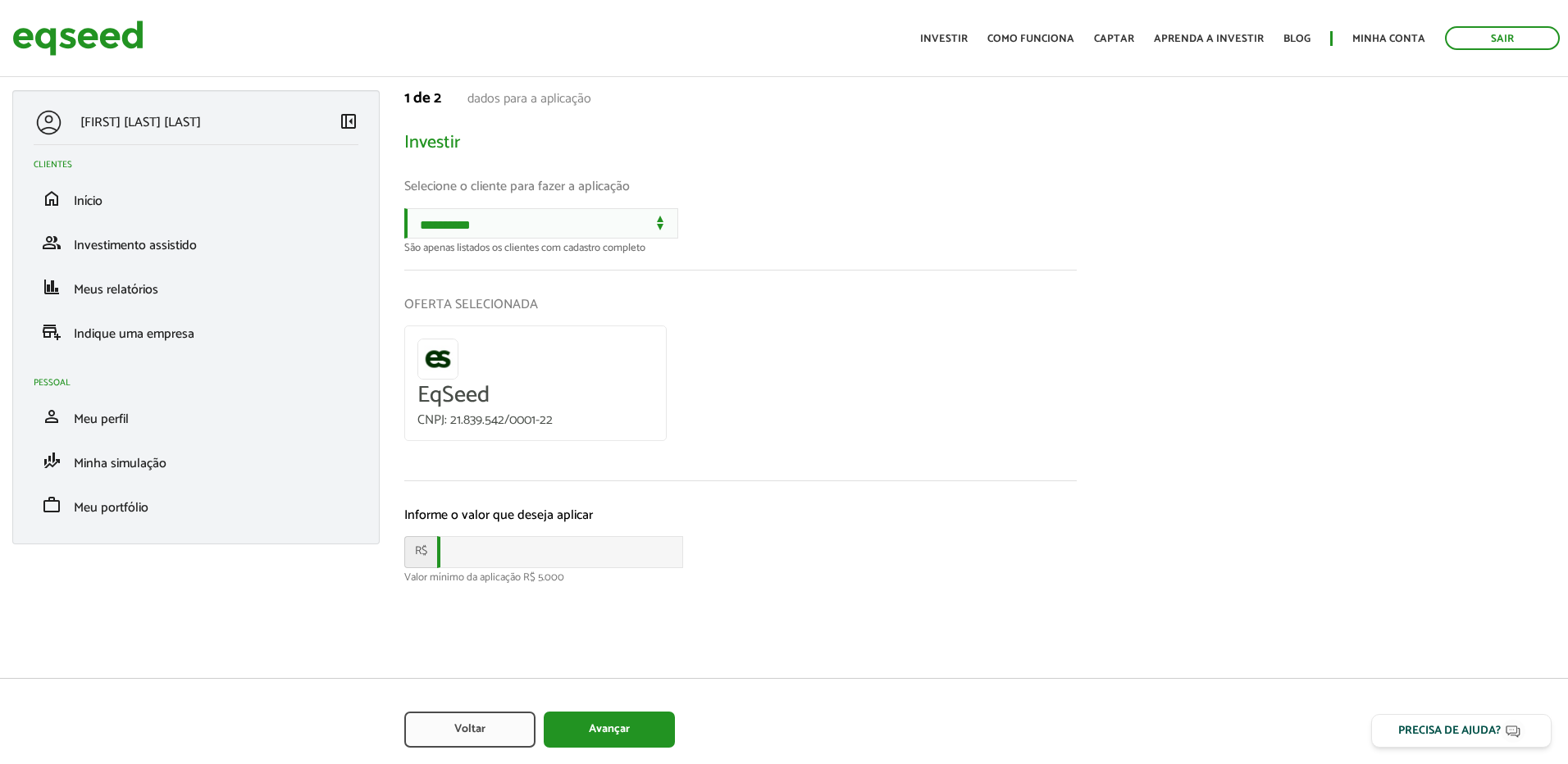 scroll, scrollTop: 0, scrollLeft: 0, axis: both 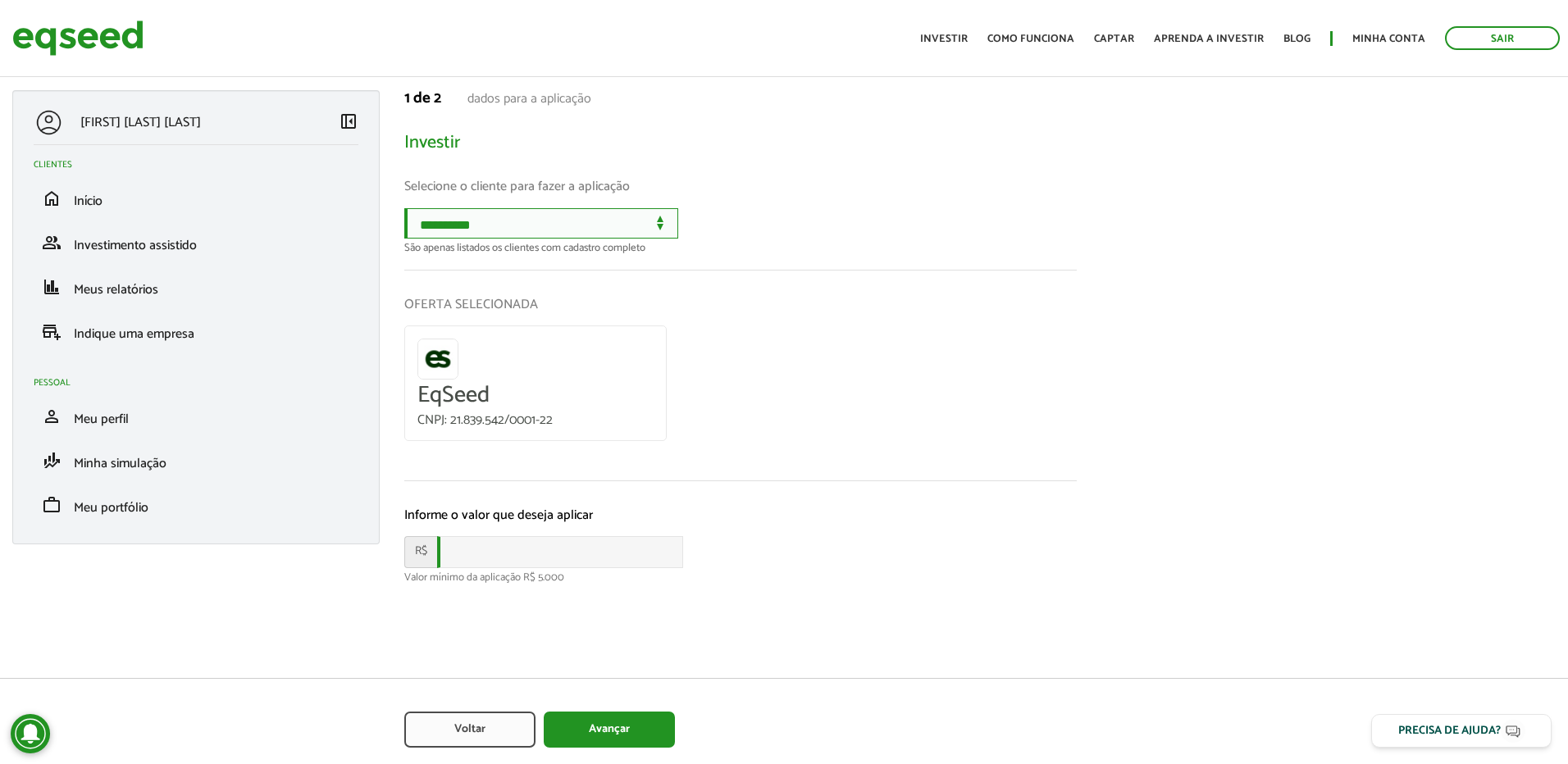 click on "**********" at bounding box center (541, 223) 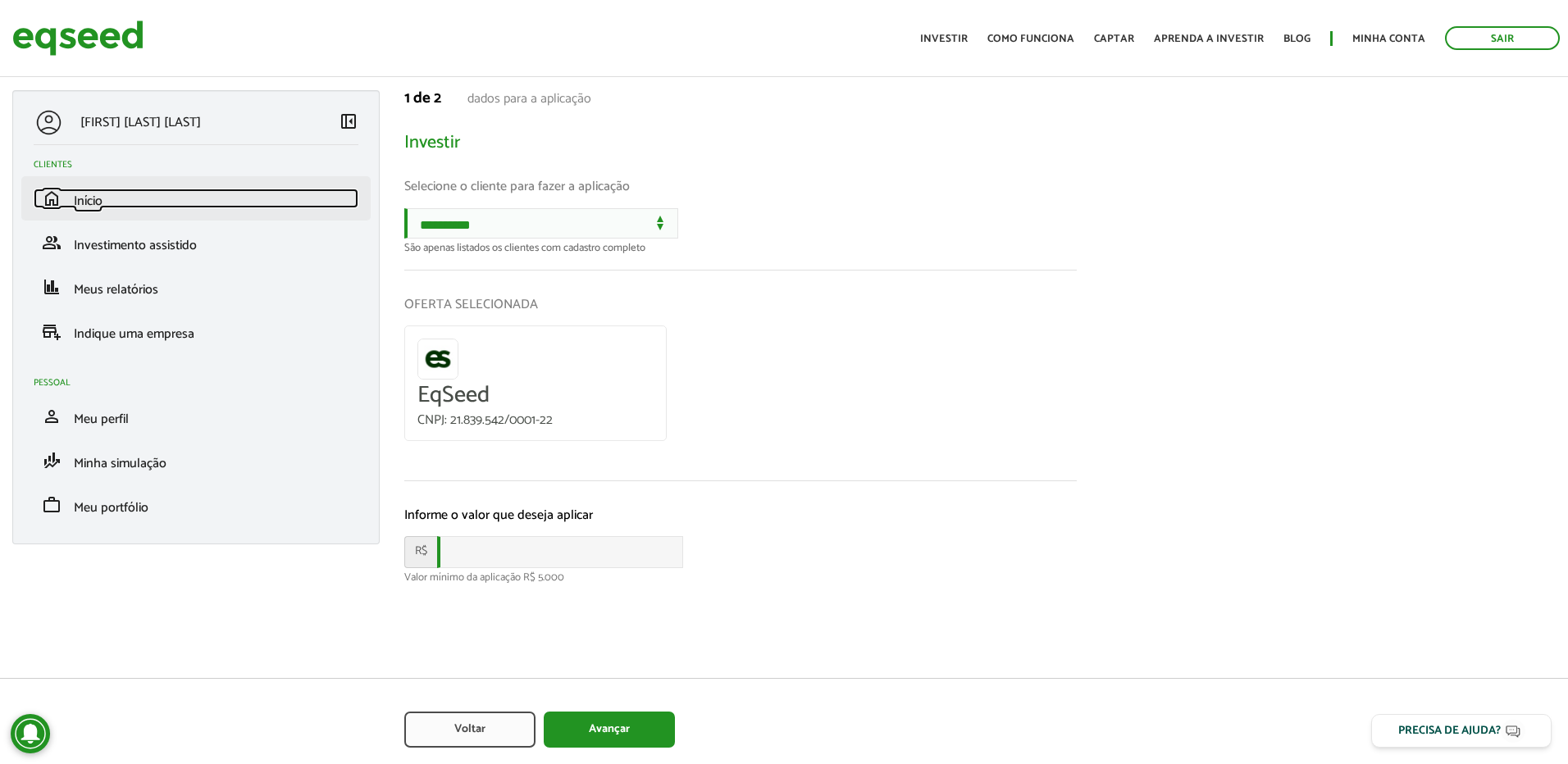 click on "home Início" at bounding box center (196, 198) 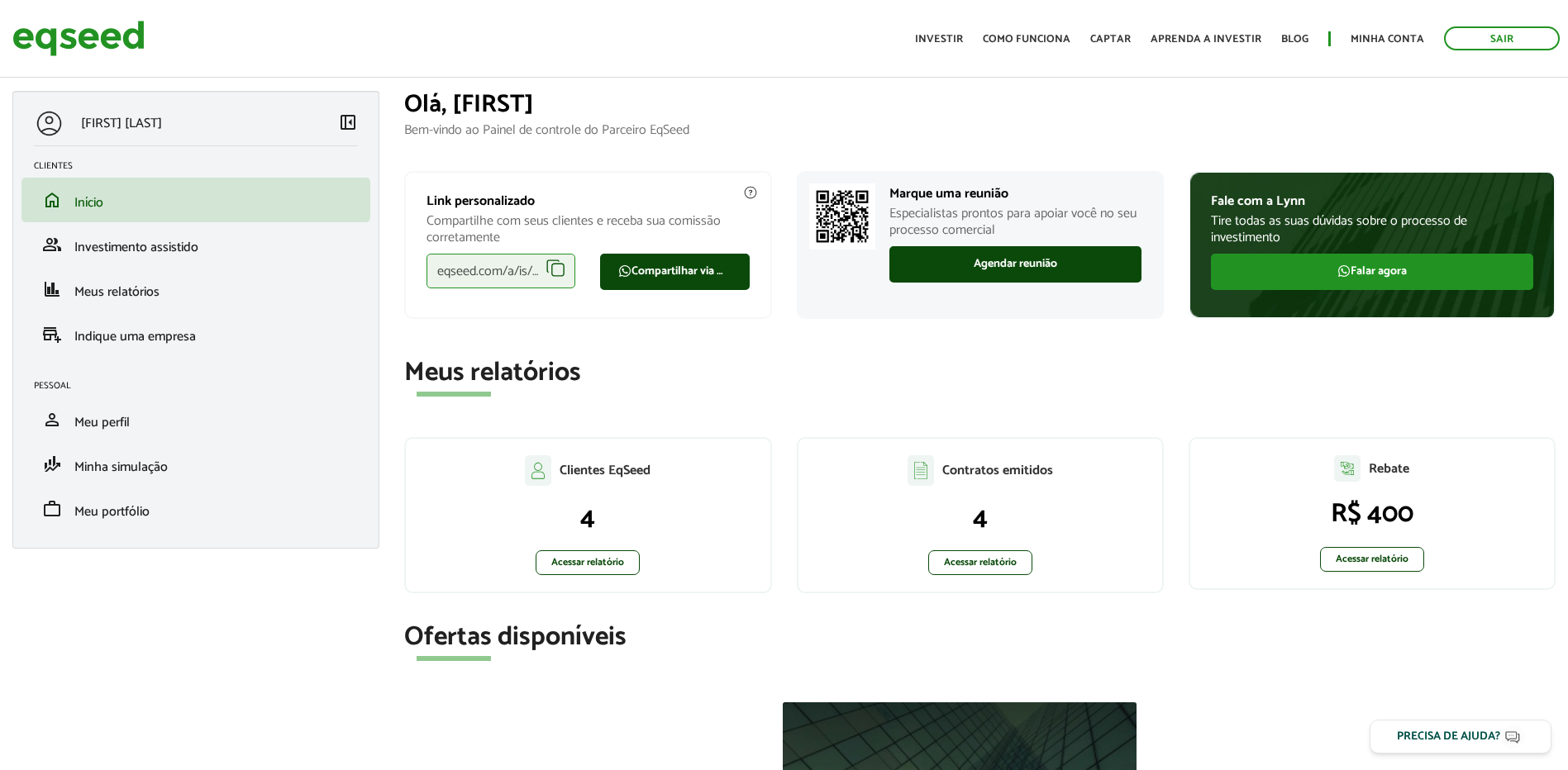 scroll, scrollTop: 330, scrollLeft: 0, axis: vertical 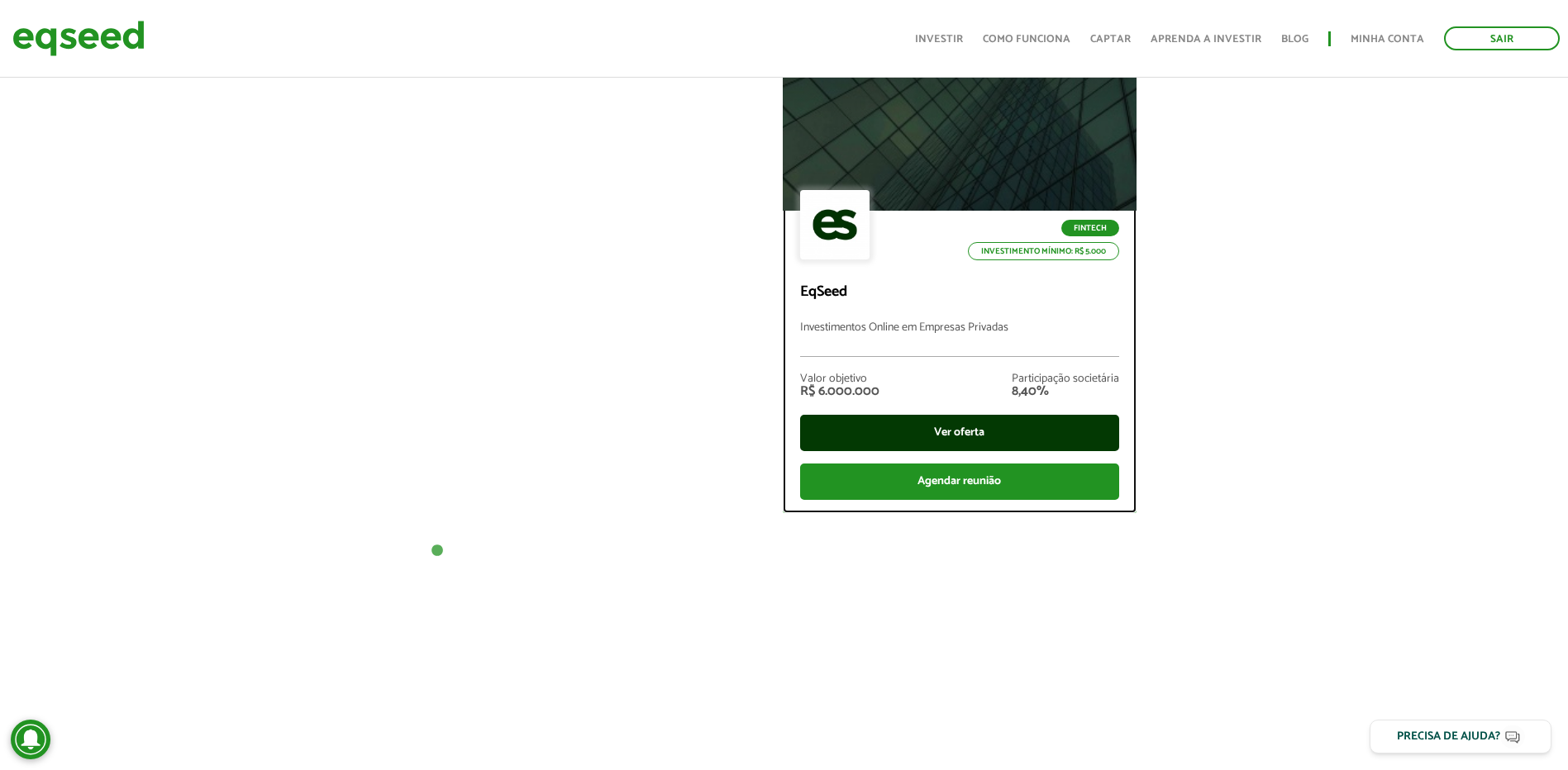 click on "Ver oferta" at bounding box center [960, 433] 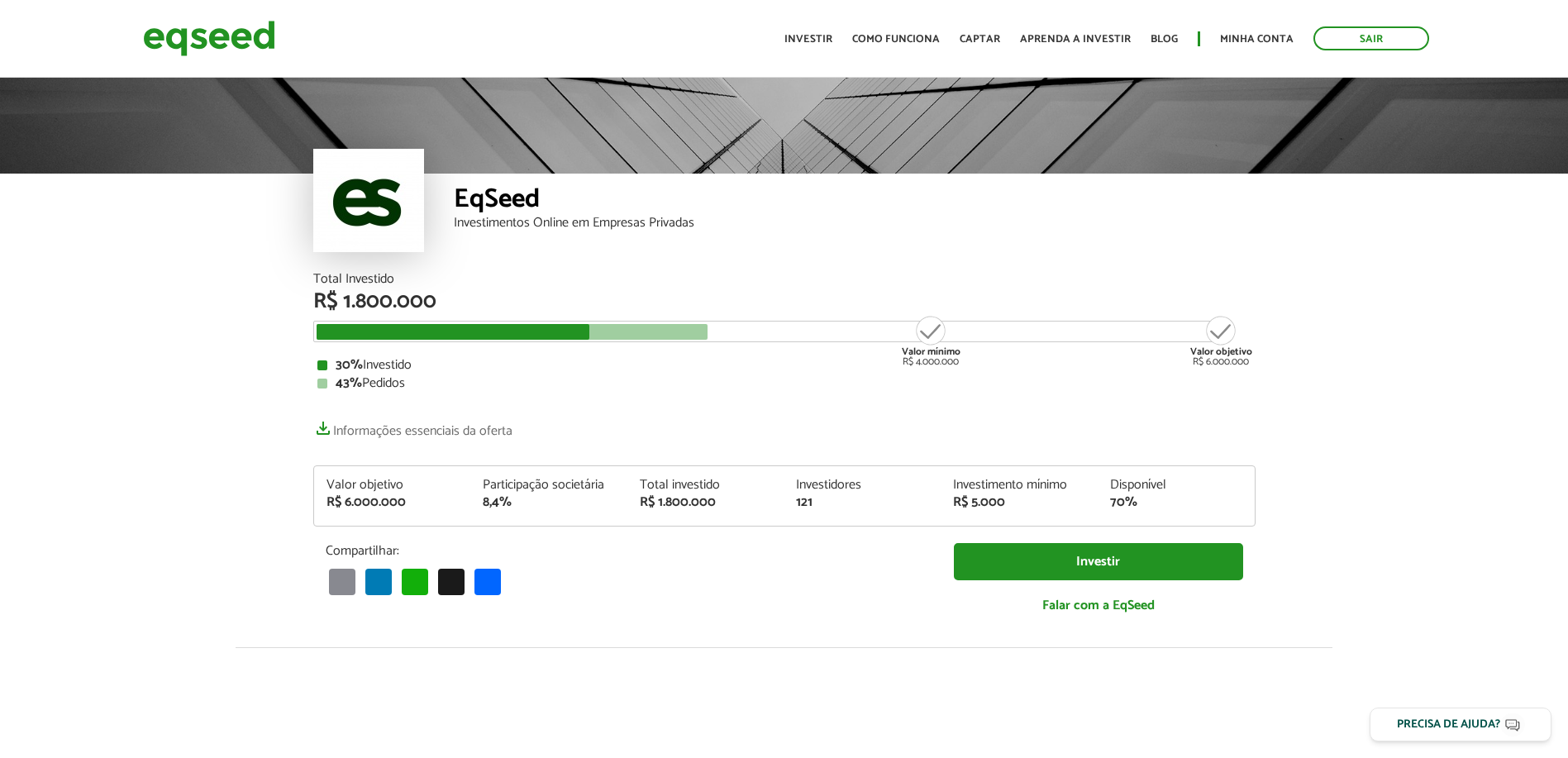 scroll, scrollTop: 0, scrollLeft: 0, axis: both 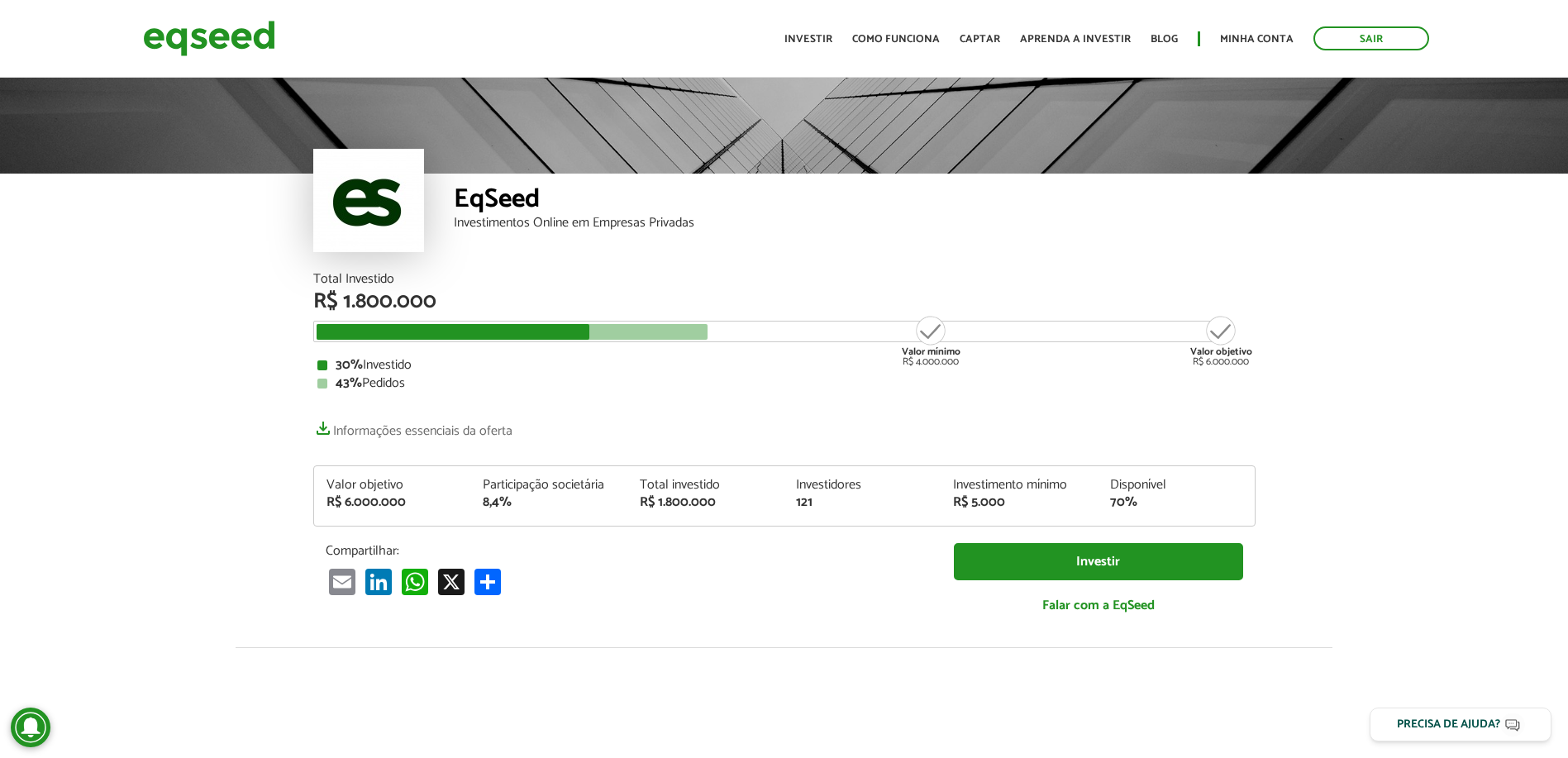 drag, startPoint x: 338, startPoint y: 284, endPoint x: 377, endPoint y: 307, distance: 45.276926 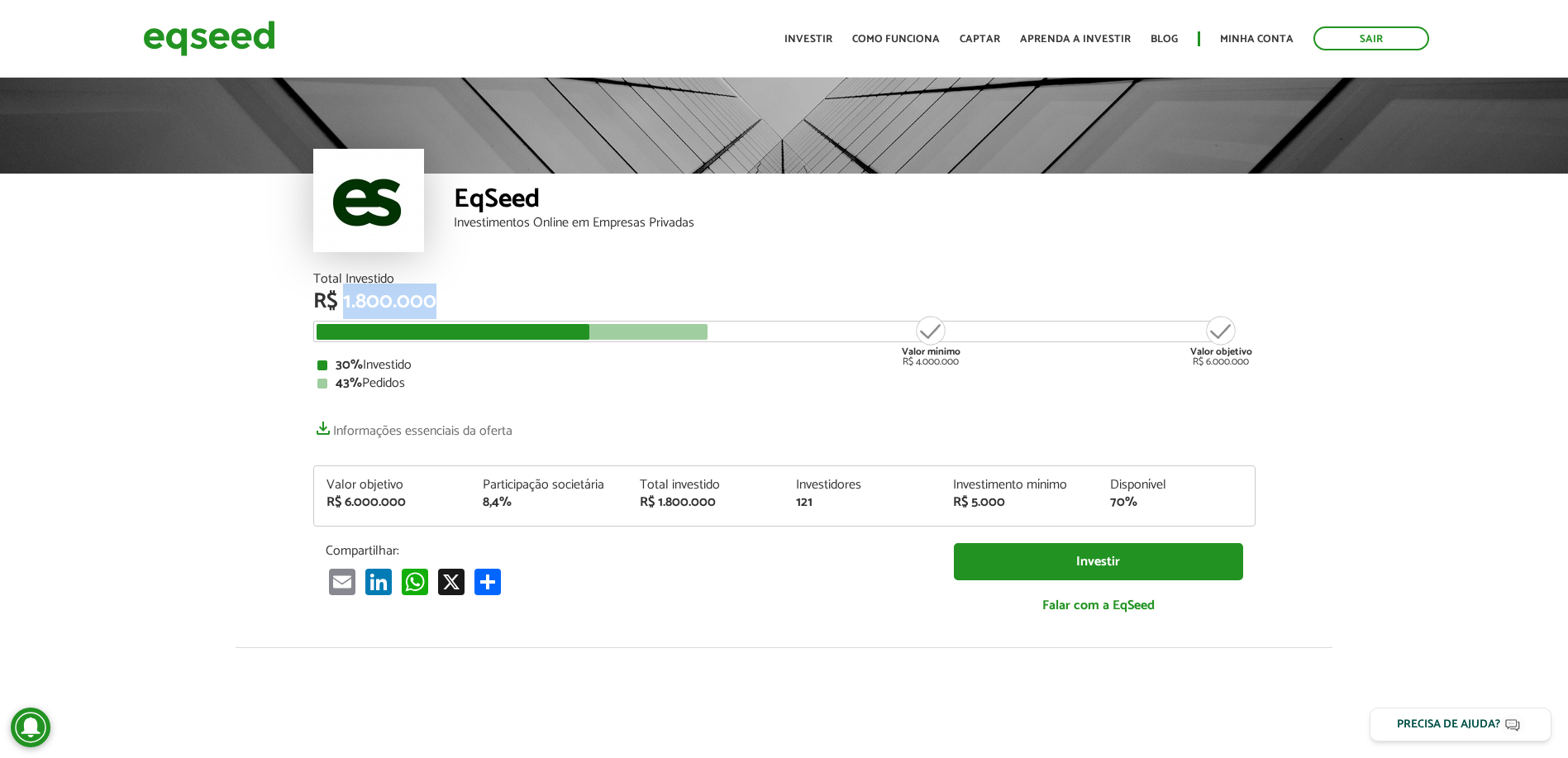 click on "R$ 1.800.000" at bounding box center [784, 302] 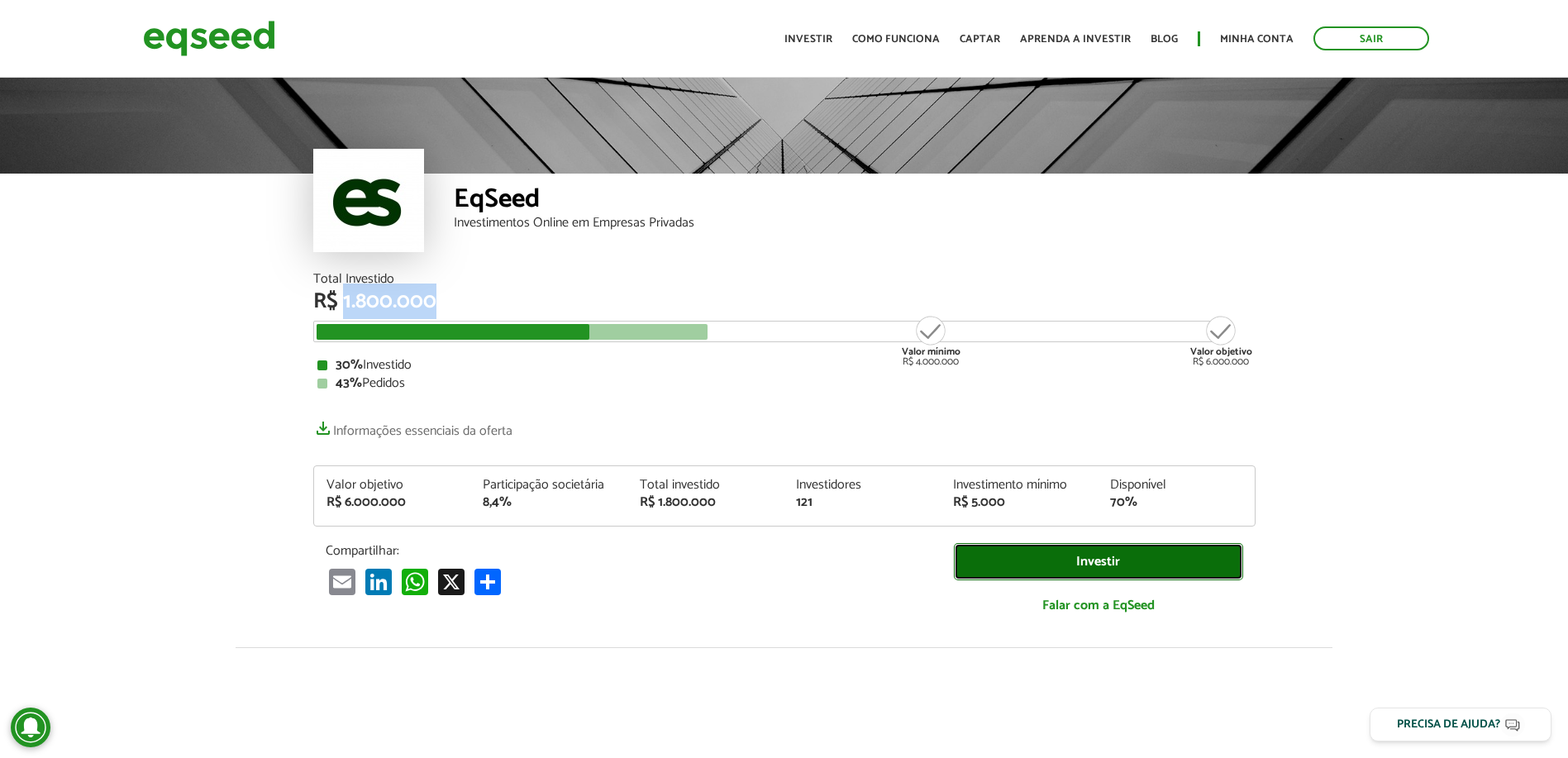 click on "Investir" at bounding box center [1099, 561] 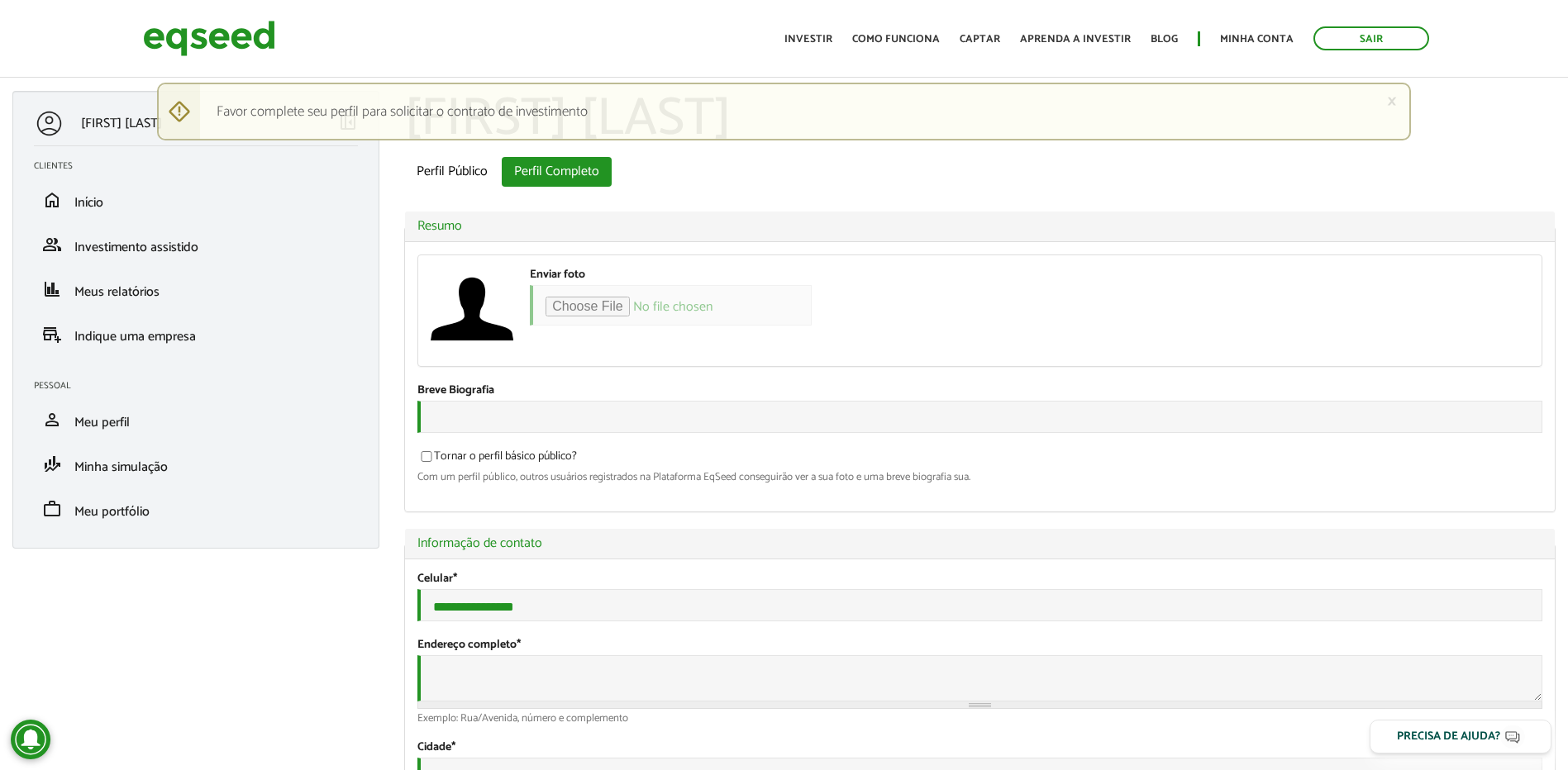 scroll, scrollTop: 0, scrollLeft: 0, axis: both 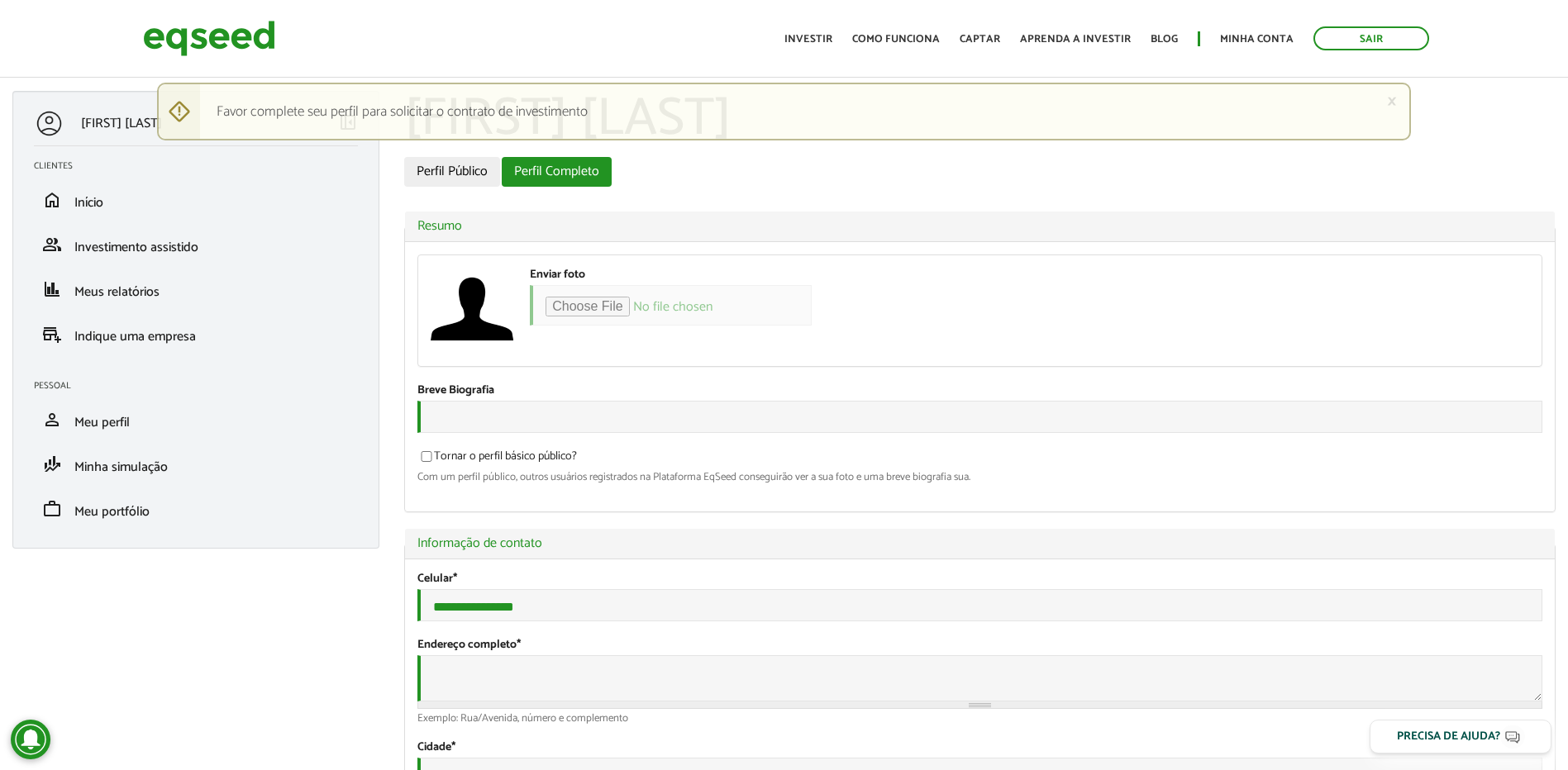 type on "**********" 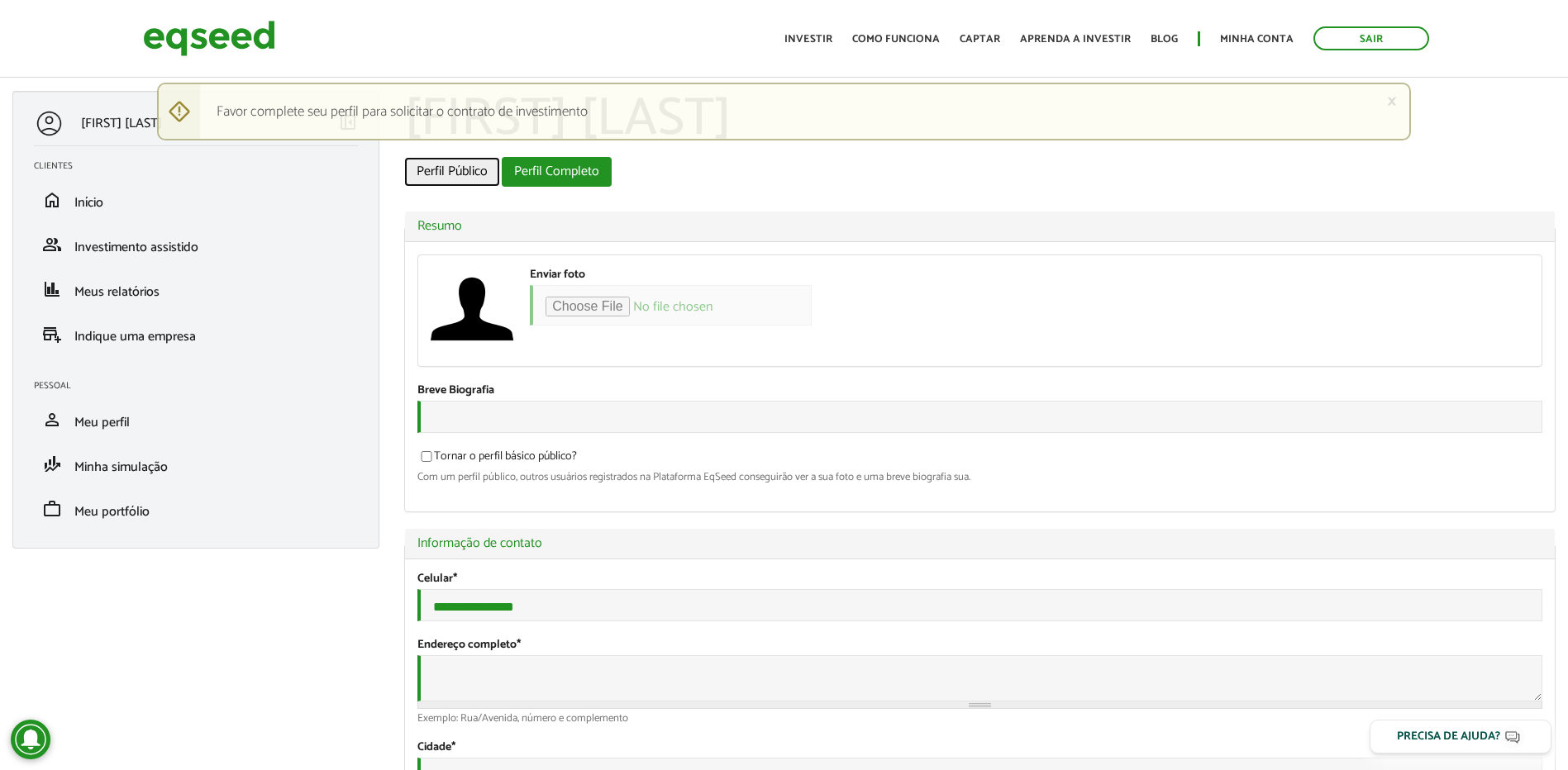 click on "Perfil Público" at bounding box center (452, 172) 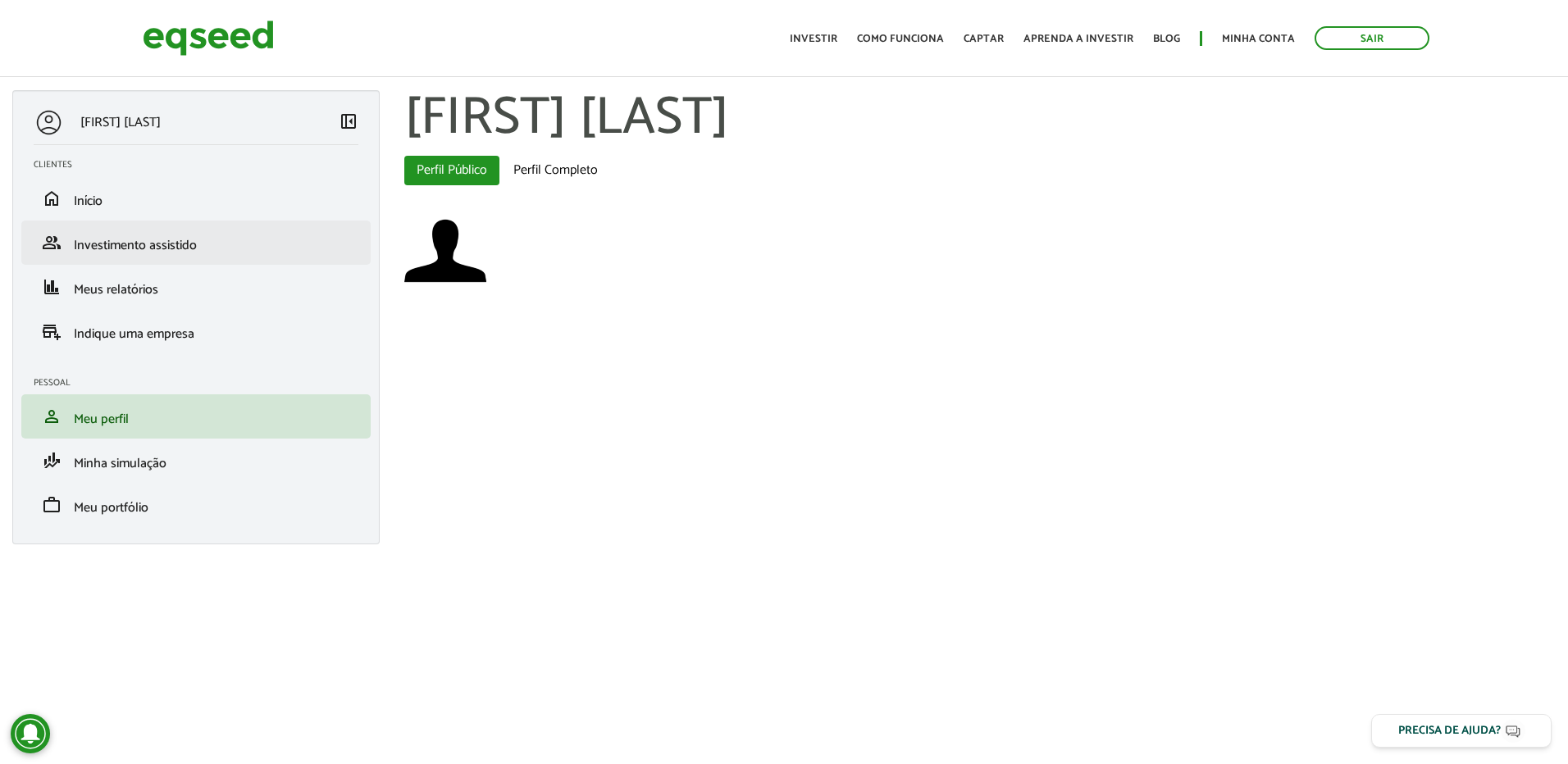 scroll, scrollTop: 0, scrollLeft: 0, axis: both 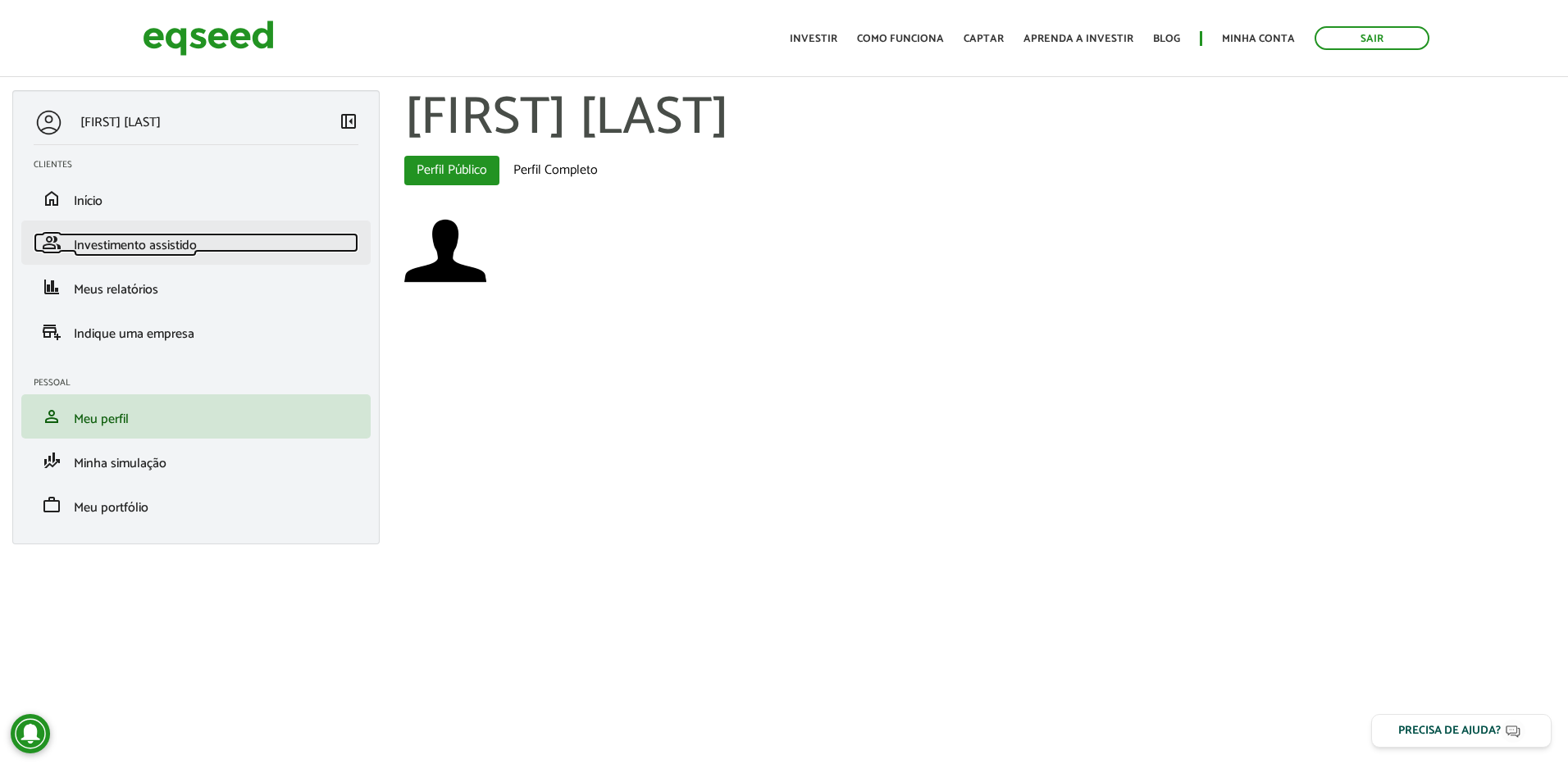 click on "Investimento assistido" at bounding box center (135, 245) 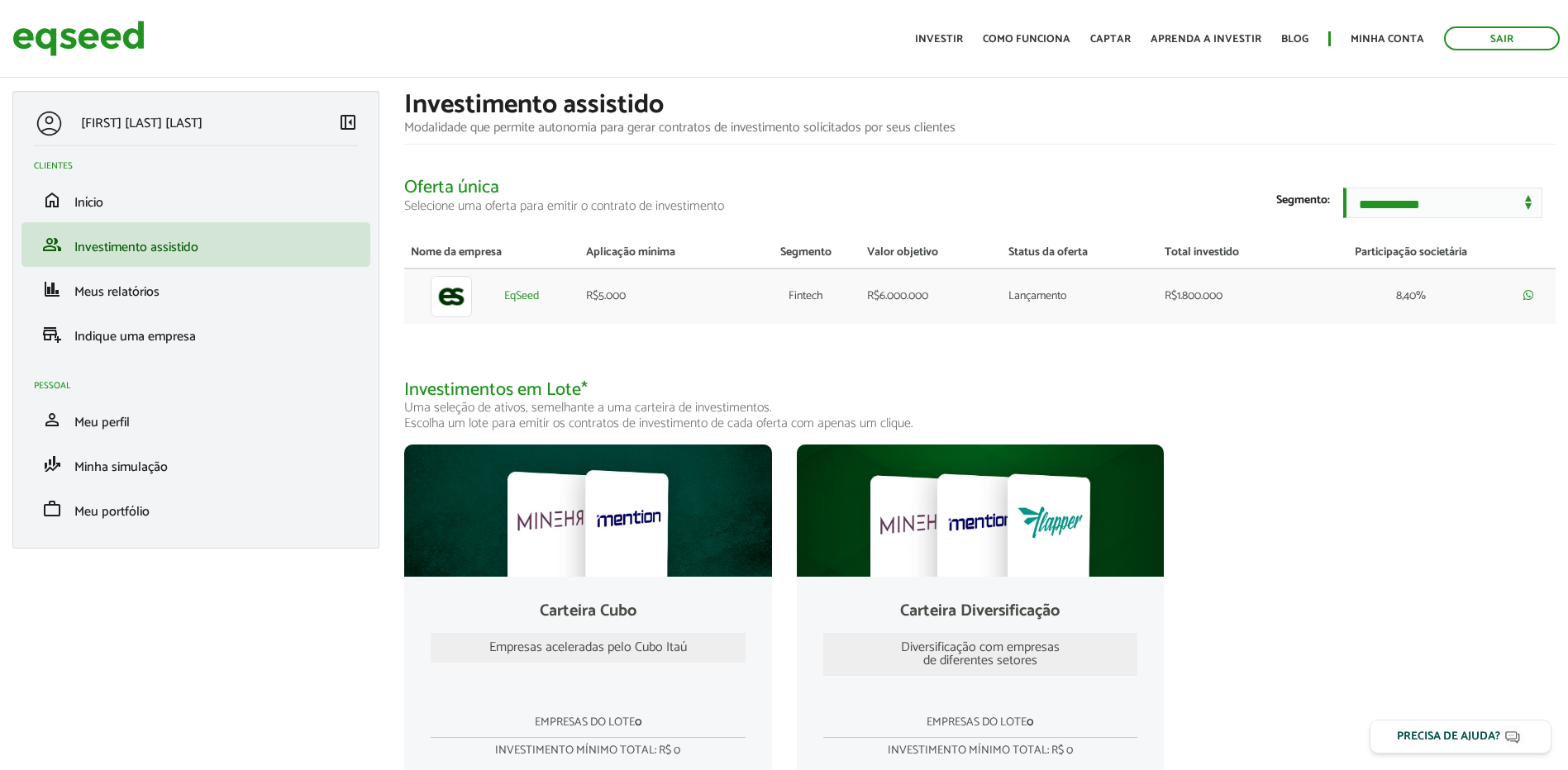 scroll, scrollTop: 0, scrollLeft: 0, axis: both 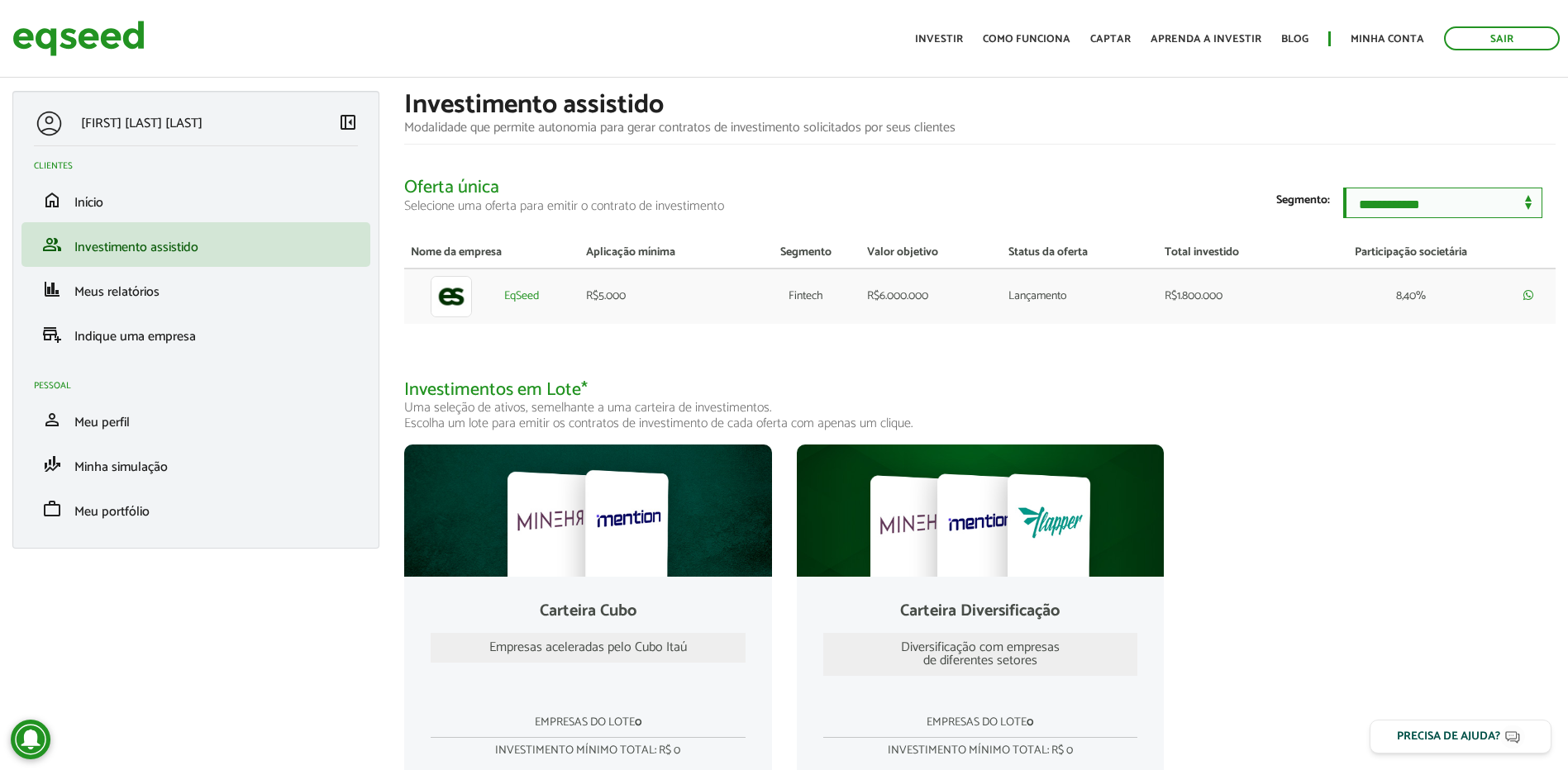 click on "**********" at bounding box center (1442, 202) 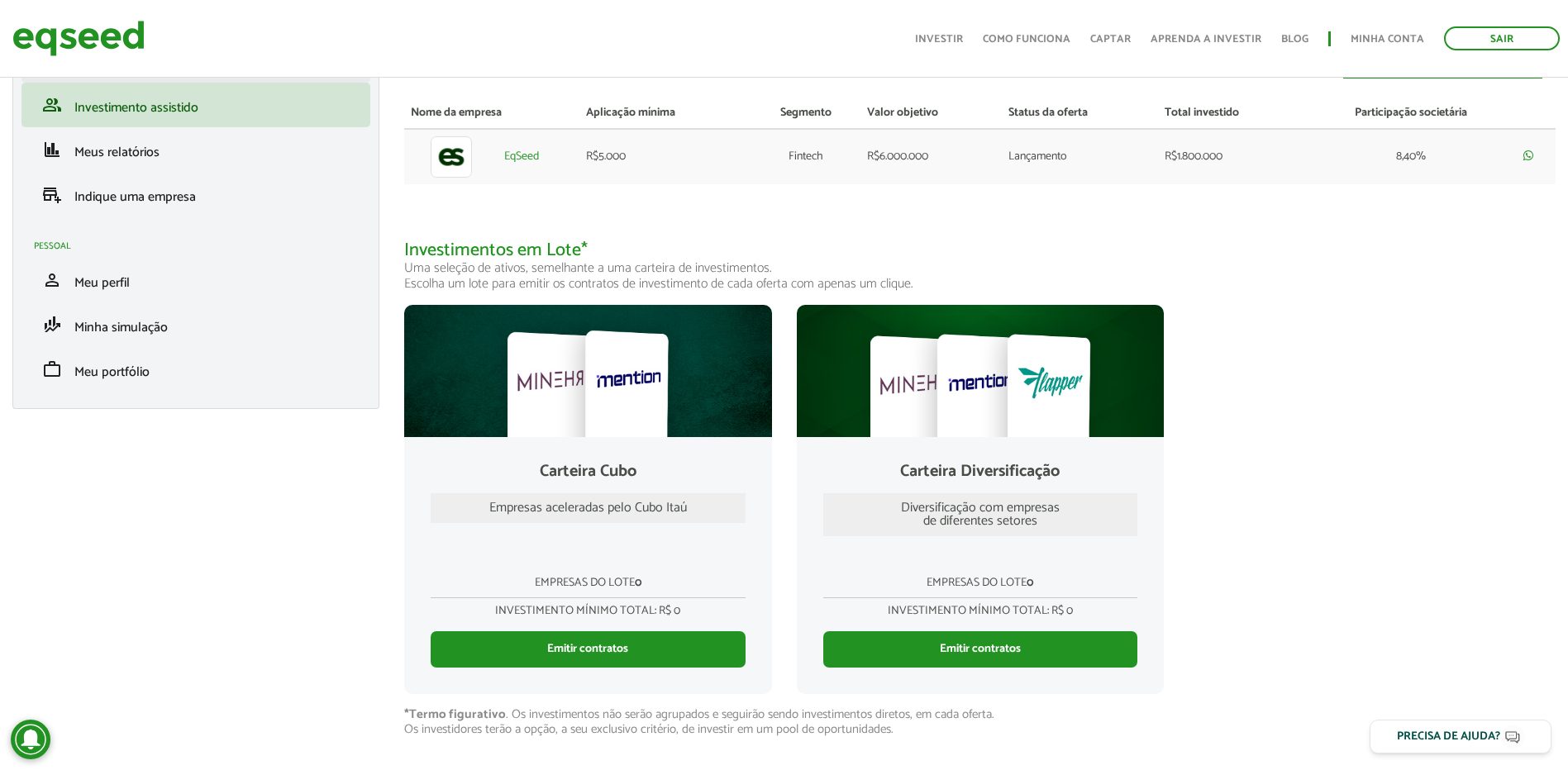 scroll, scrollTop: 0, scrollLeft: 0, axis: both 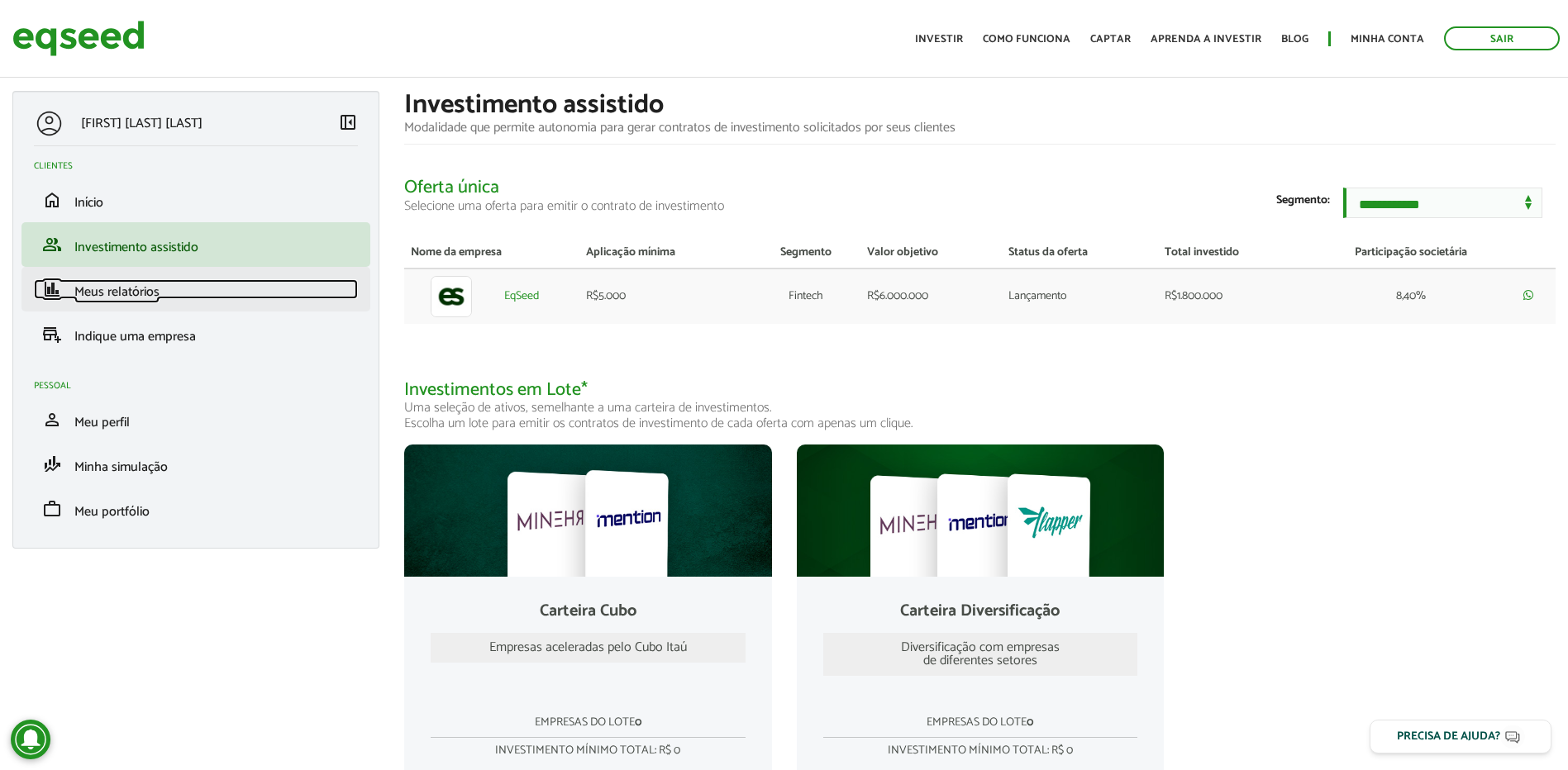 click on "Meus relatórios" at bounding box center [117, 292] 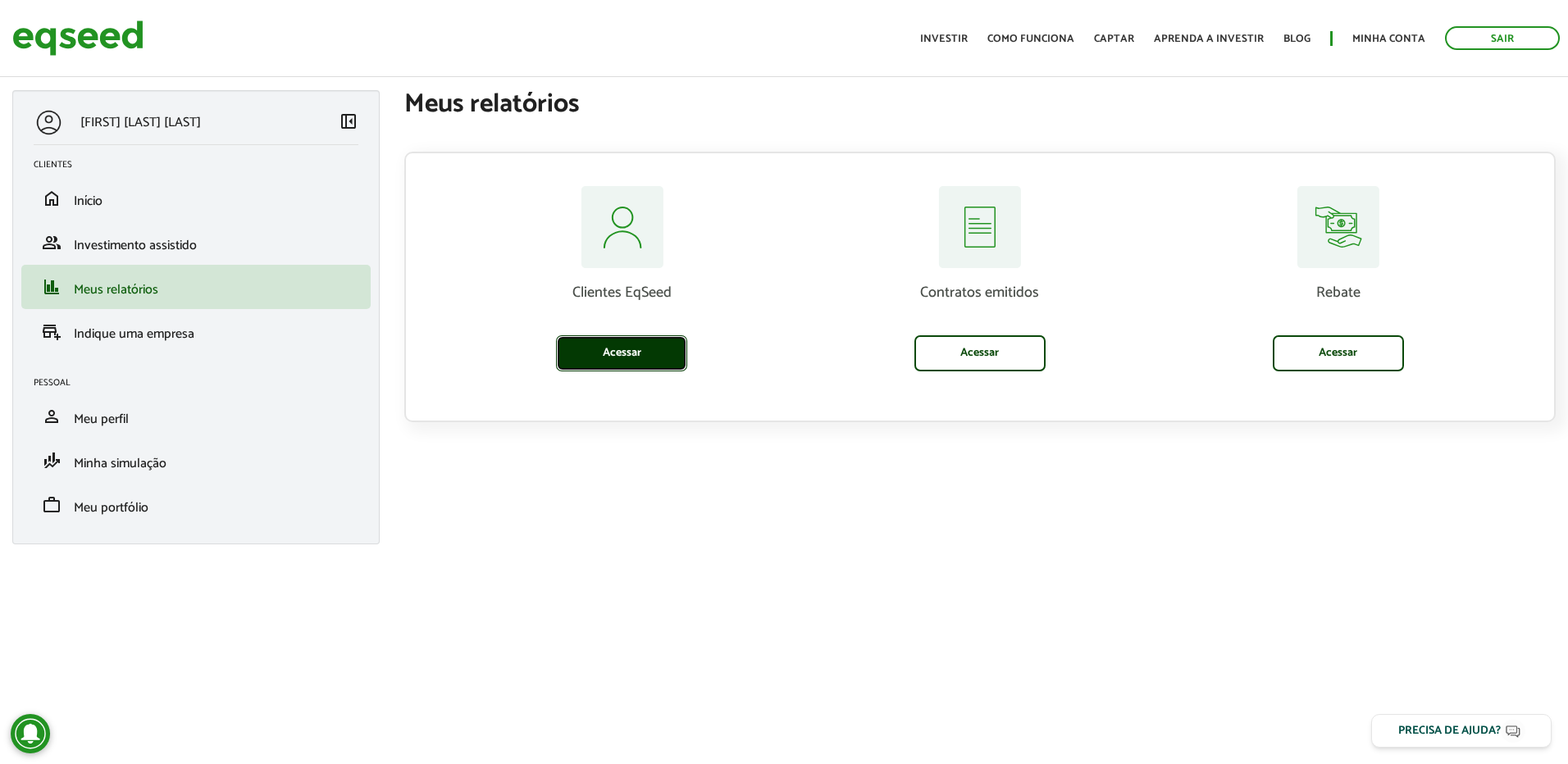 scroll, scrollTop: 0, scrollLeft: 0, axis: both 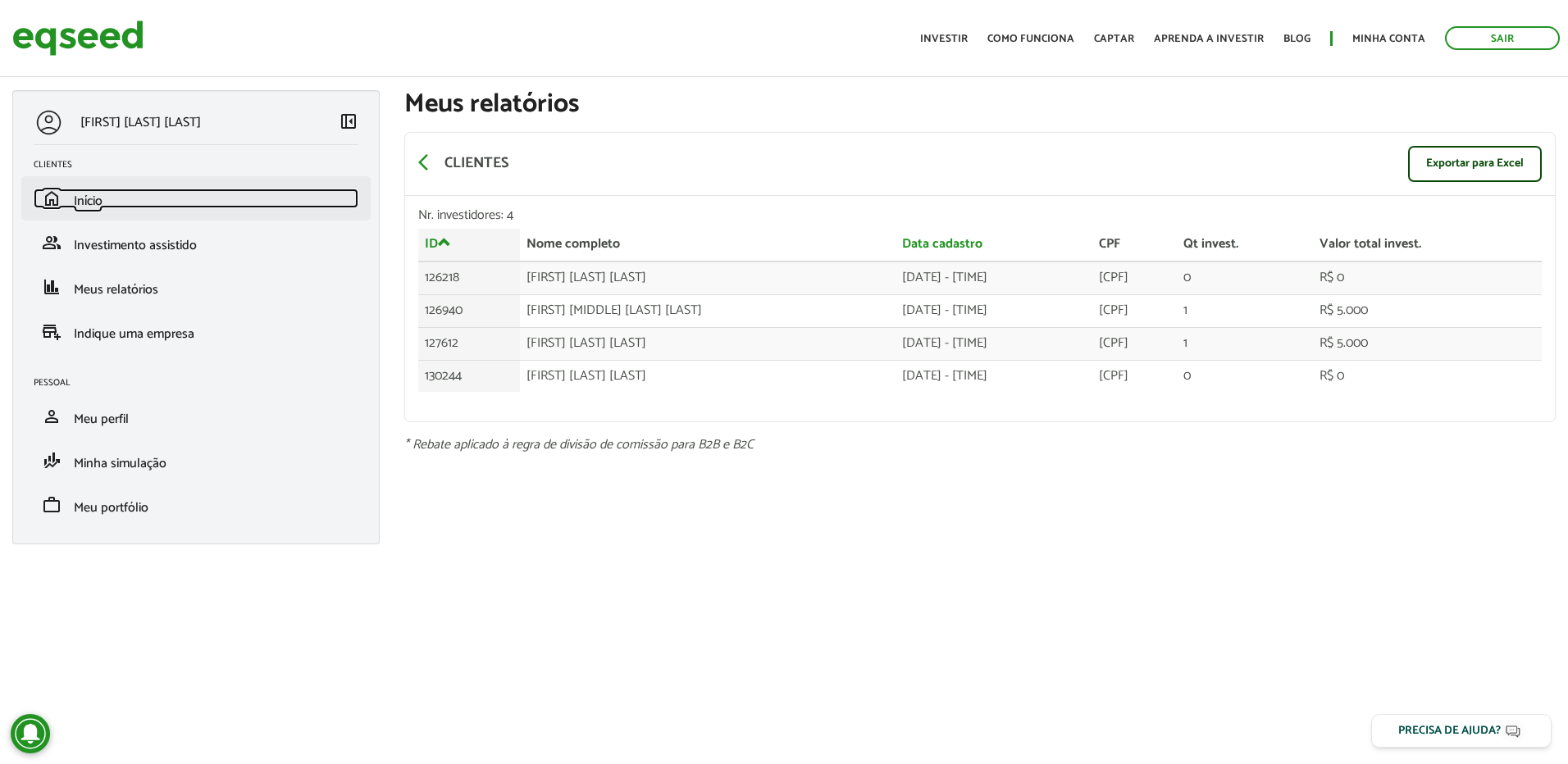 click on "home Início" at bounding box center (196, 198) 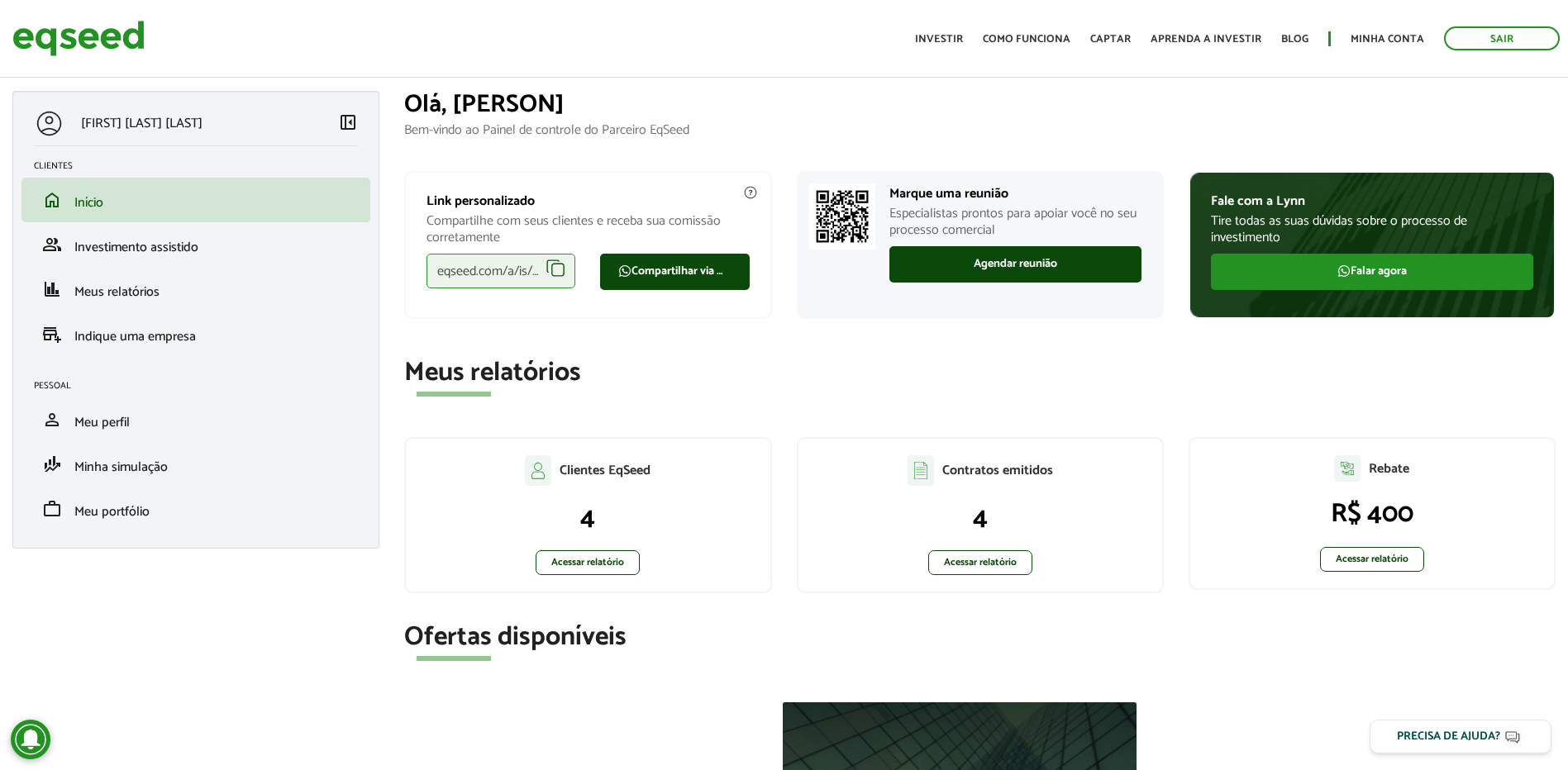 scroll, scrollTop: 0, scrollLeft: 0, axis: both 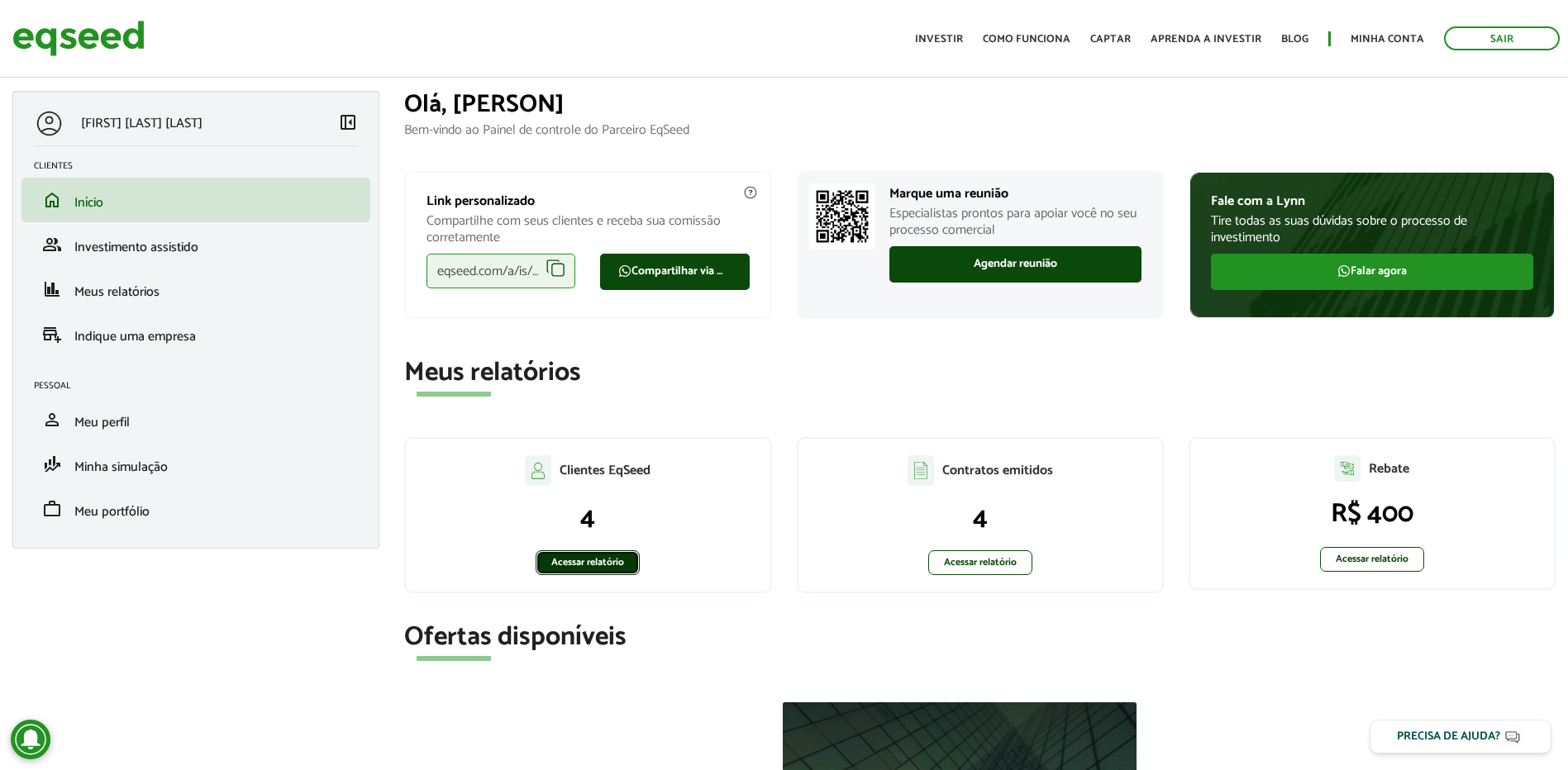 click on "Acessar relatório" at bounding box center (588, 563) 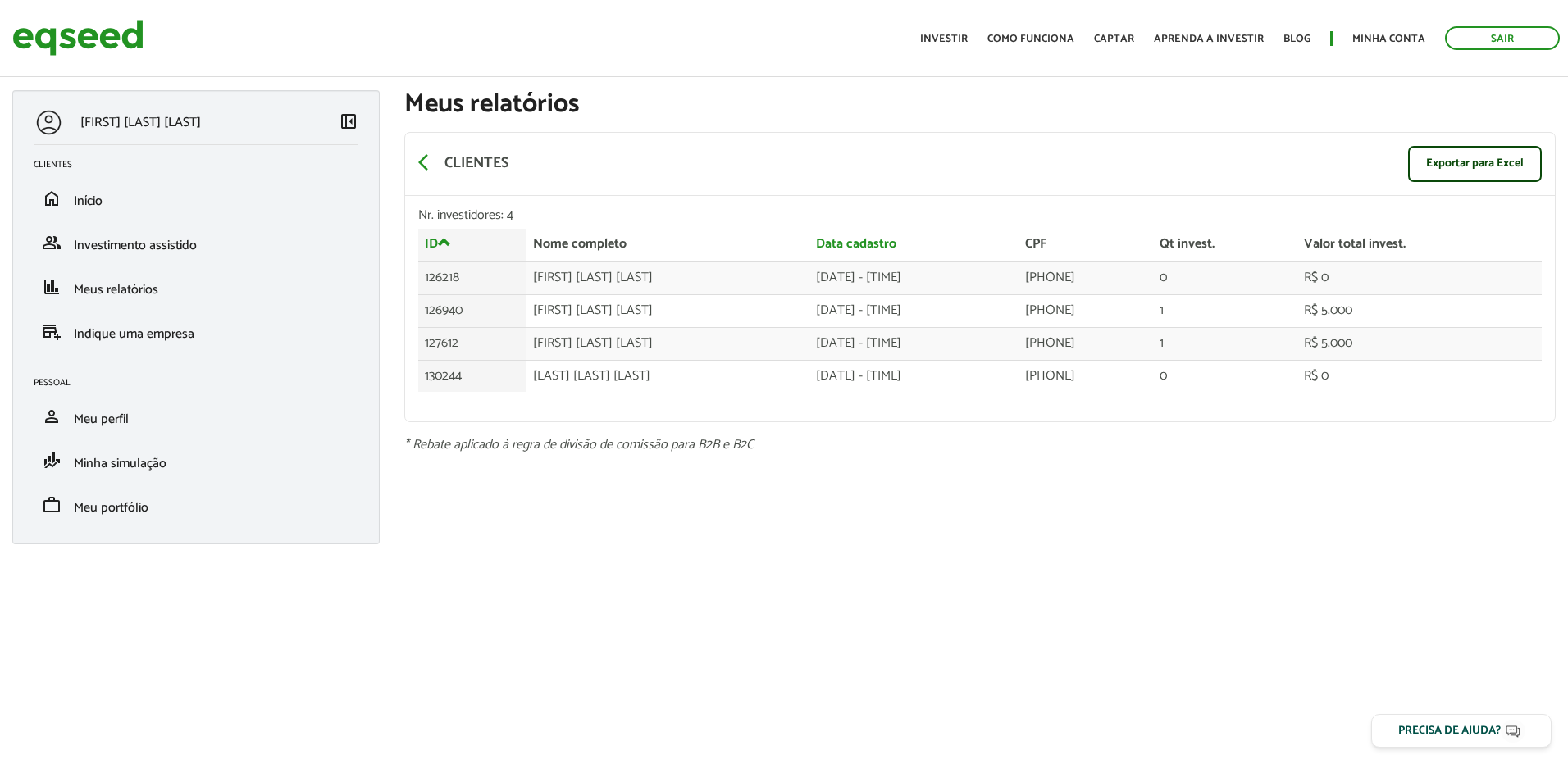 scroll, scrollTop: 0, scrollLeft: 0, axis: both 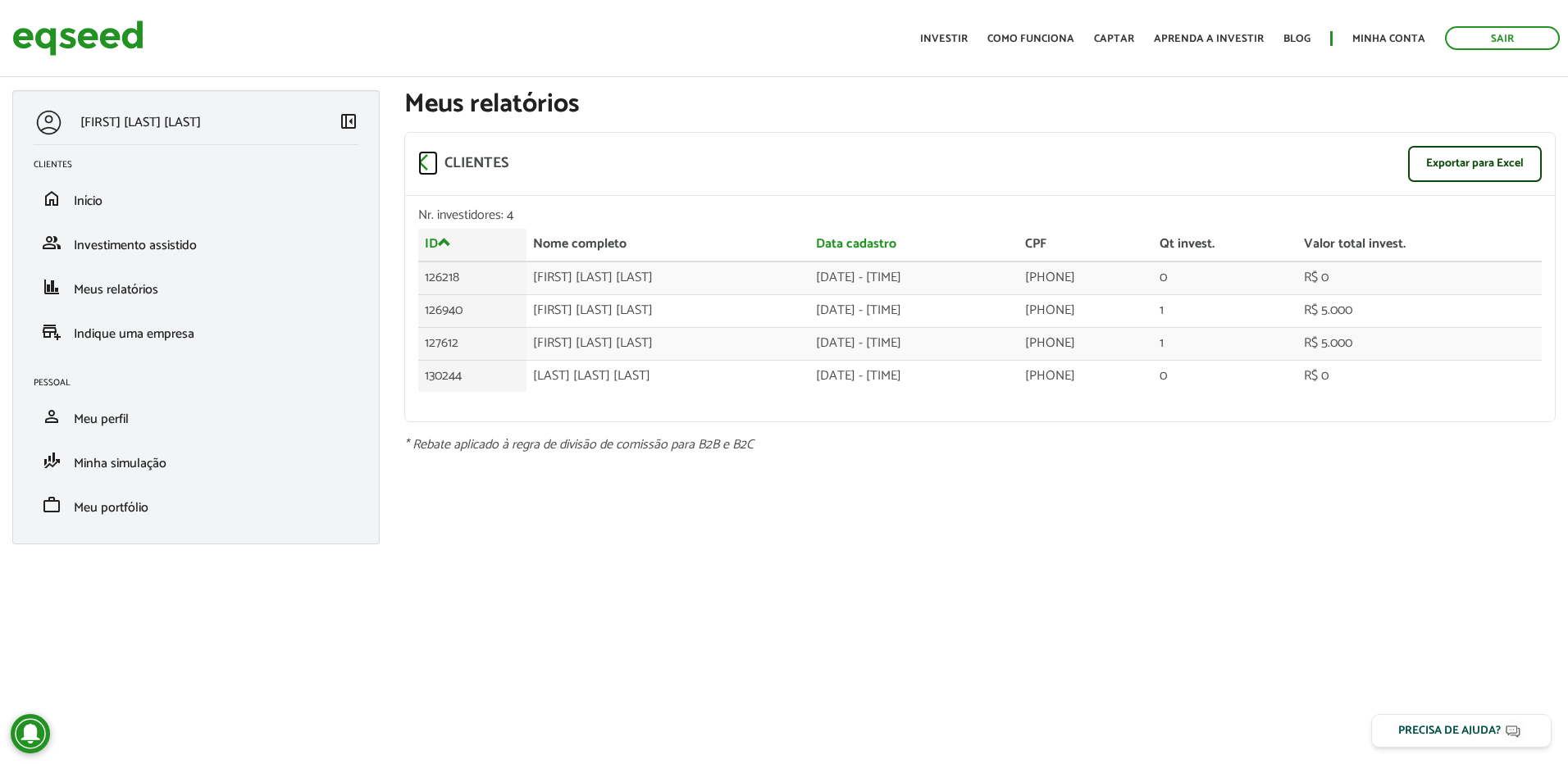 click on "arrow_back_ios" at bounding box center (428, 162) 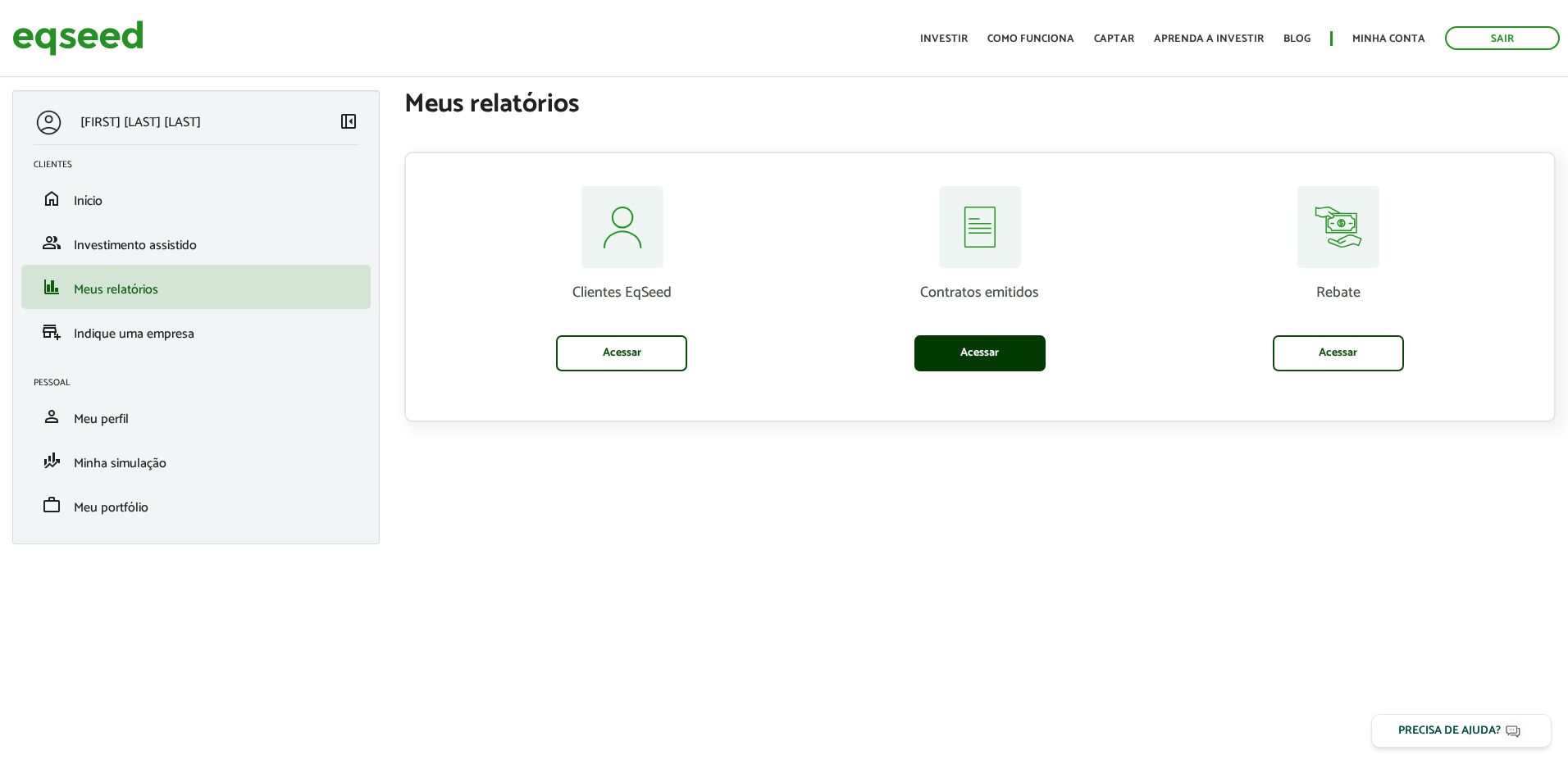 scroll, scrollTop: 0, scrollLeft: 0, axis: both 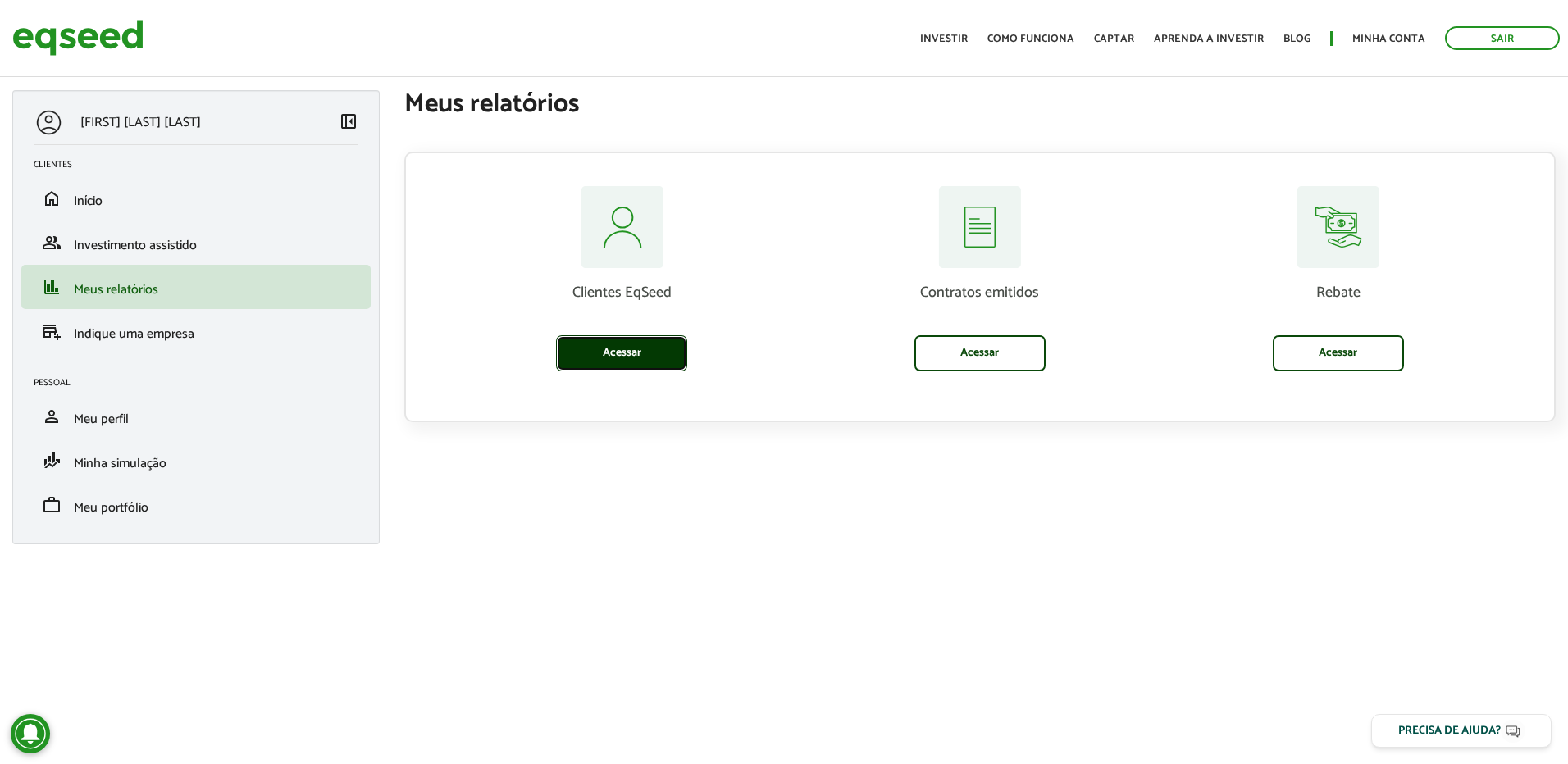 click on "Acessar" at bounding box center [622, 353] 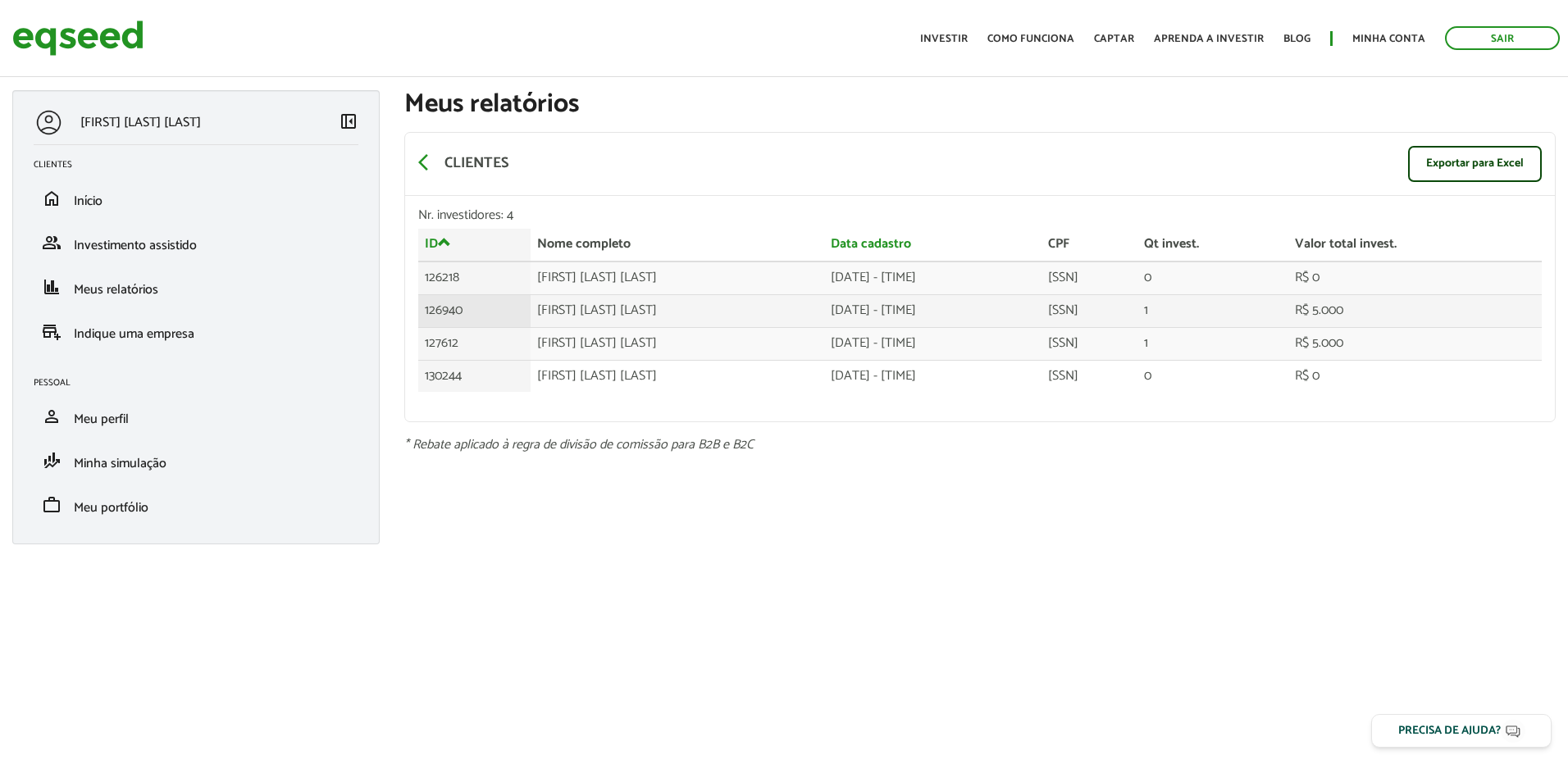 scroll, scrollTop: 0, scrollLeft: 0, axis: both 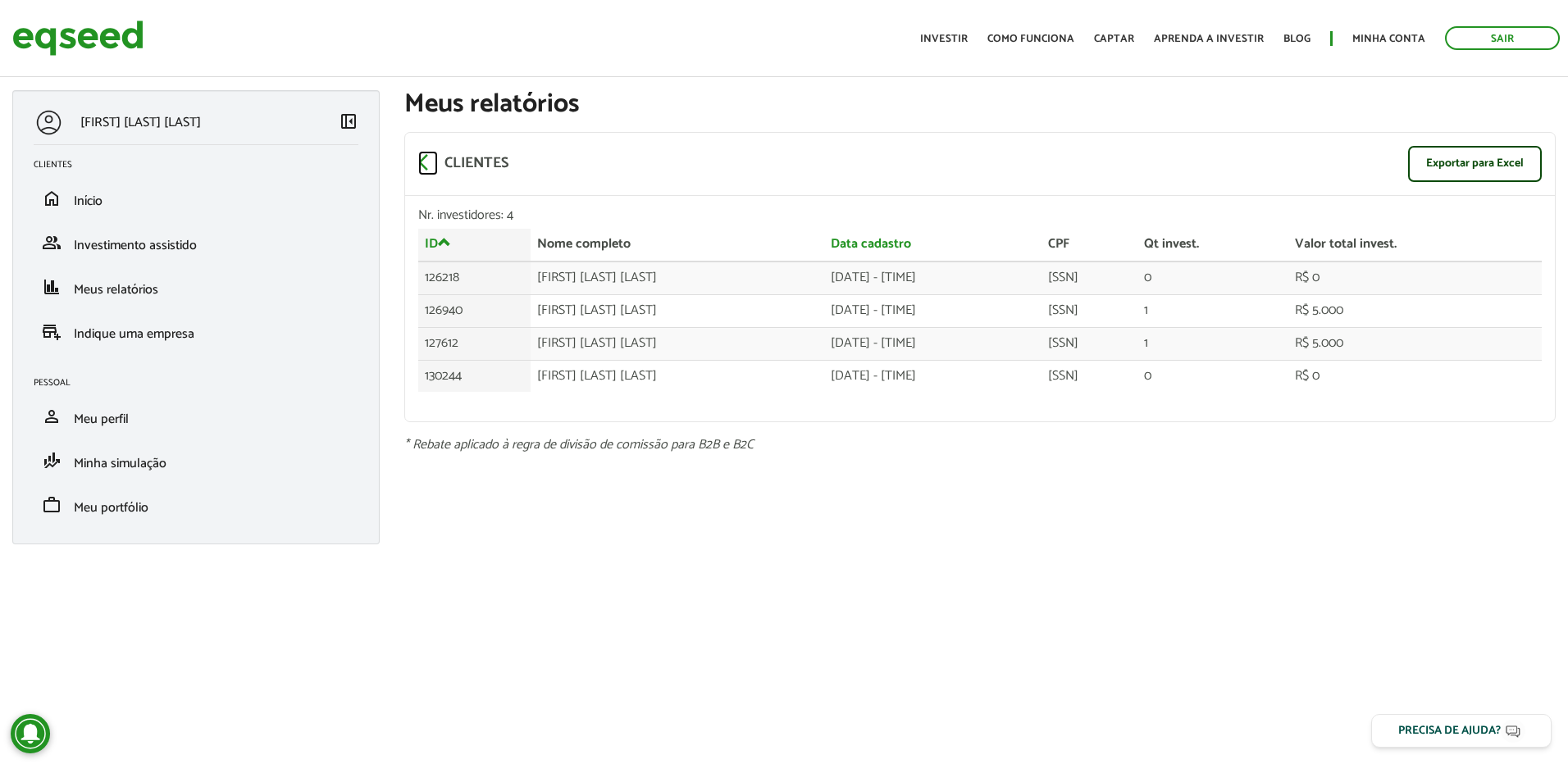 click on "arrow_back_ios" at bounding box center (428, 162) 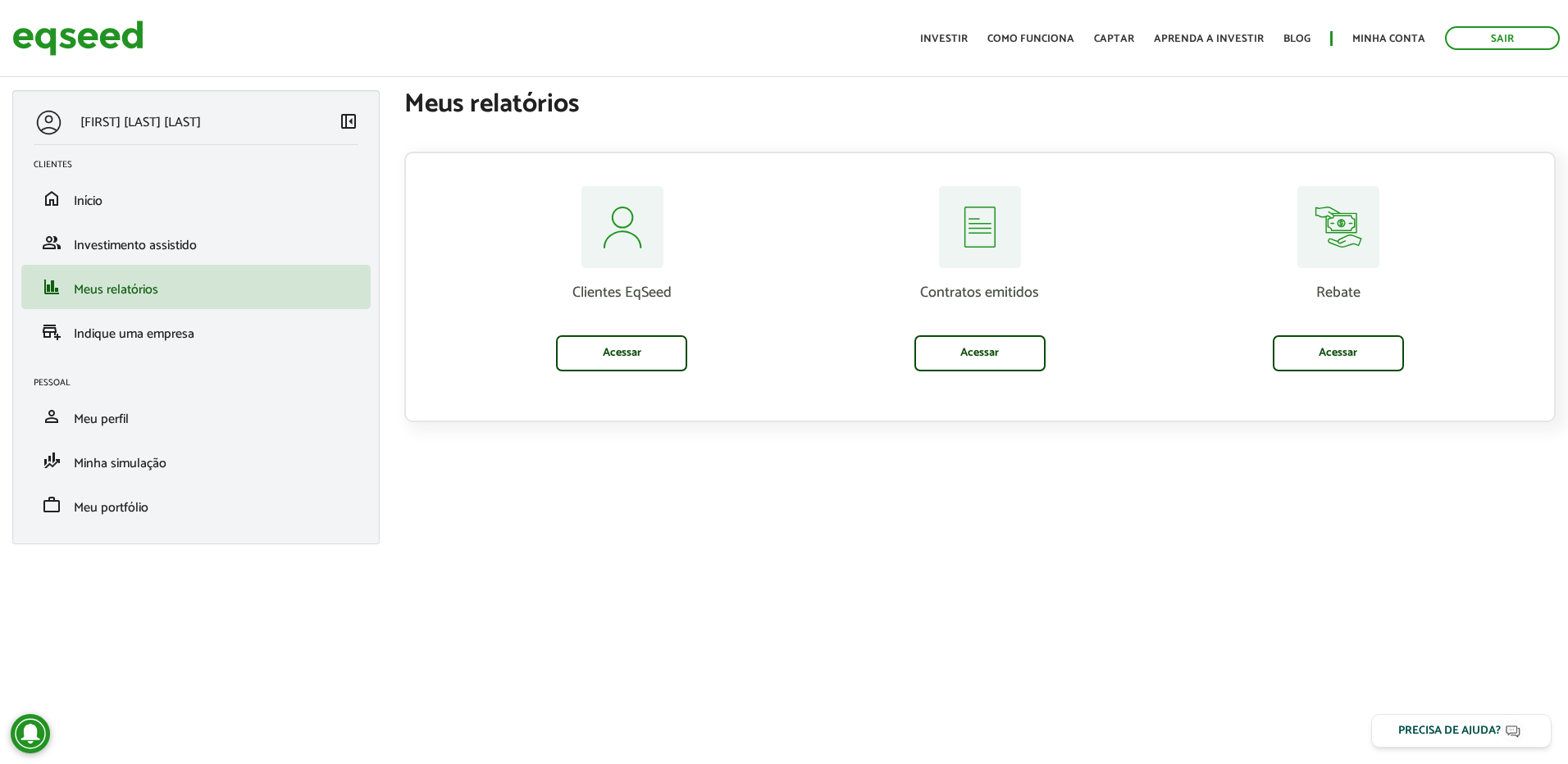 scroll, scrollTop: 0, scrollLeft: 0, axis: both 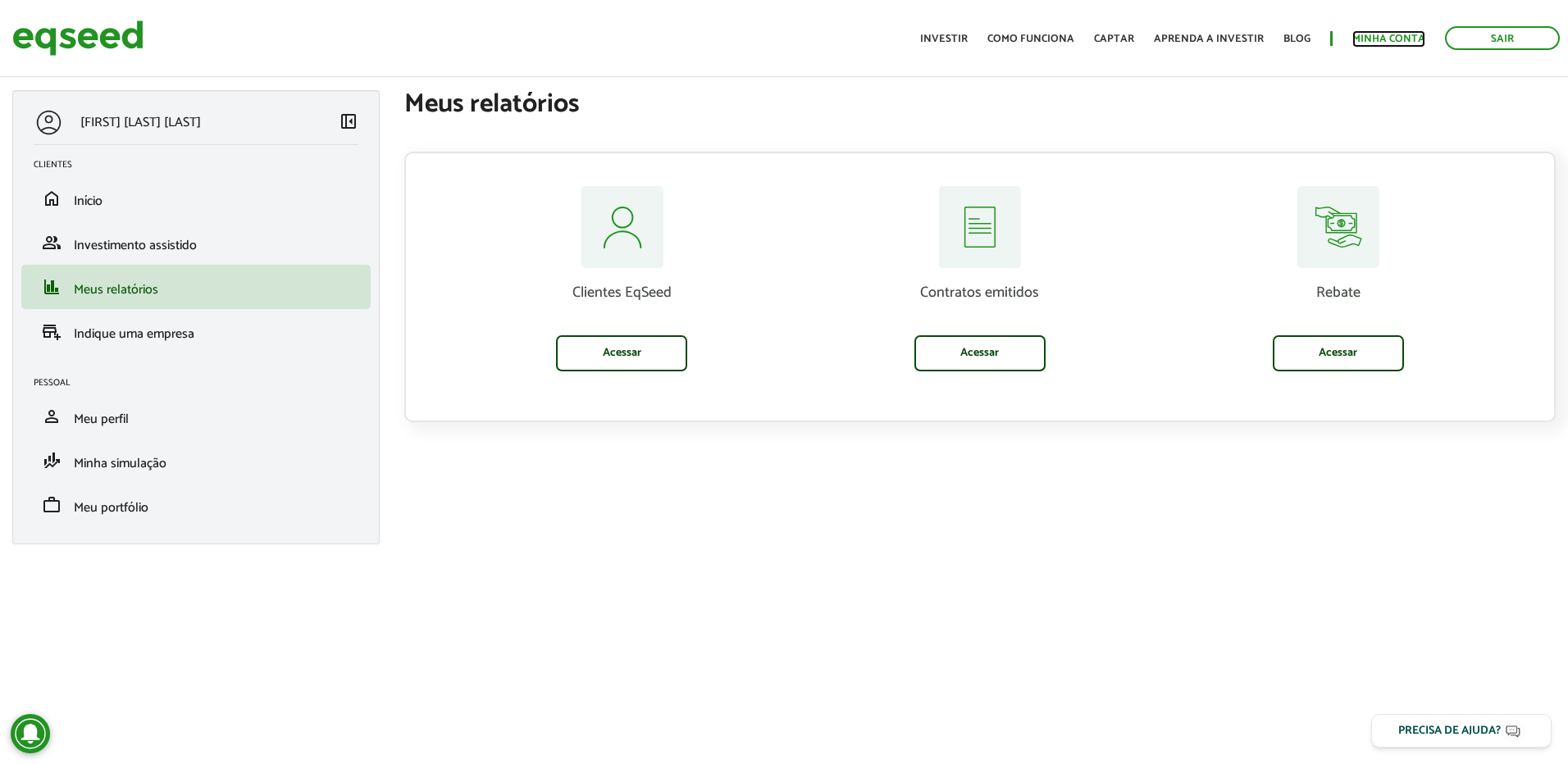 click on "Minha conta" at bounding box center (1388, 39) 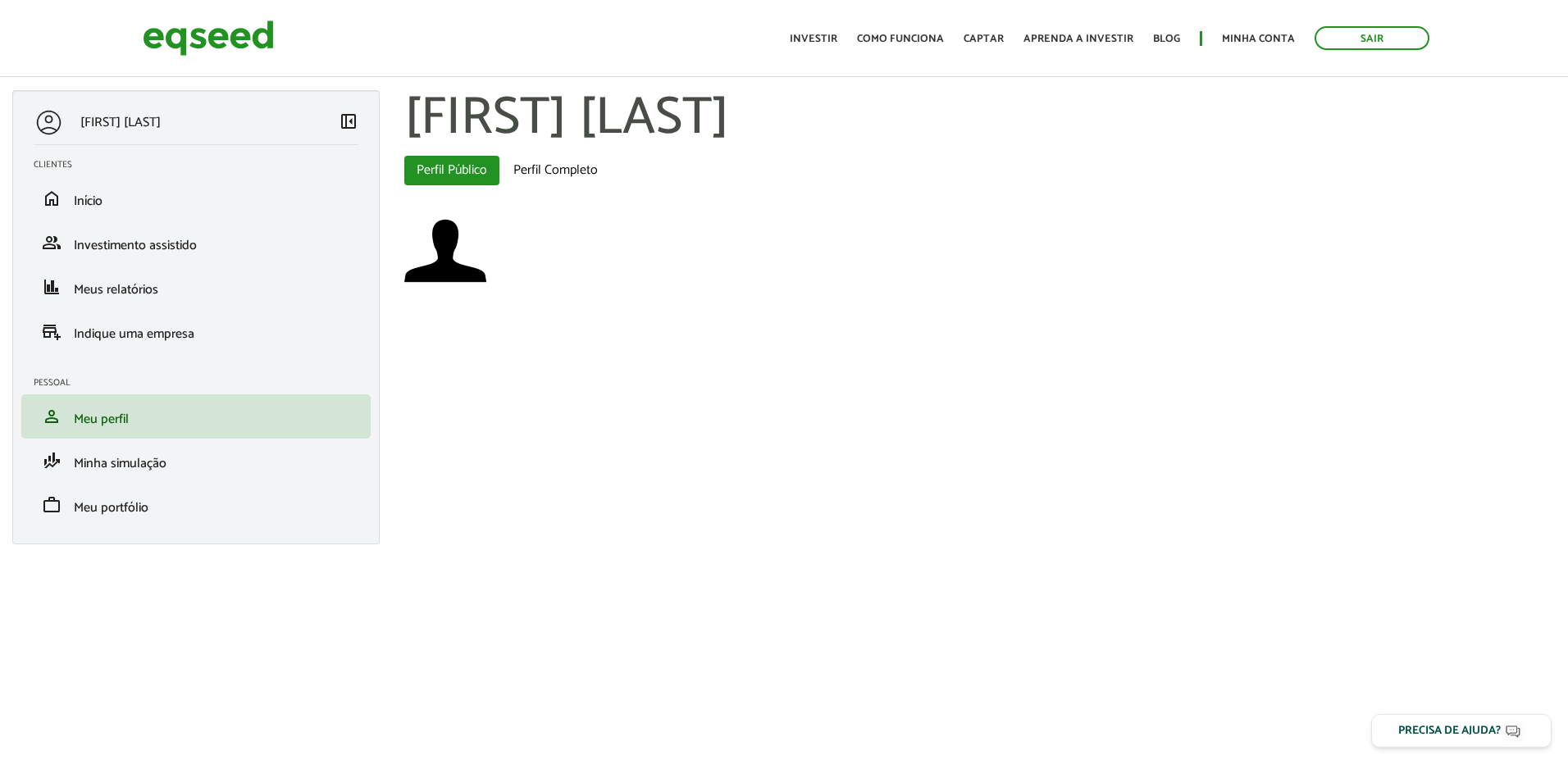 scroll, scrollTop: 0, scrollLeft: 0, axis: both 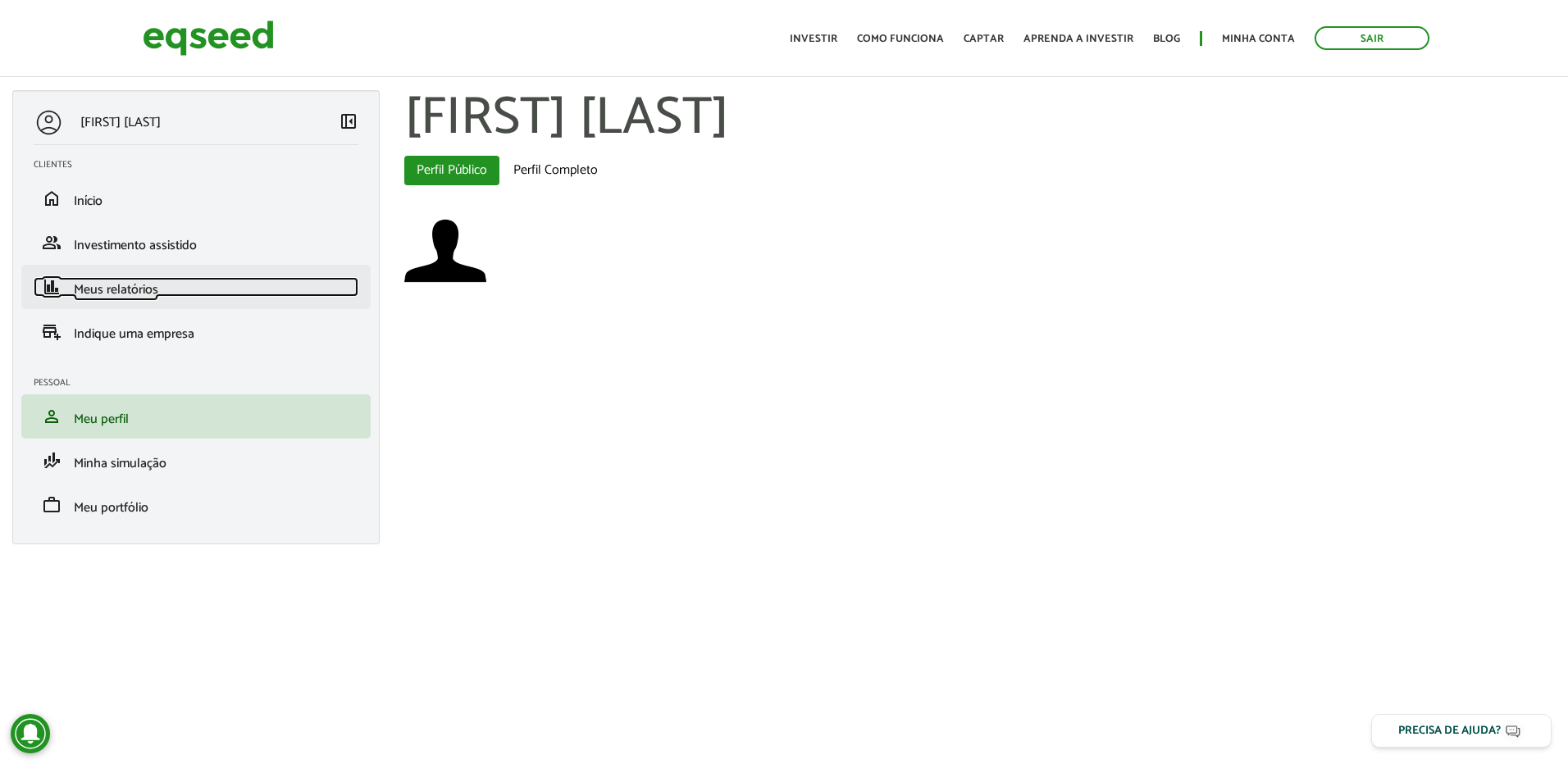 click on "Meus relatórios" at bounding box center [116, 289] 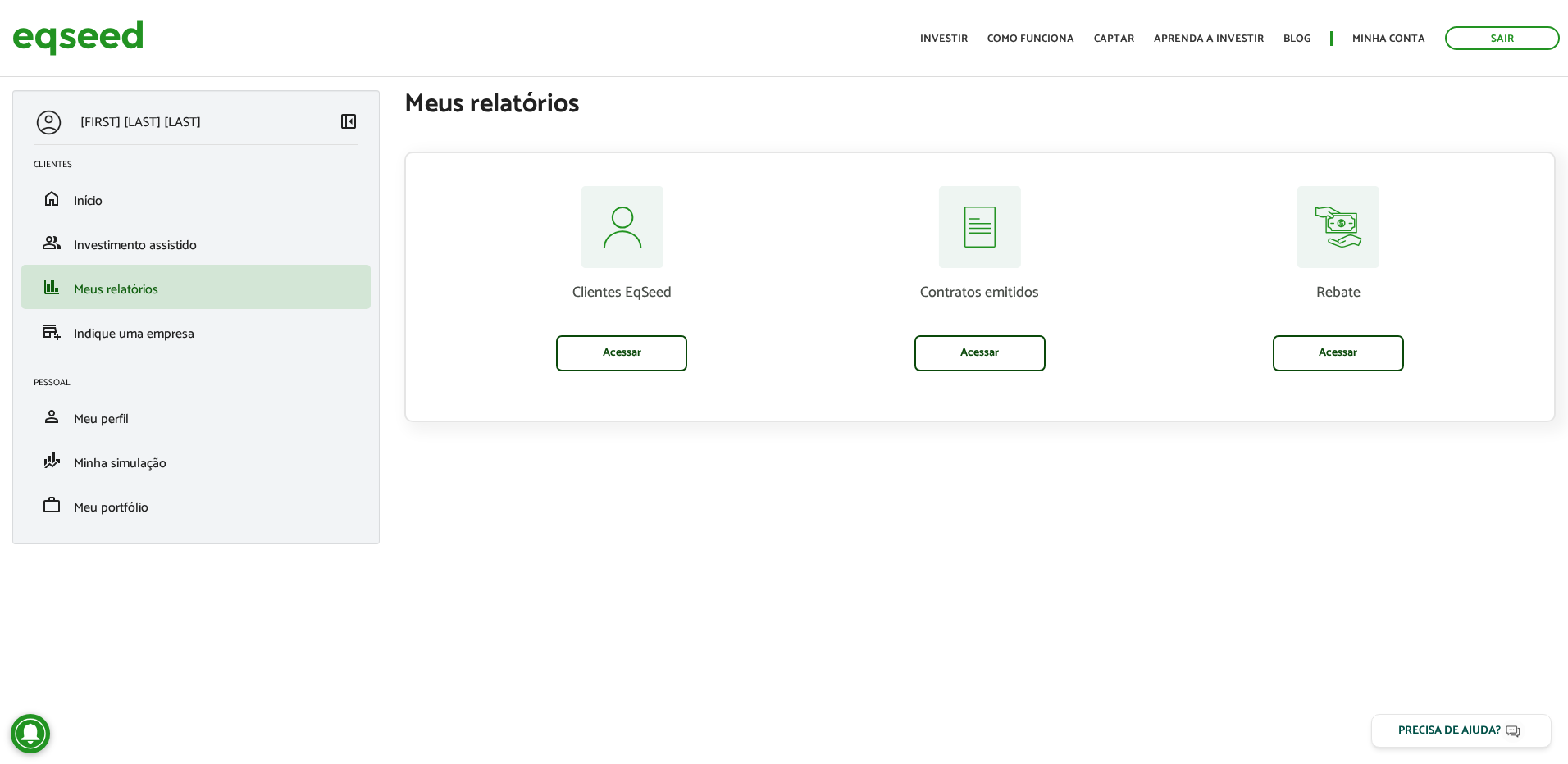 scroll, scrollTop: 0, scrollLeft: 0, axis: both 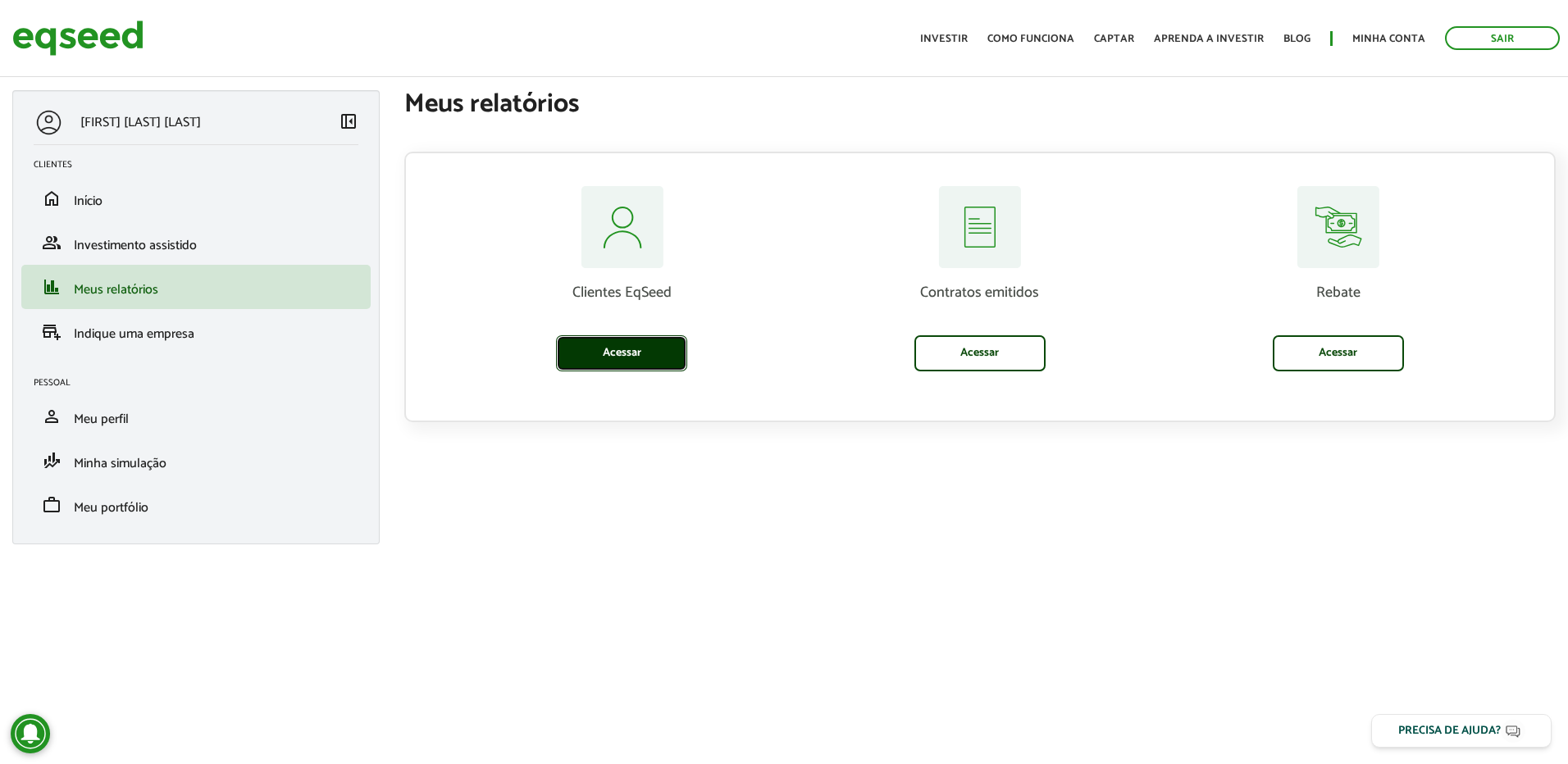 click on "Acessar" at bounding box center (622, 353) 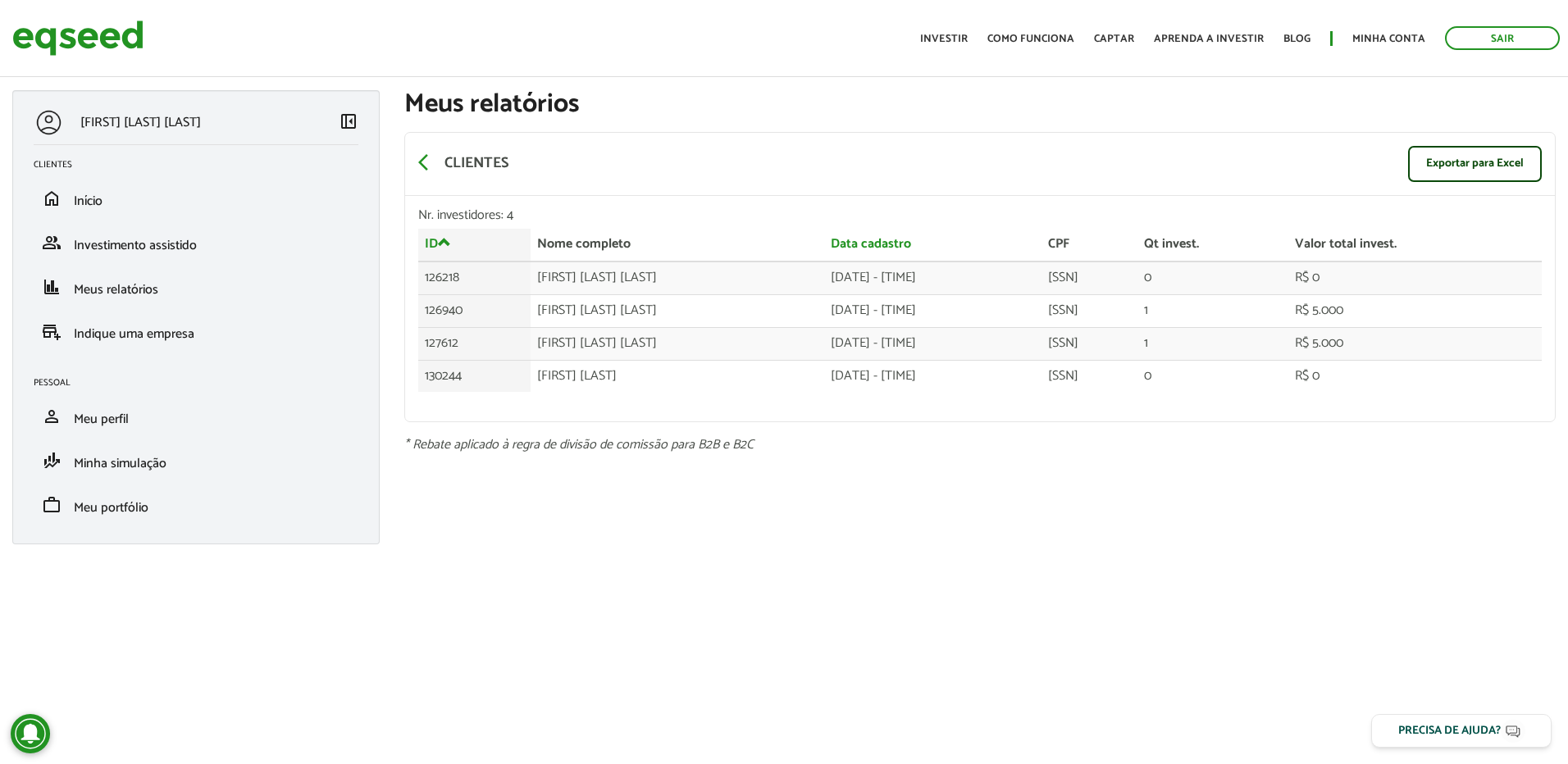 scroll, scrollTop: 0, scrollLeft: 0, axis: both 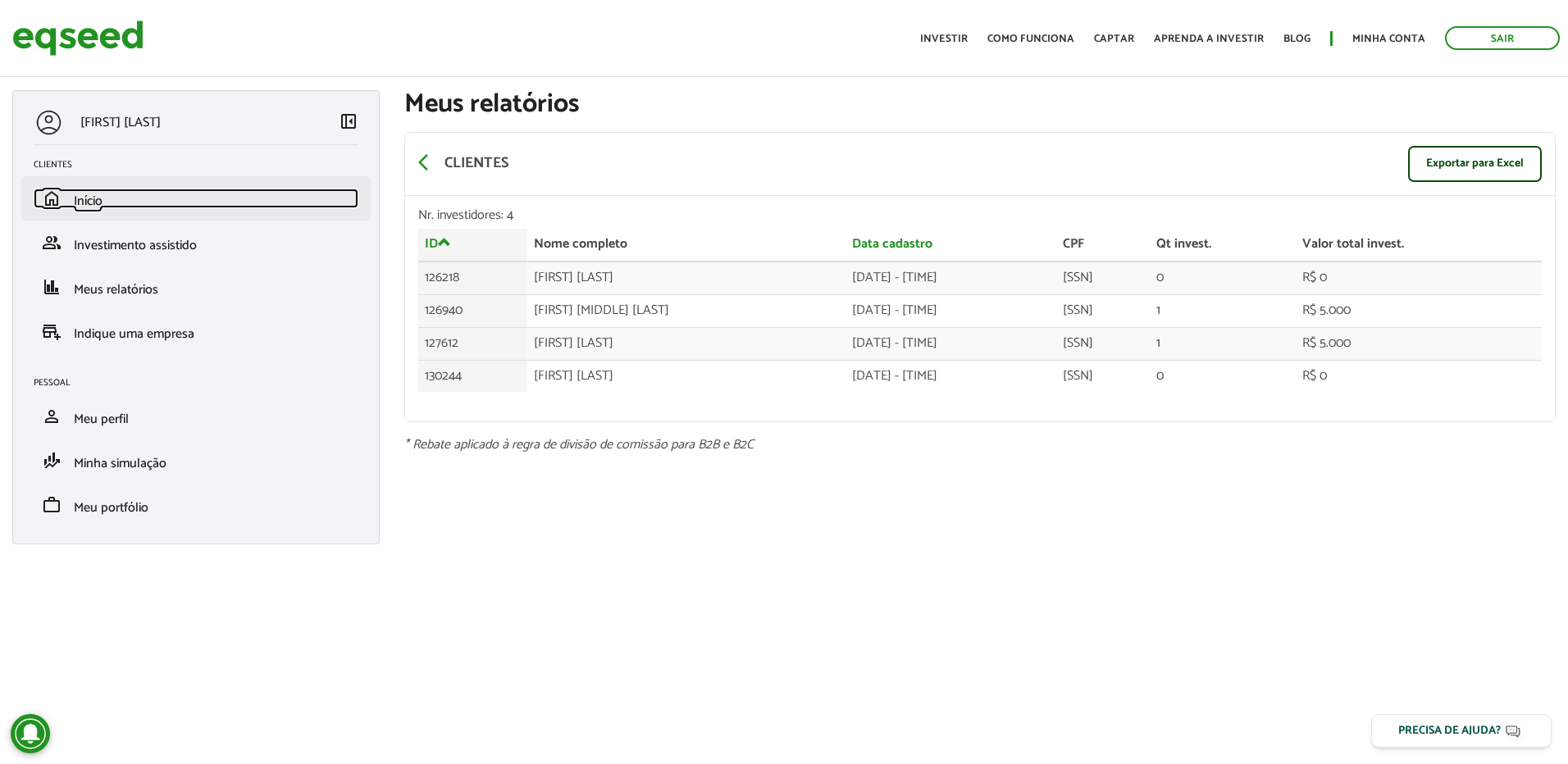 click on "home Início" at bounding box center (196, 198) 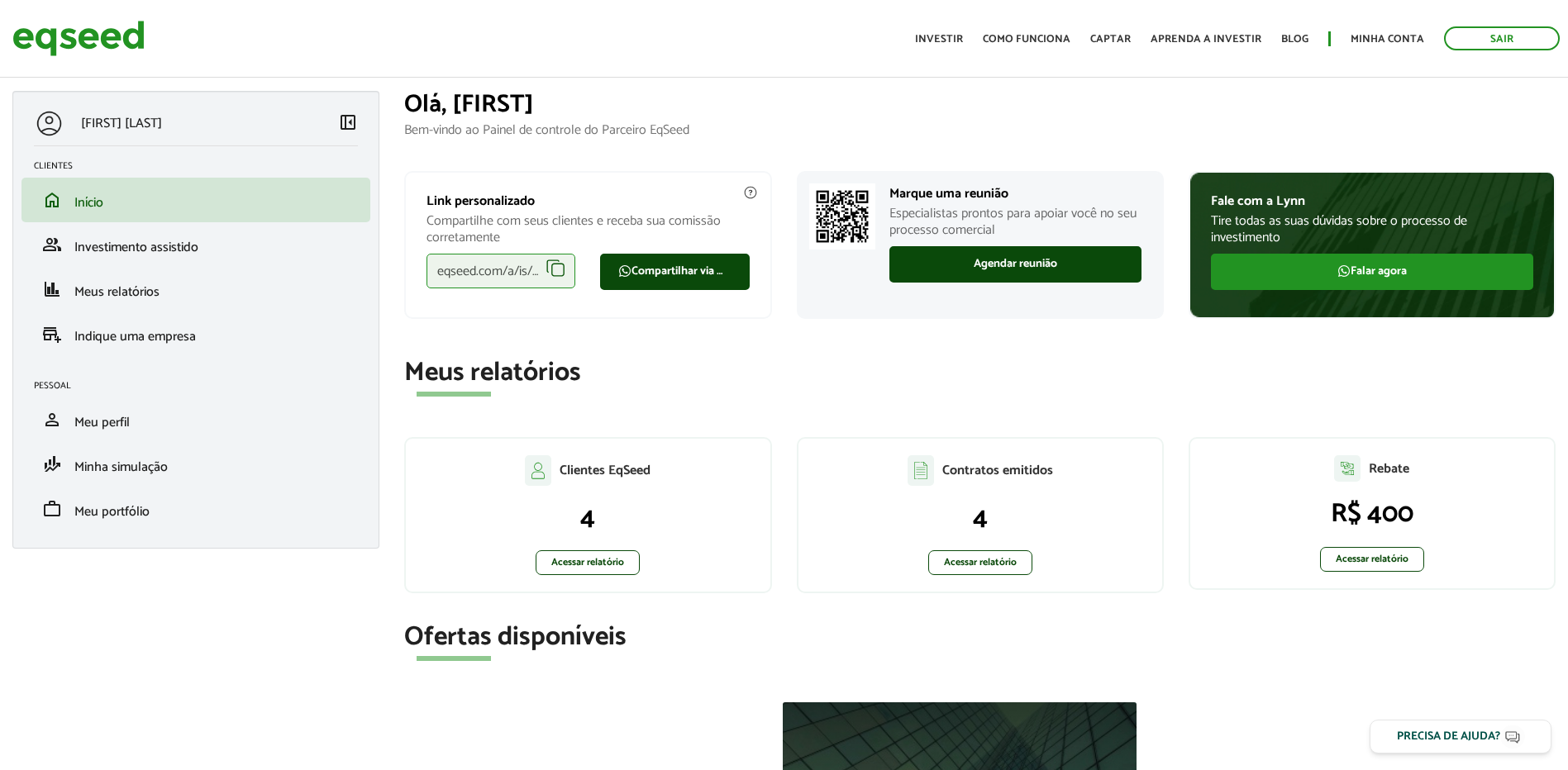 click on "eqseed.com/a/is/[USERNAME]" at bounding box center [501, 271] 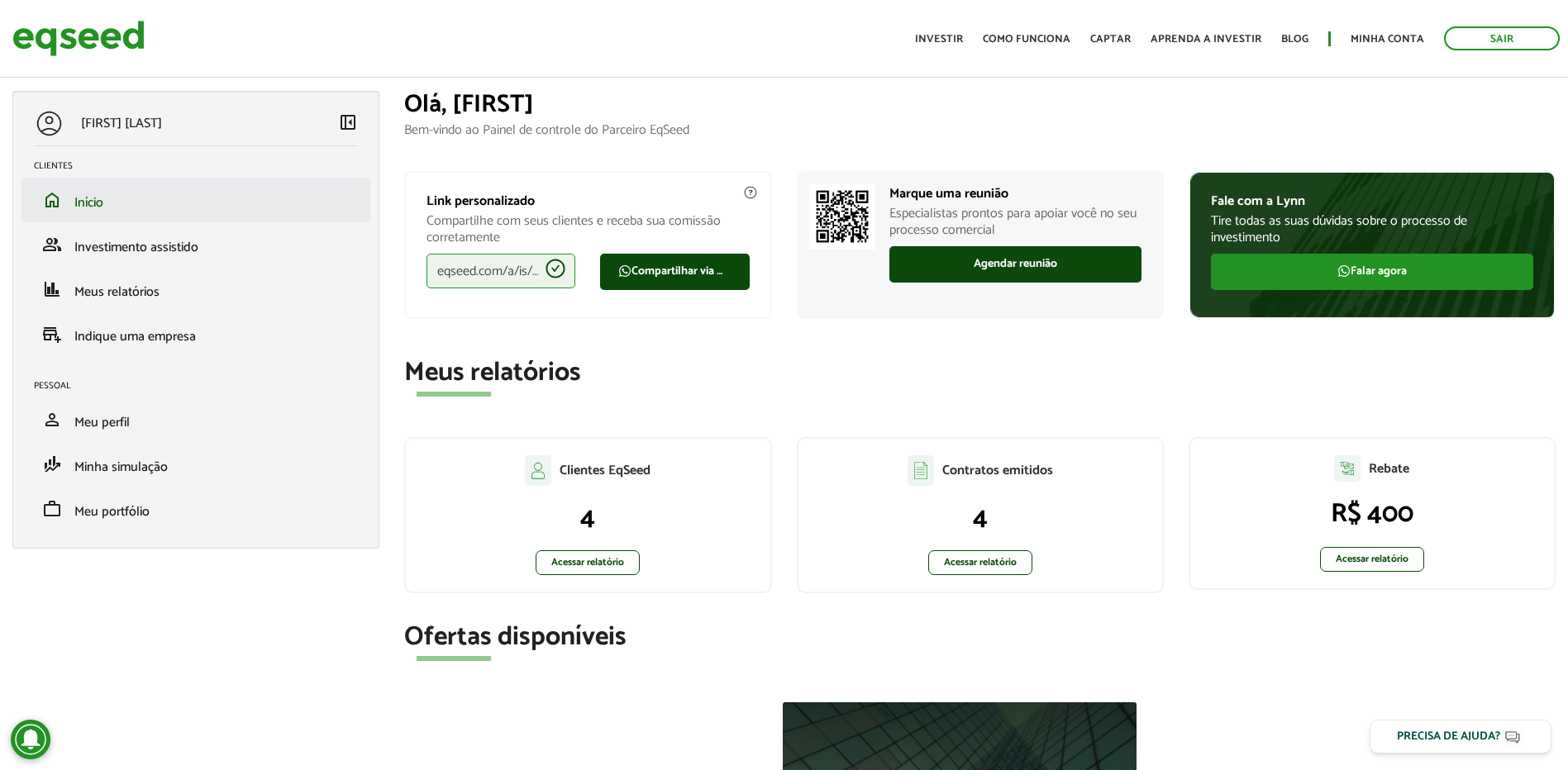 click on "home Início" at bounding box center (196, 200) 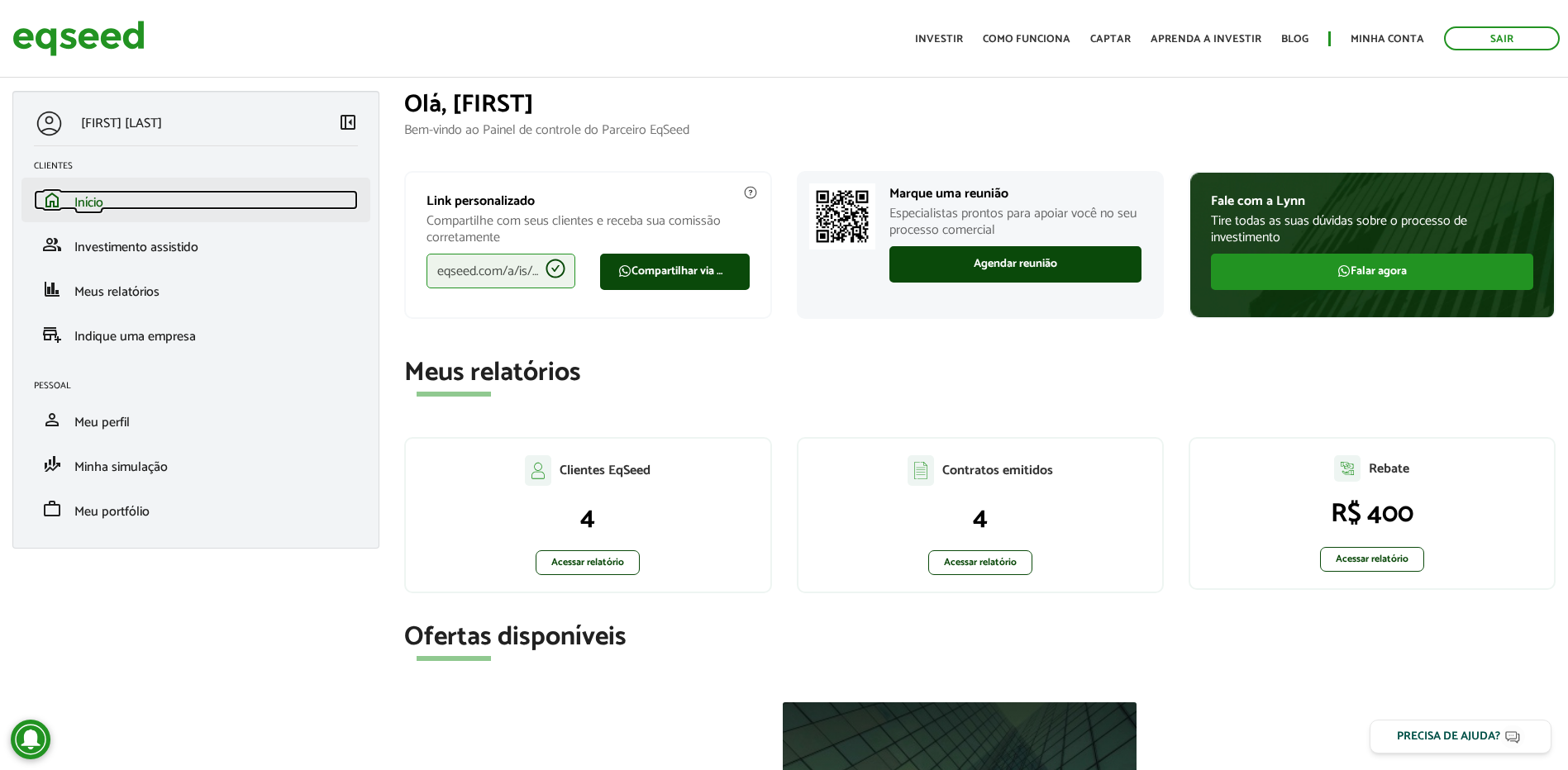 click on "Início" at bounding box center (88, 202) 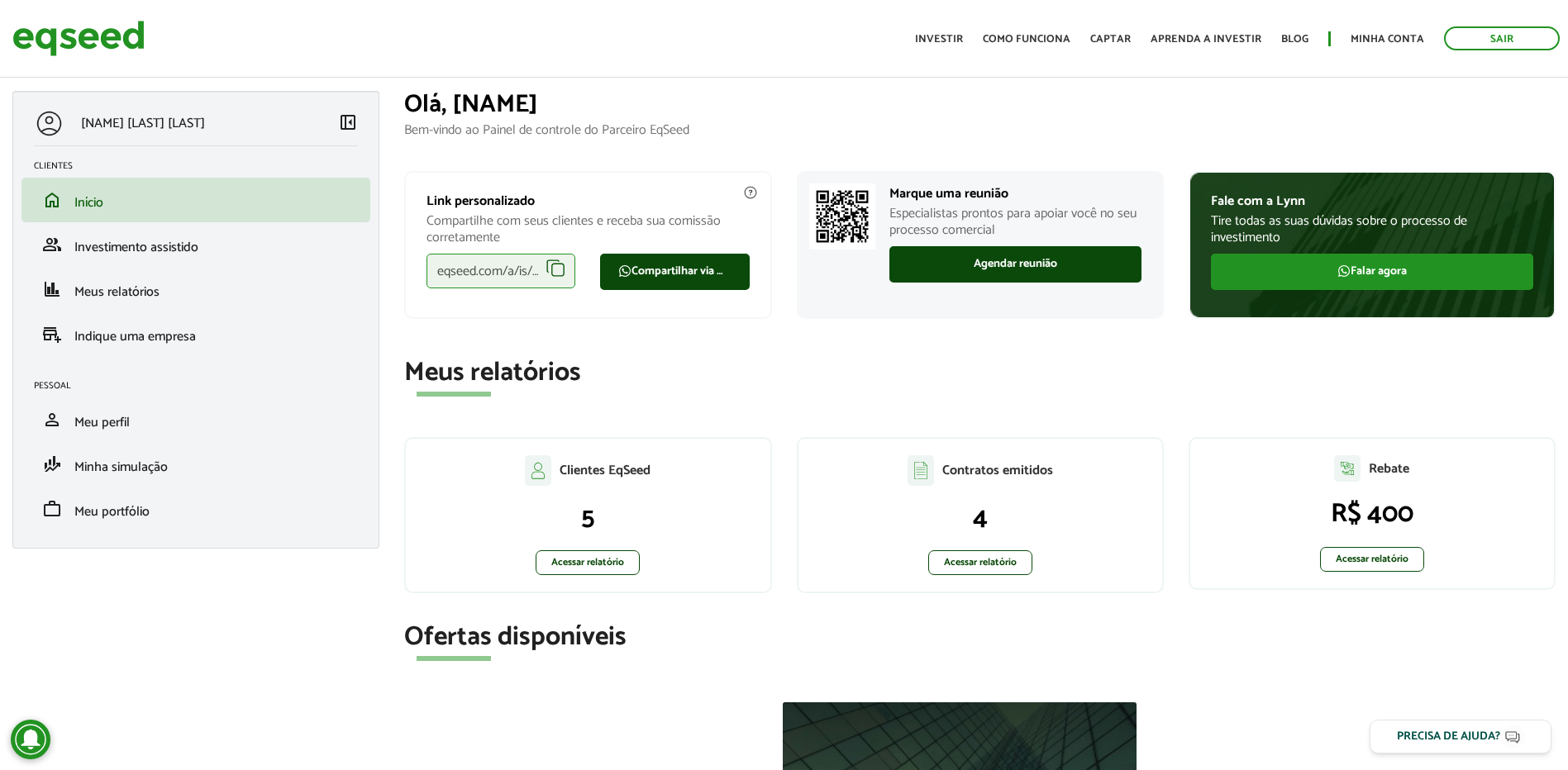 scroll, scrollTop: 0, scrollLeft: 0, axis: both 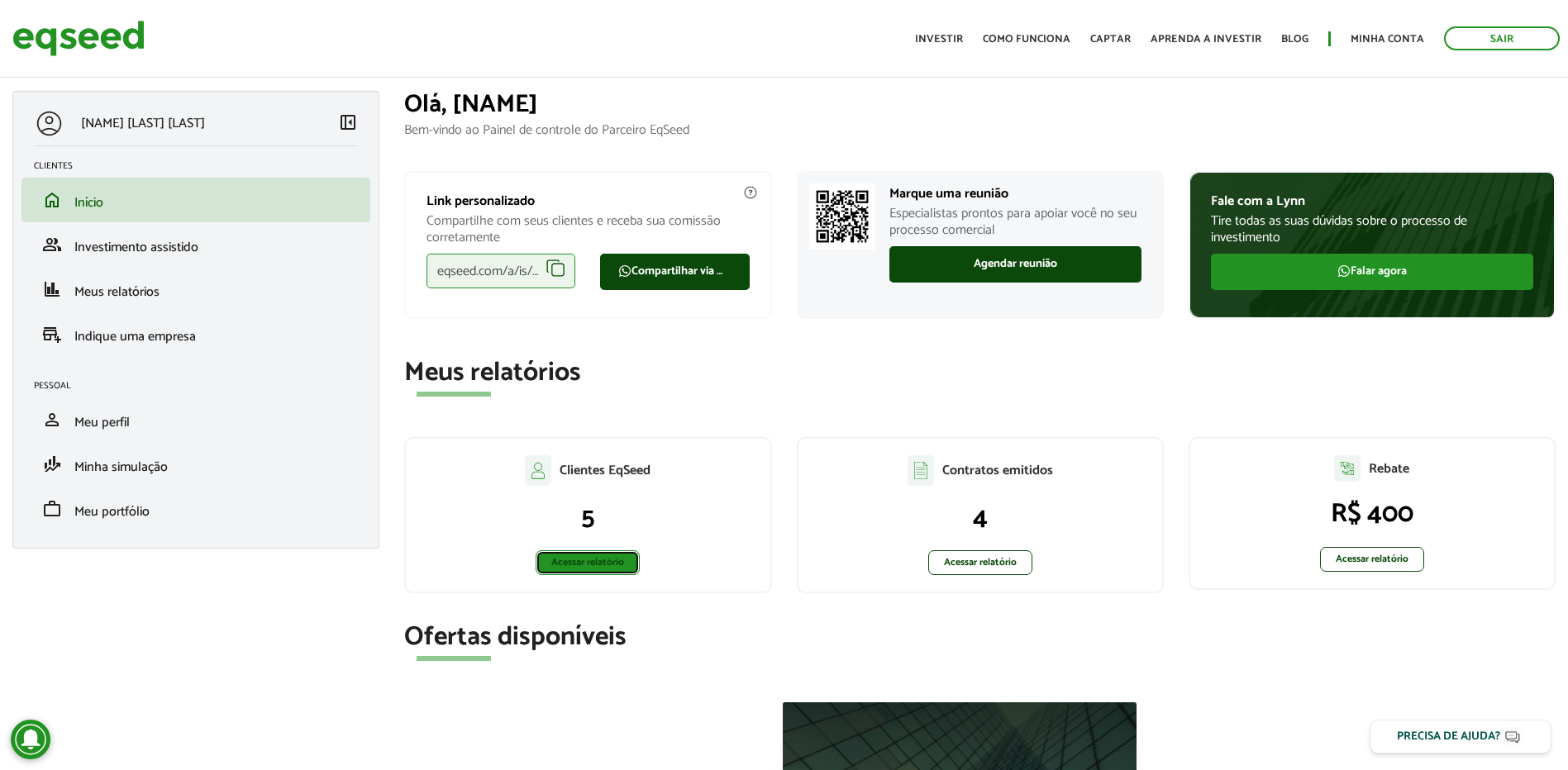 click on "Acessar relatório" at bounding box center (588, 563) 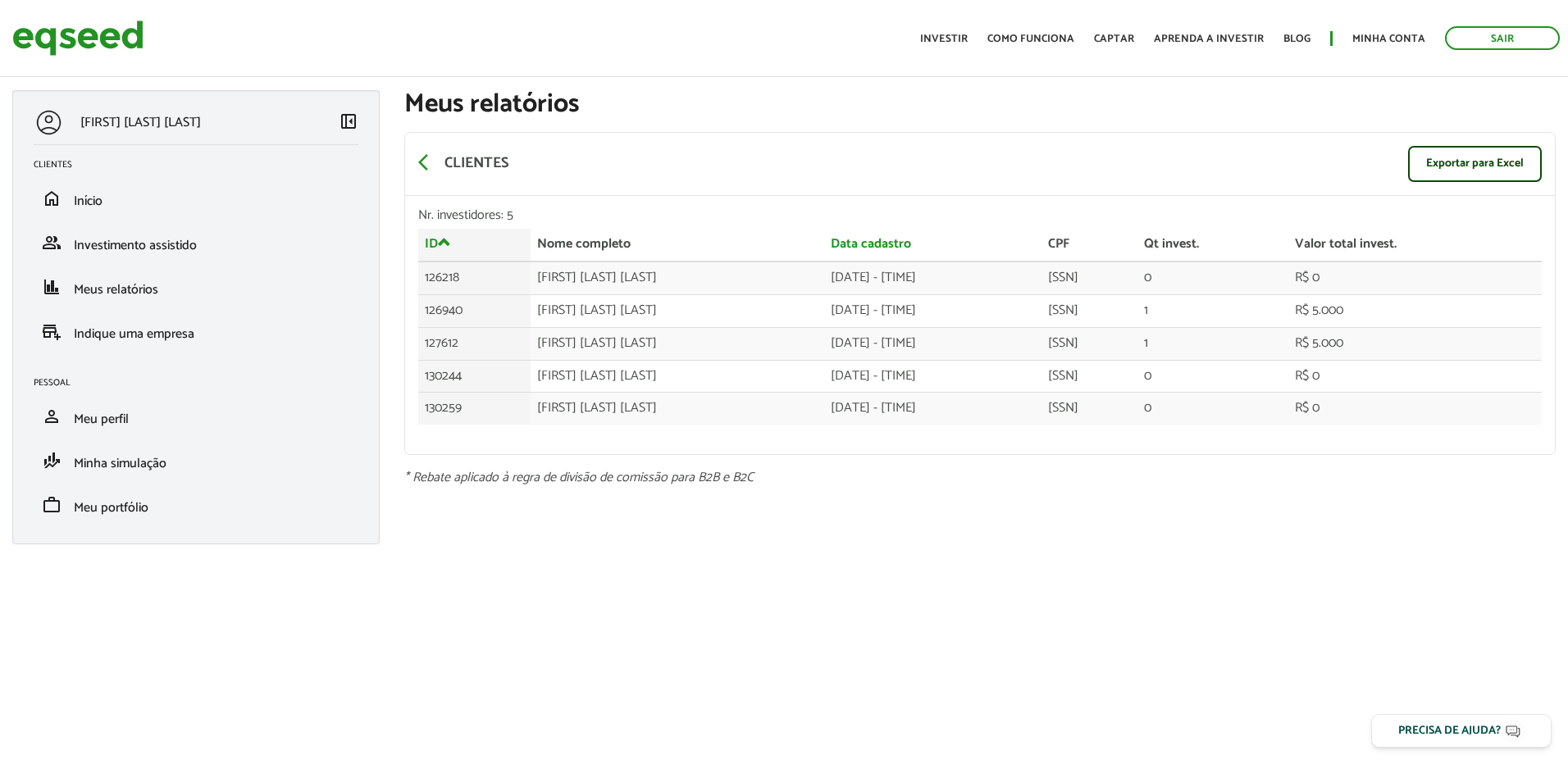 scroll, scrollTop: 0, scrollLeft: 0, axis: both 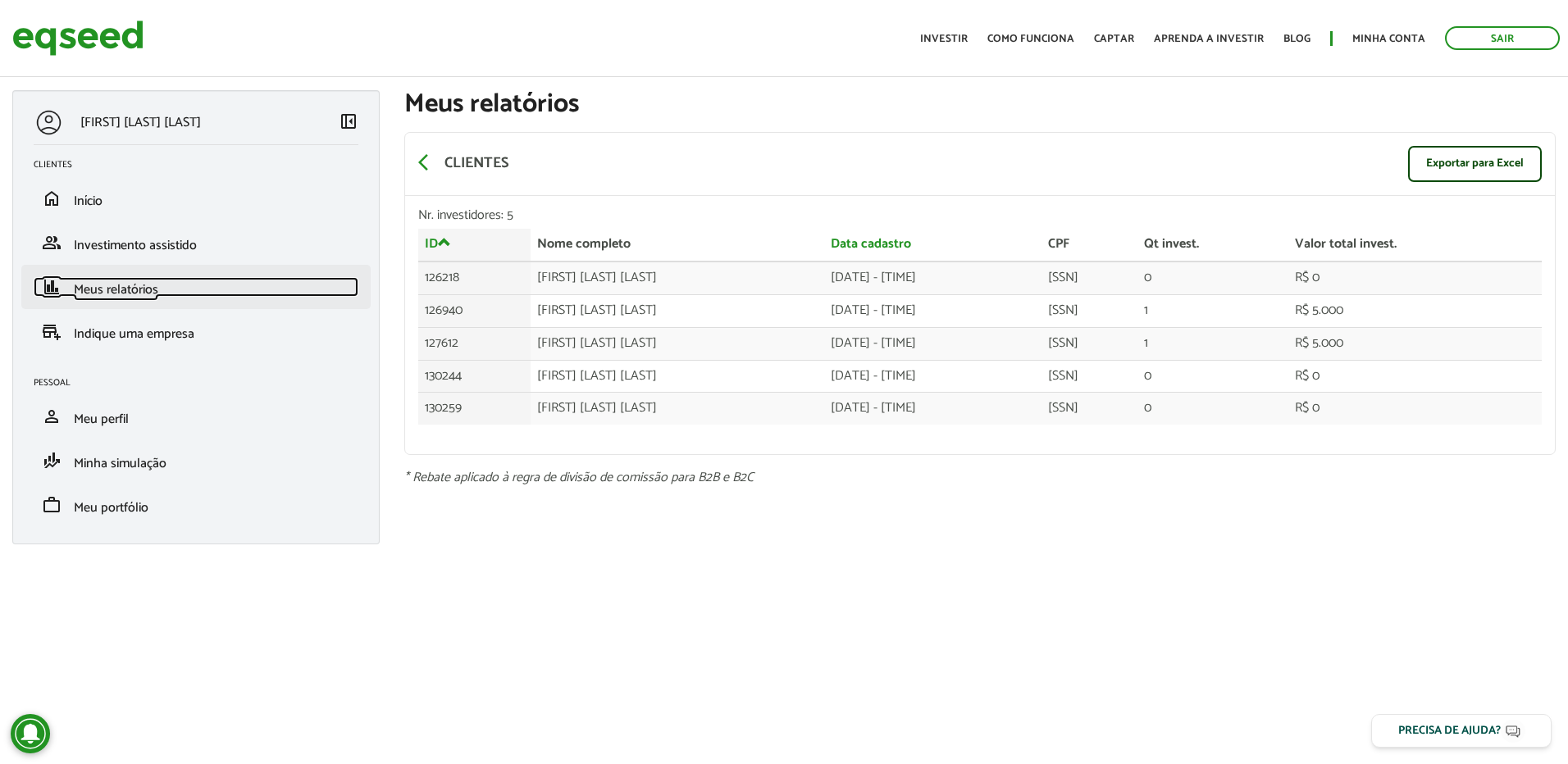 click on "finance Meus relatórios" at bounding box center (196, 287) 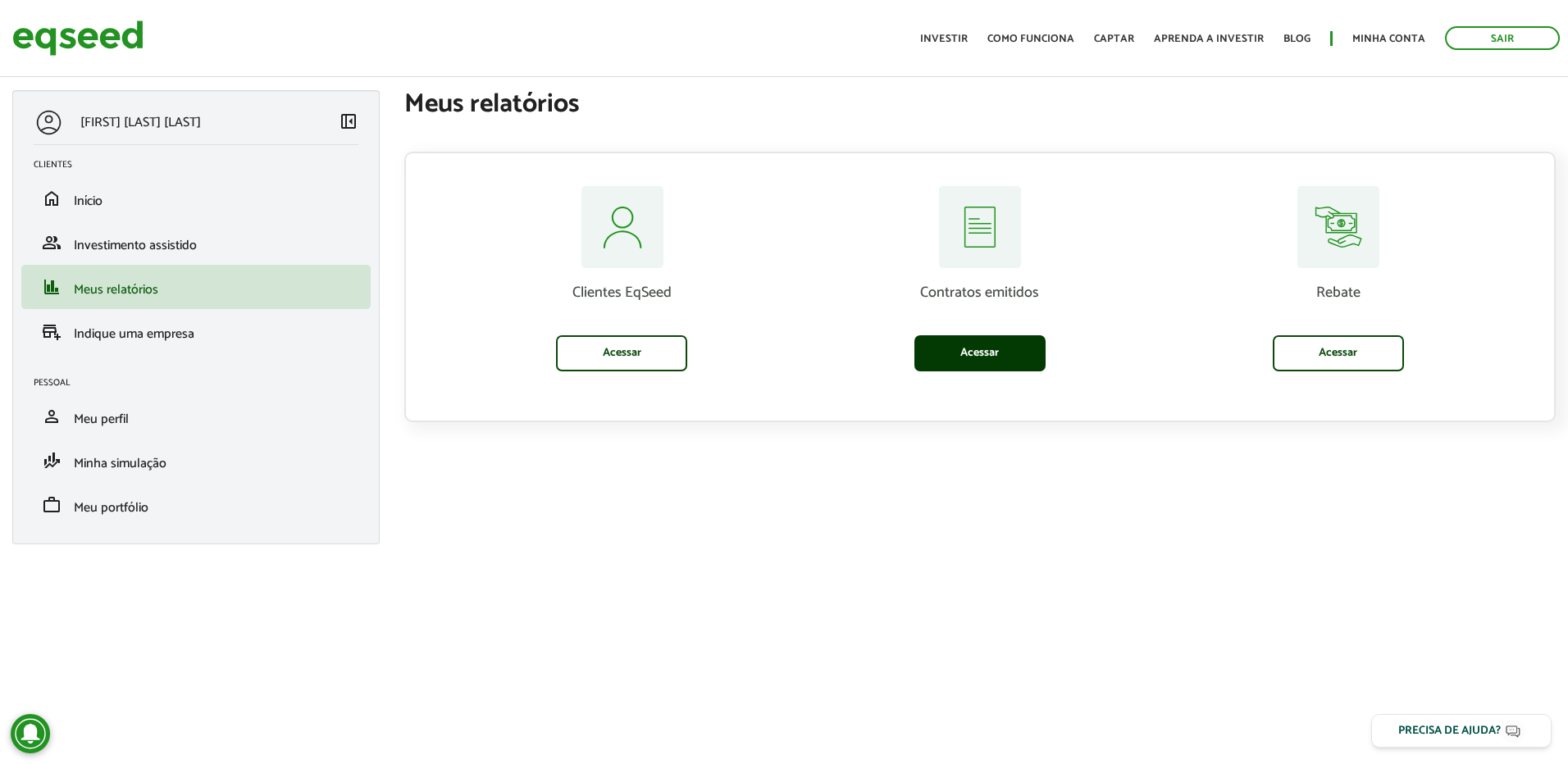 scroll, scrollTop: 0, scrollLeft: 0, axis: both 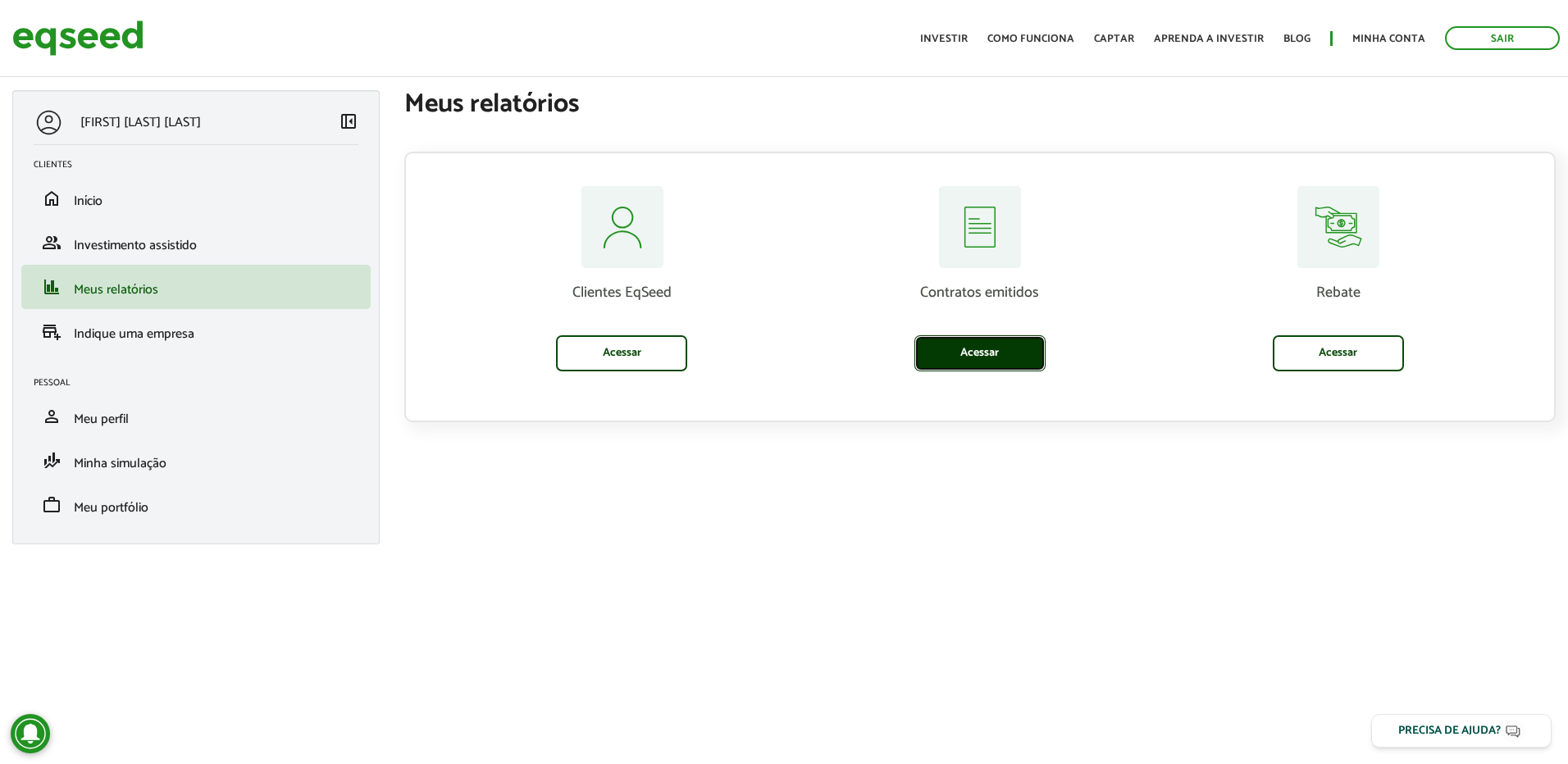 click on "Acessar" at bounding box center (980, 353) 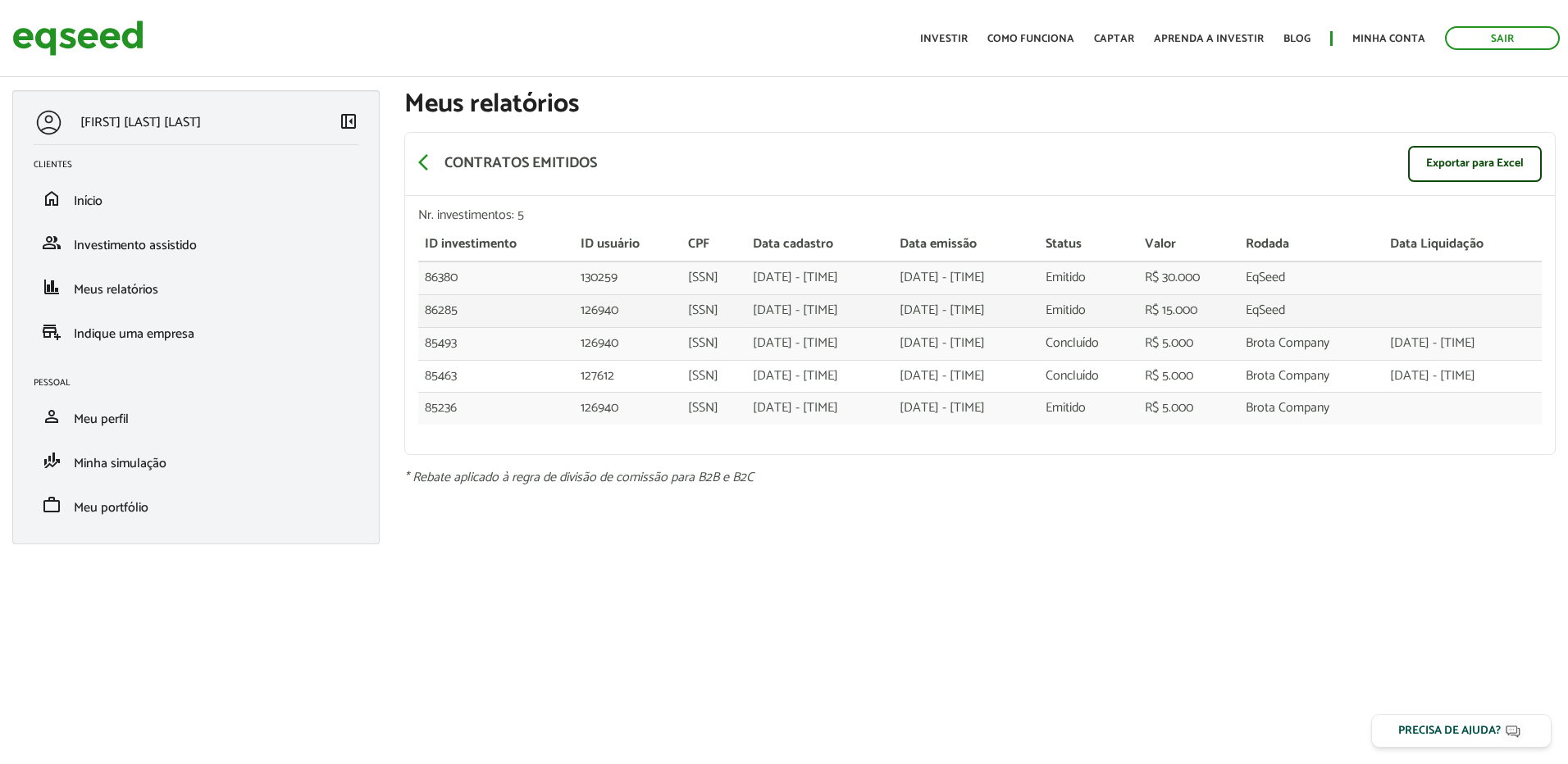 scroll, scrollTop: 0, scrollLeft: 0, axis: both 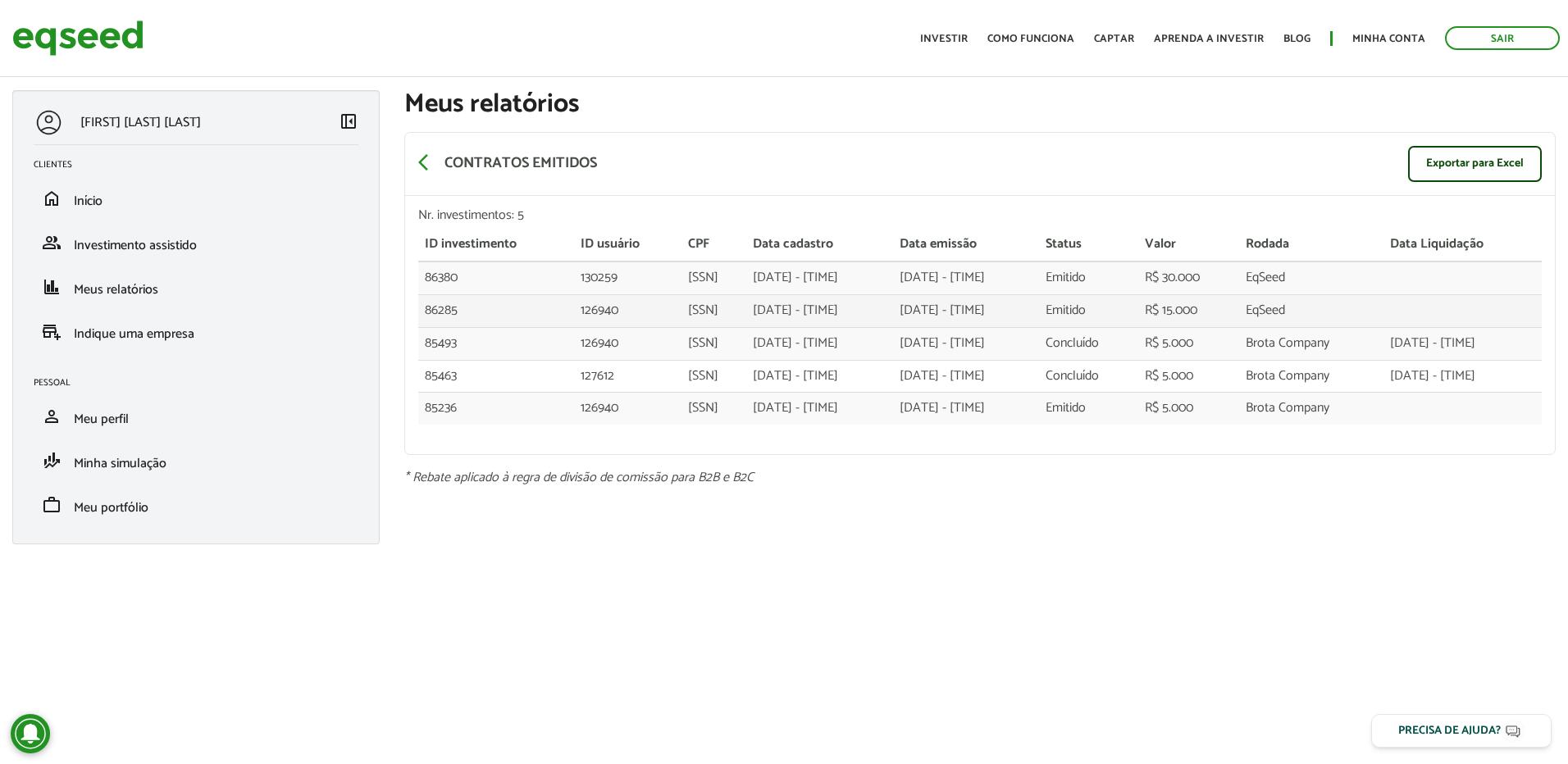 click on "Emitido" at bounding box center (1088, 278) 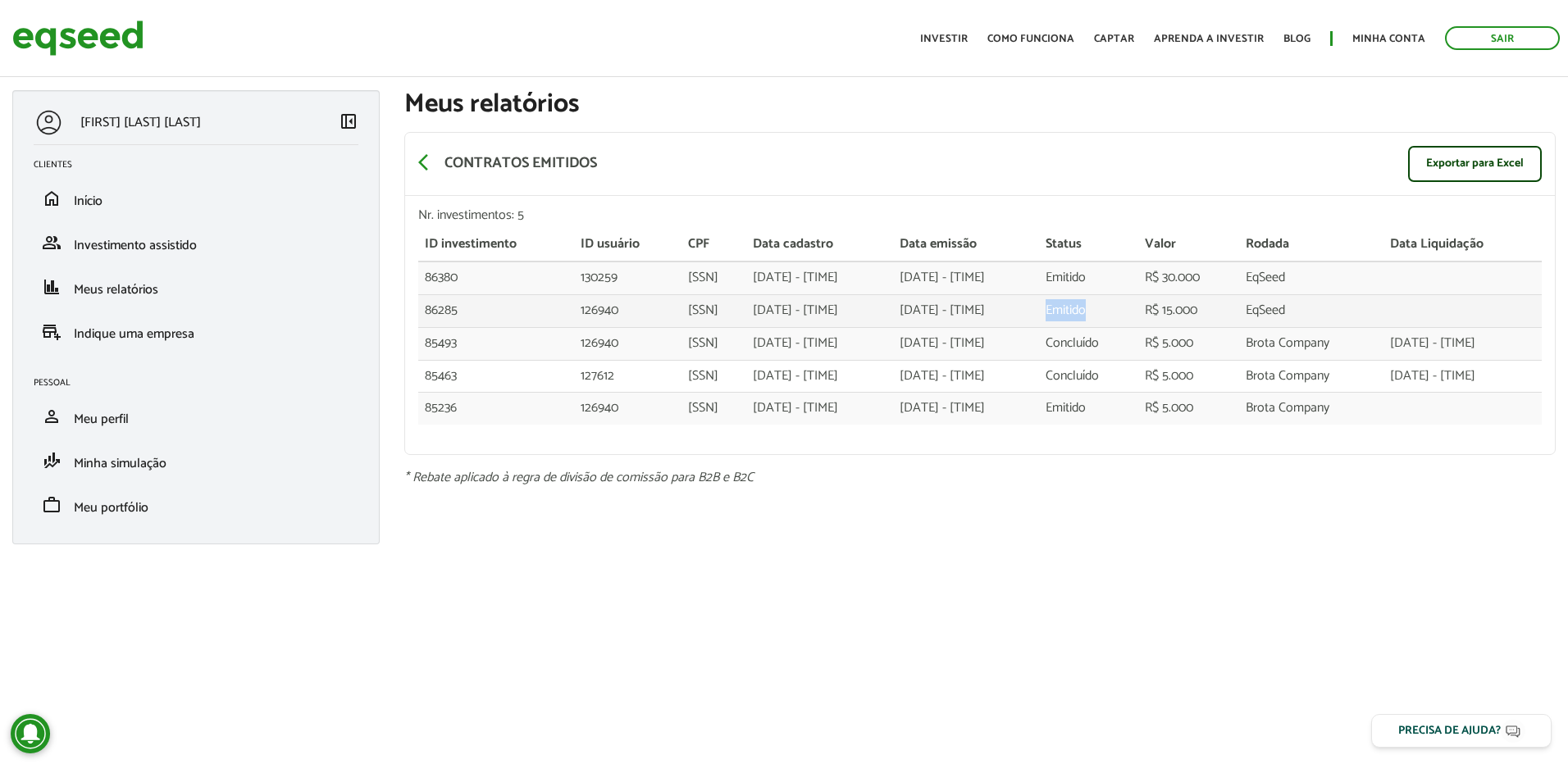 click on "Emitido" at bounding box center (1088, 278) 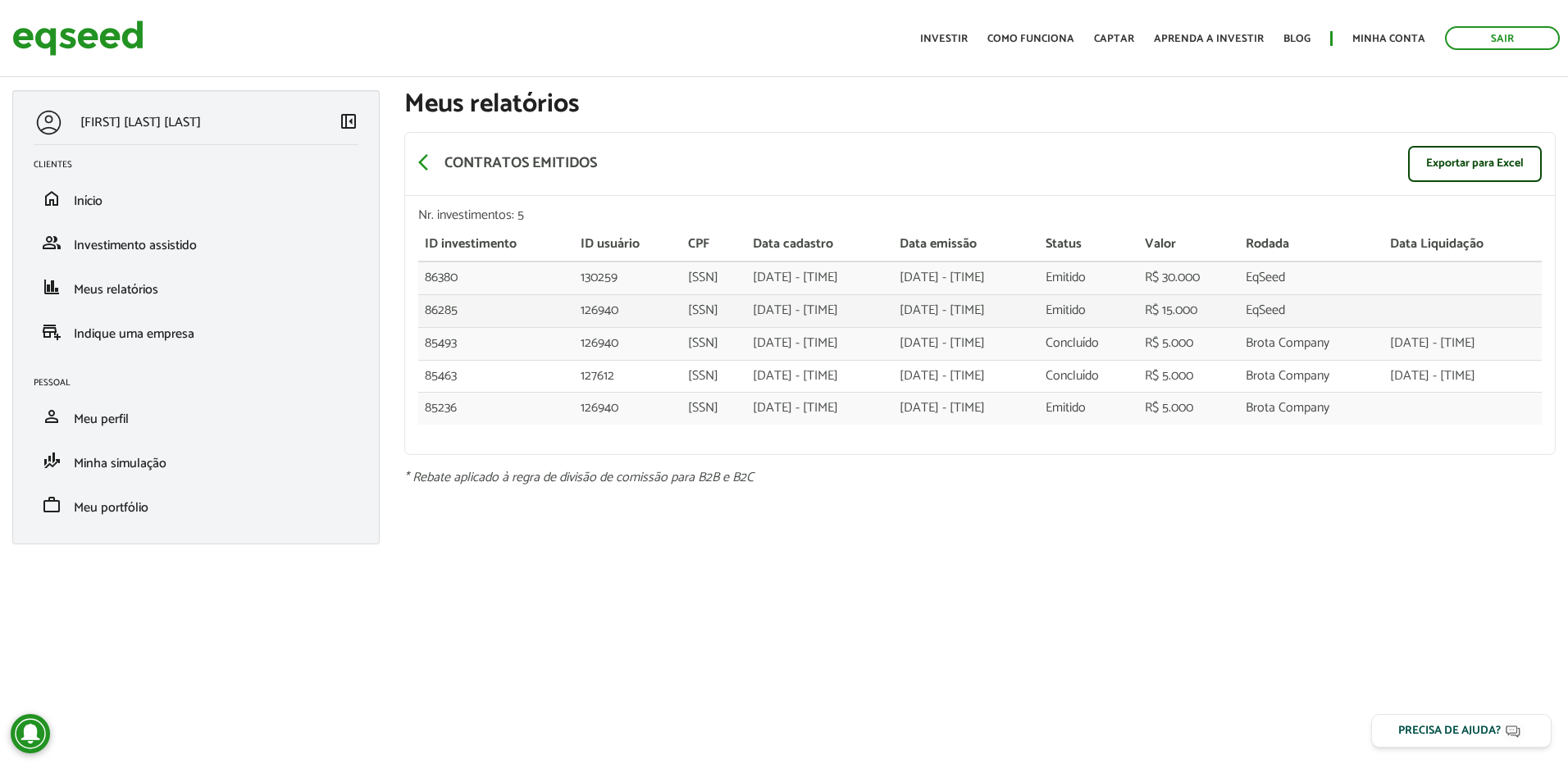 click on "126940" at bounding box center (627, 278) 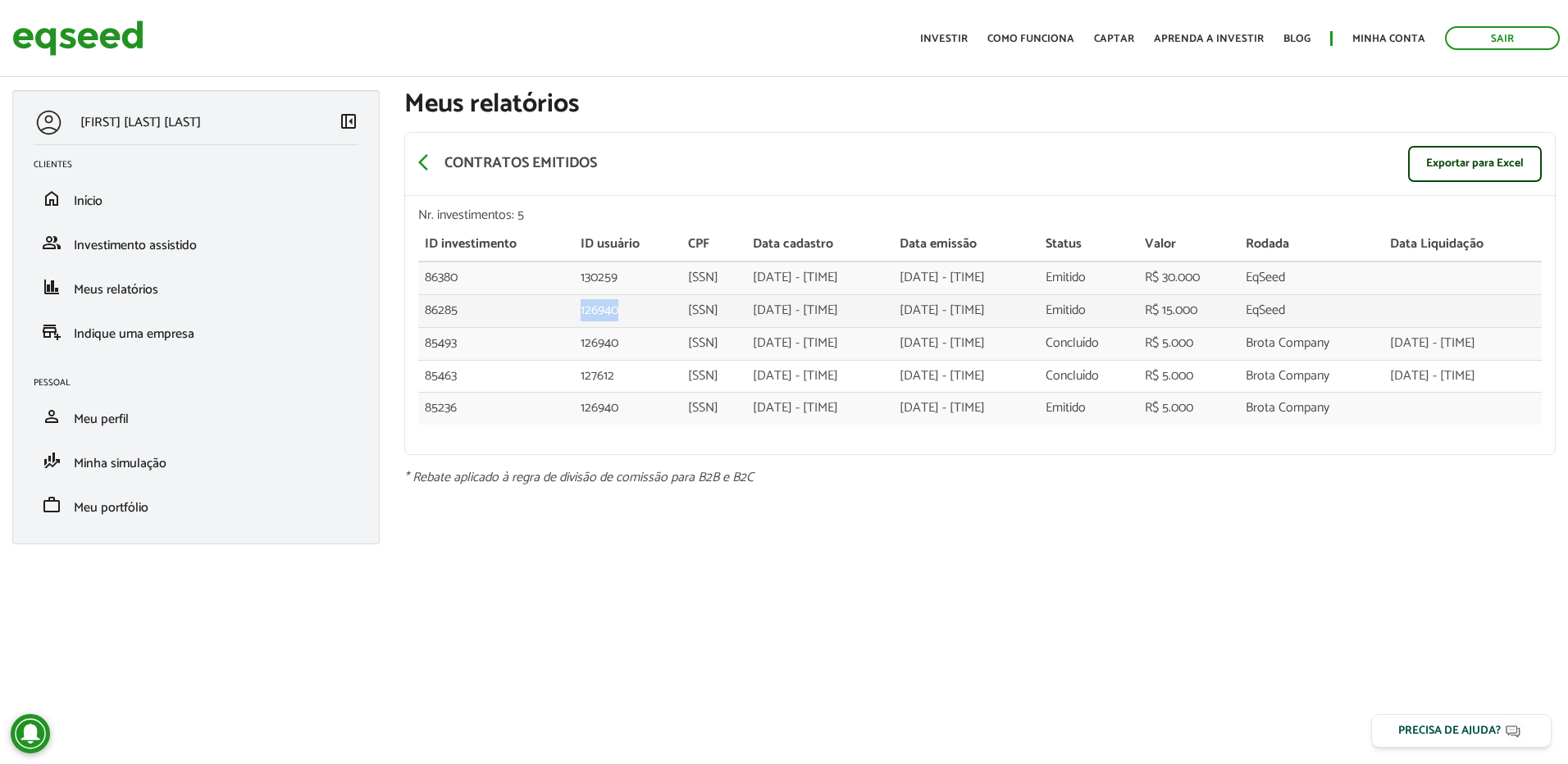 click on "126940" at bounding box center (627, 278) 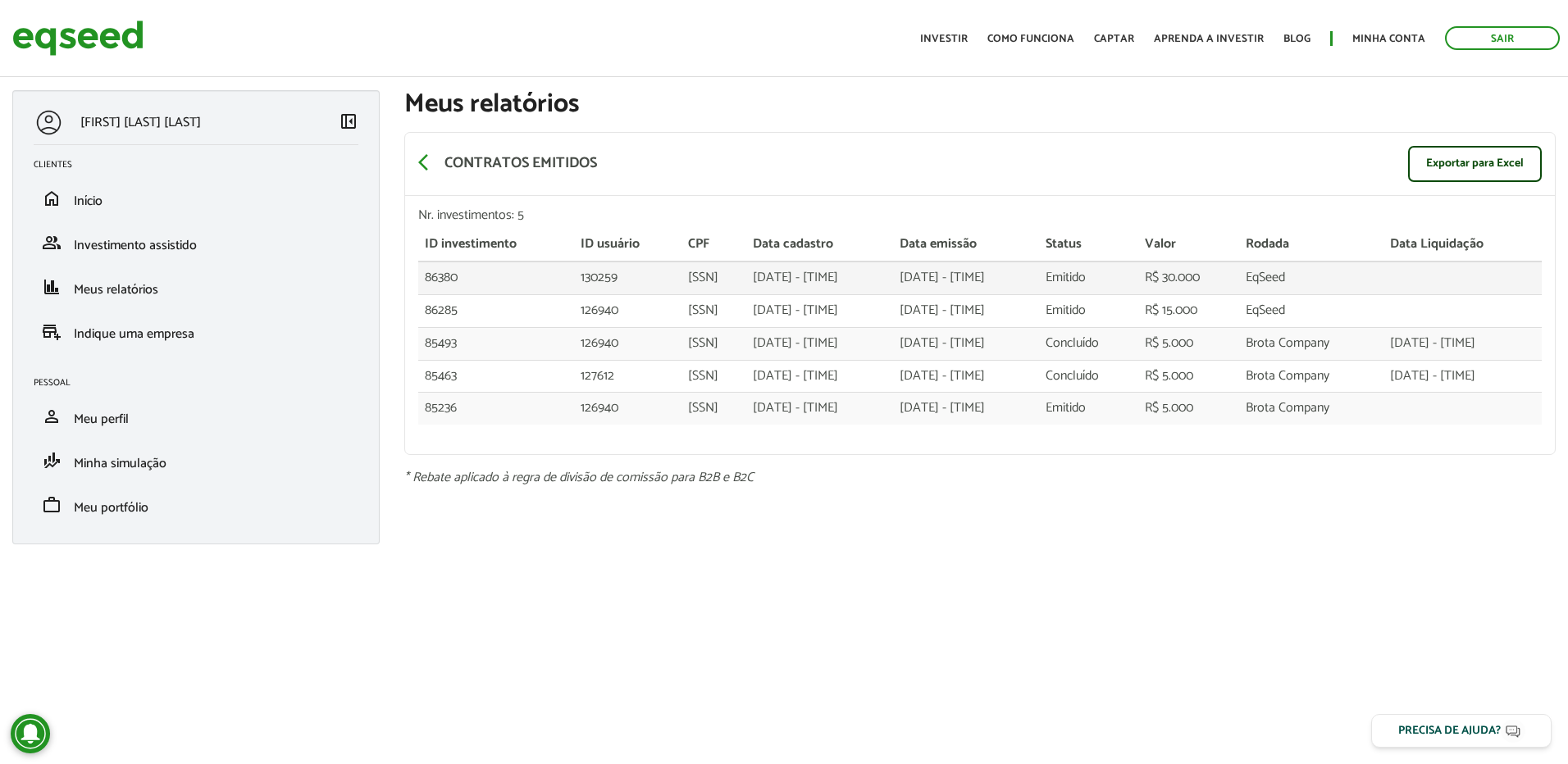 drag, startPoint x: 584, startPoint y: 313, endPoint x: 570, endPoint y: 282, distance: 34.0147 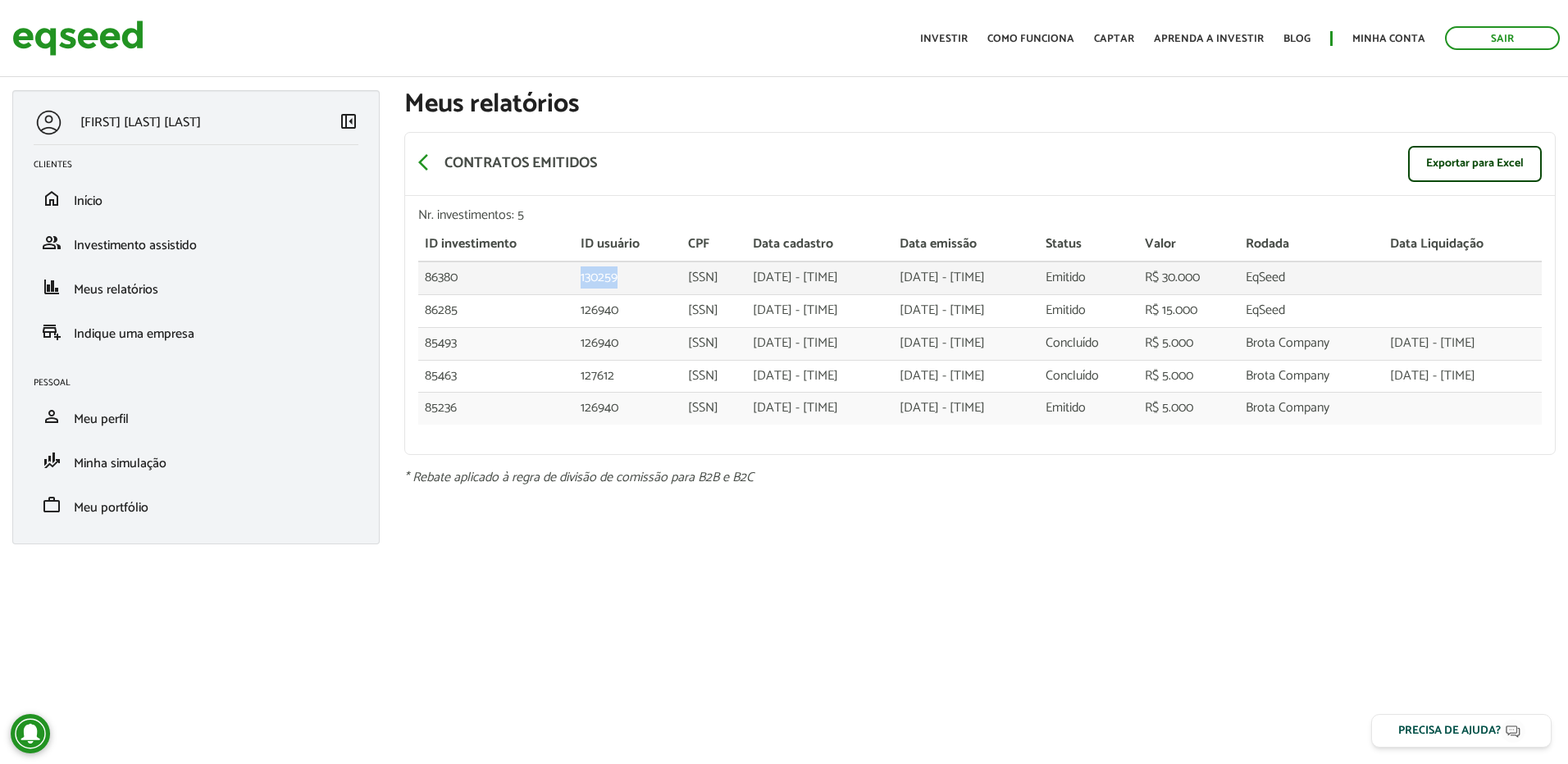 click on "130259" at bounding box center (627, 278) 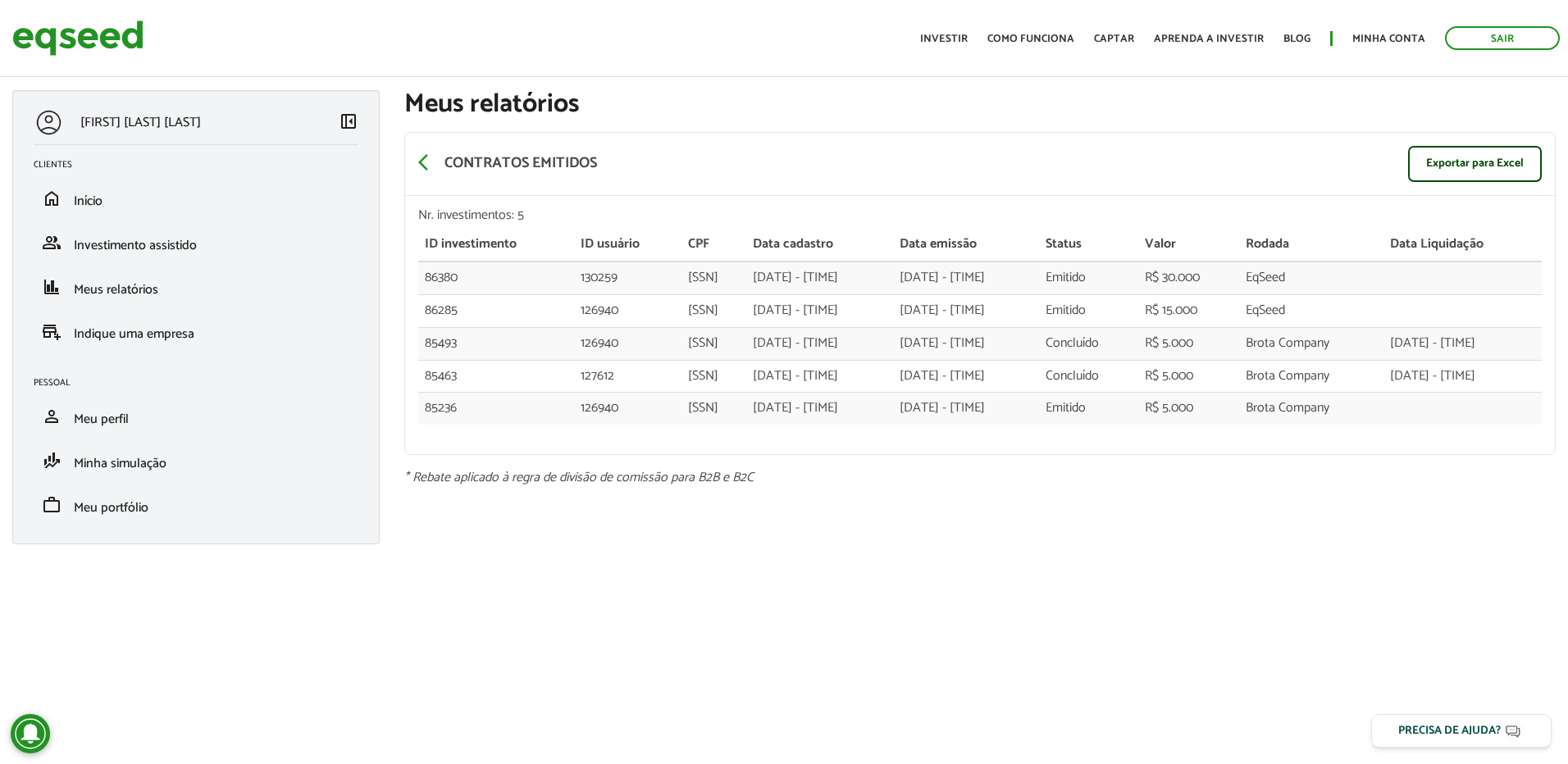 drag, startPoint x: 570, startPoint y: 282, endPoint x: 755, endPoint y: 193, distance: 205.29491 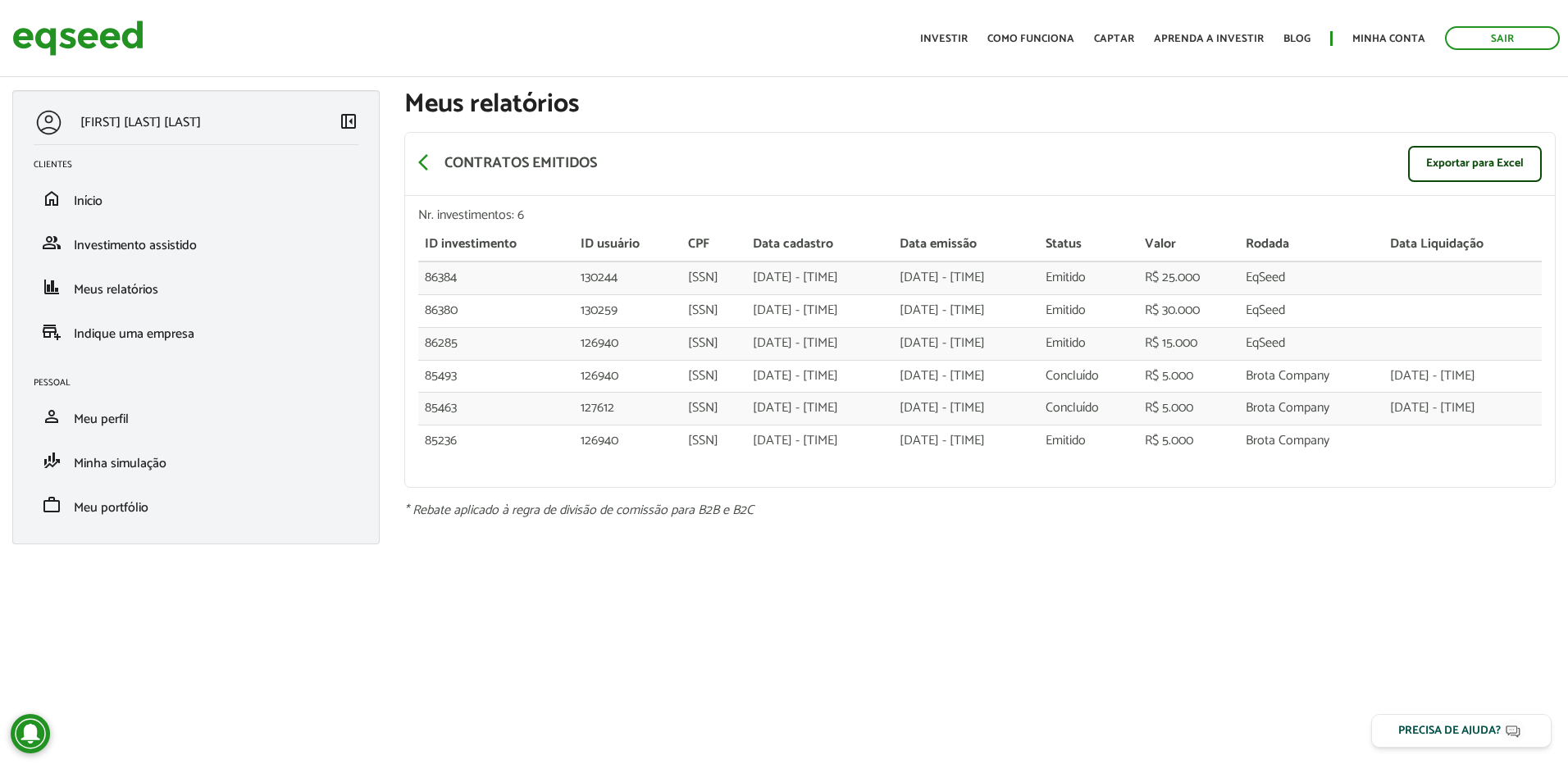 scroll, scrollTop: 0, scrollLeft: 0, axis: both 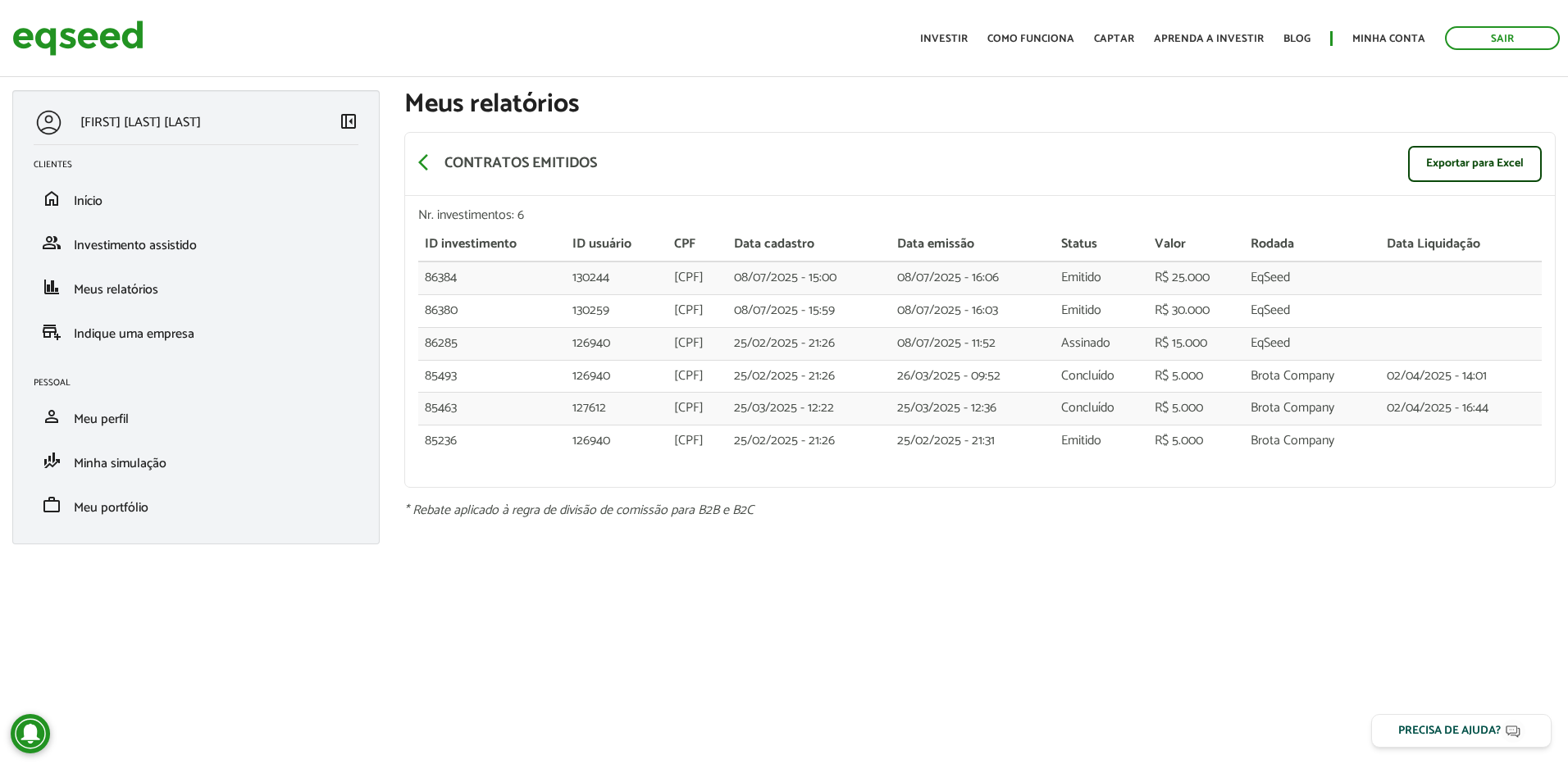 click on "arrow_back_ios   Contratos emitidos Exportar para Excel" at bounding box center (980, 164) 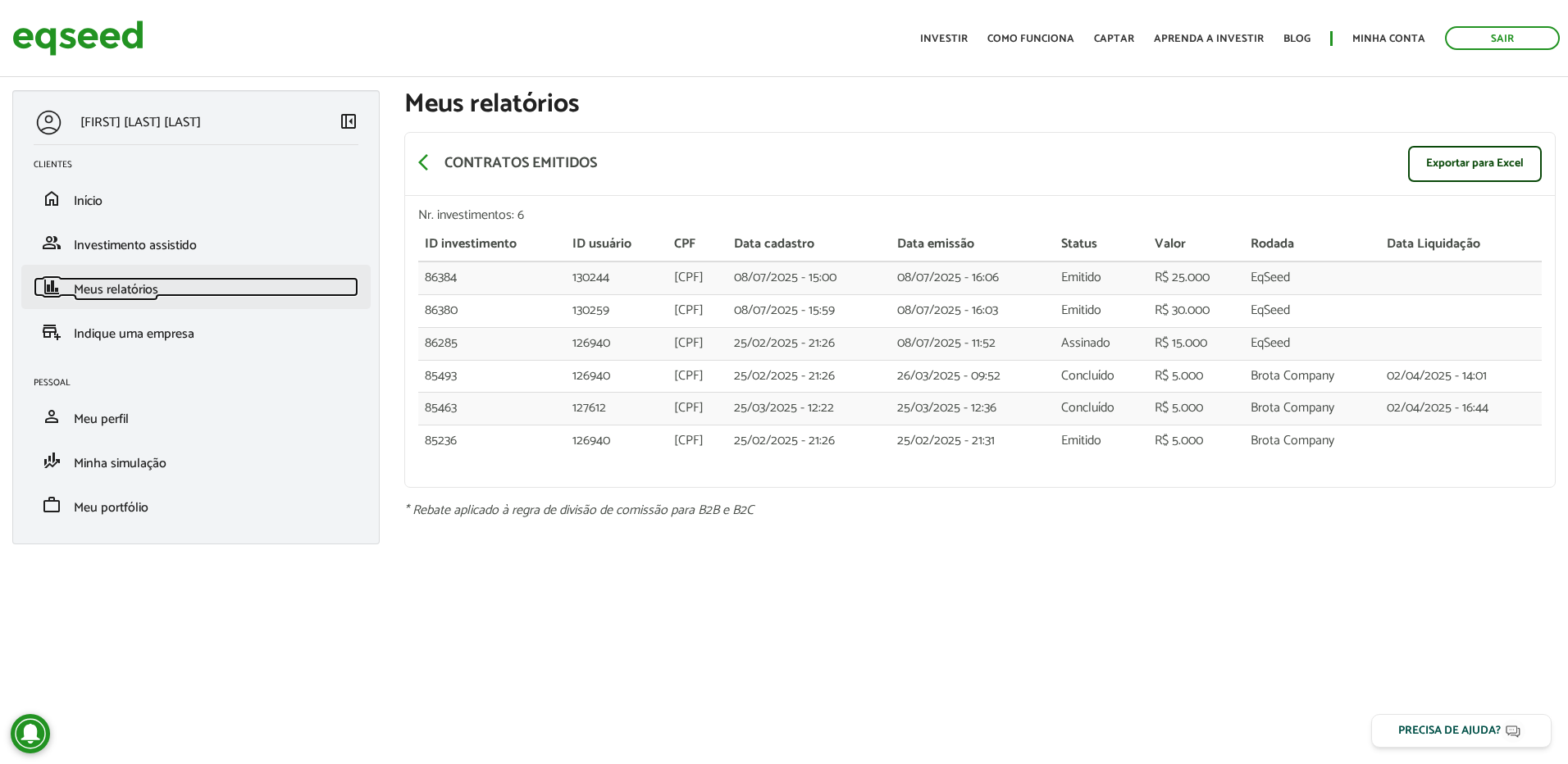 click on "Meus relatórios" at bounding box center (116, 289) 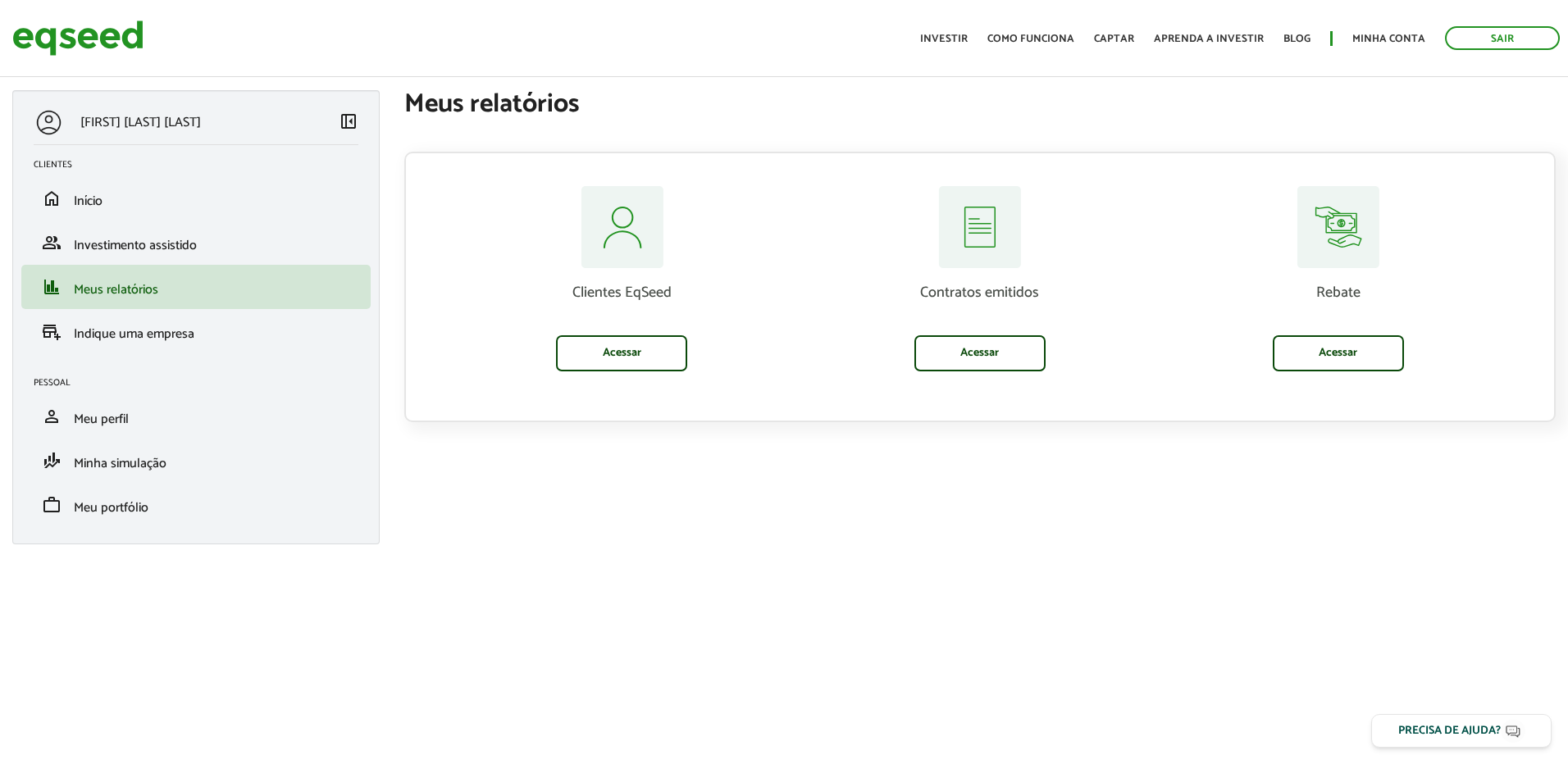 scroll, scrollTop: 0, scrollLeft: 0, axis: both 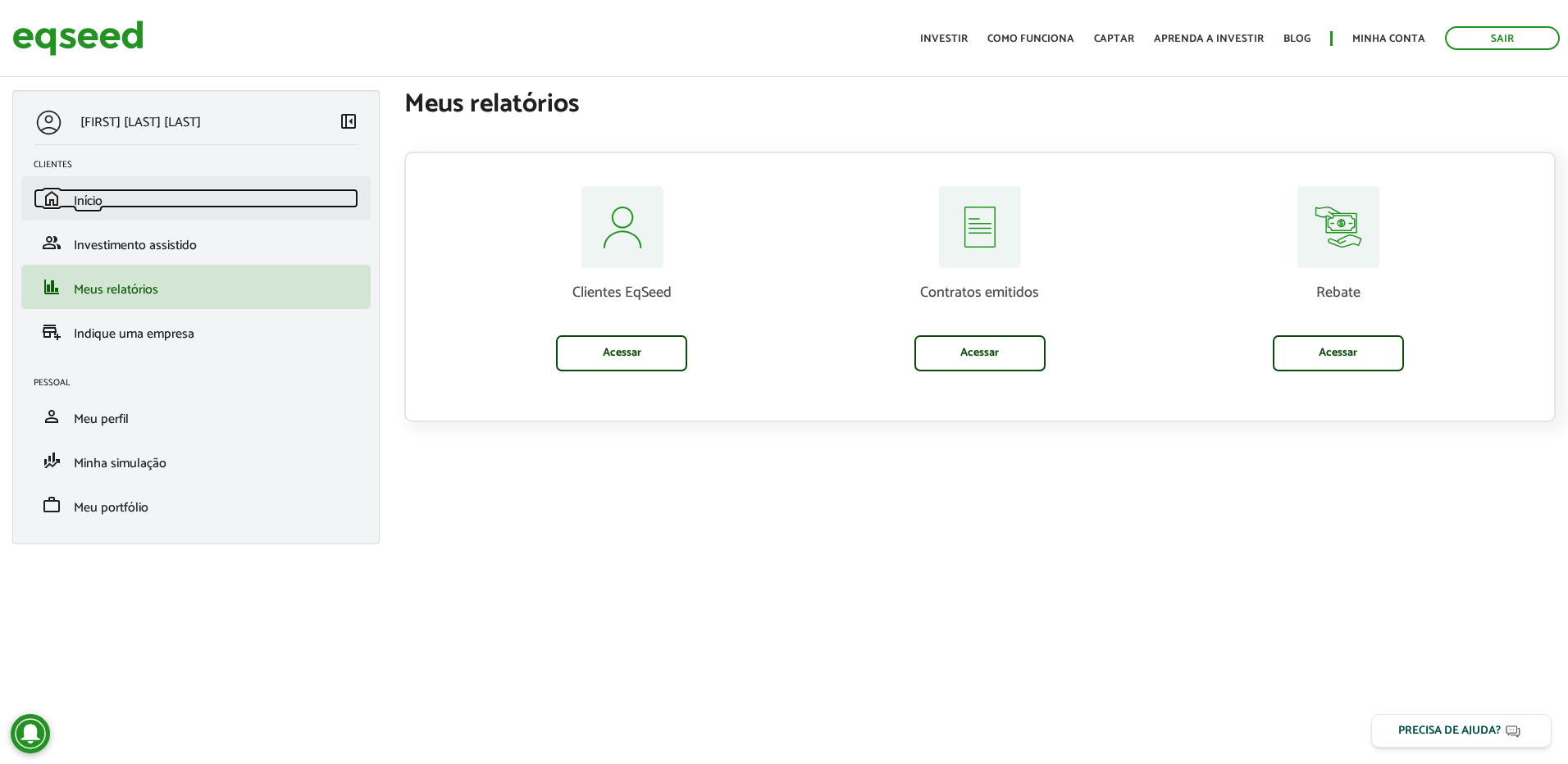 click on "home Início" at bounding box center (196, 198) 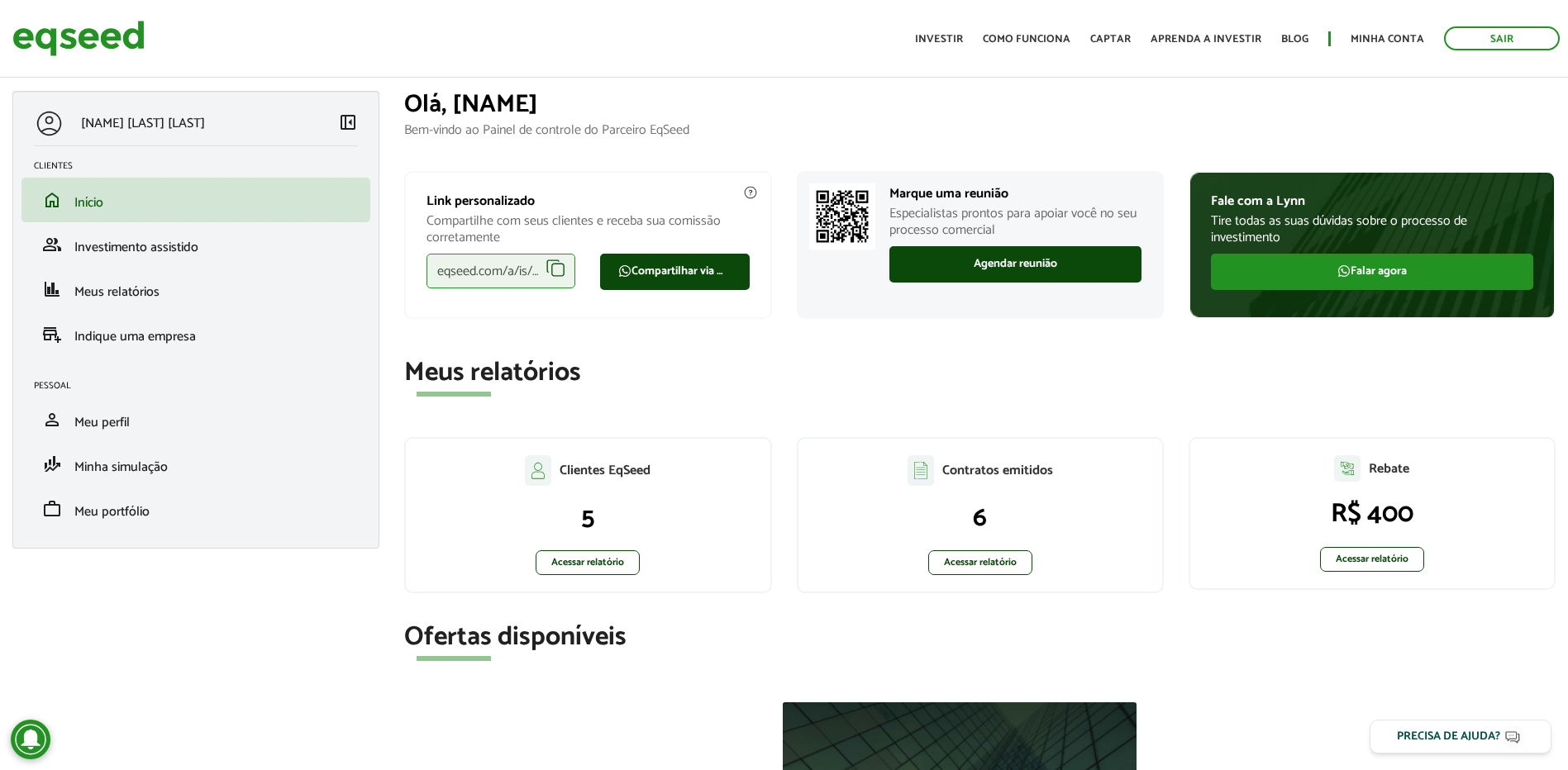 scroll, scrollTop: 0, scrollLeft: 0, axis: both 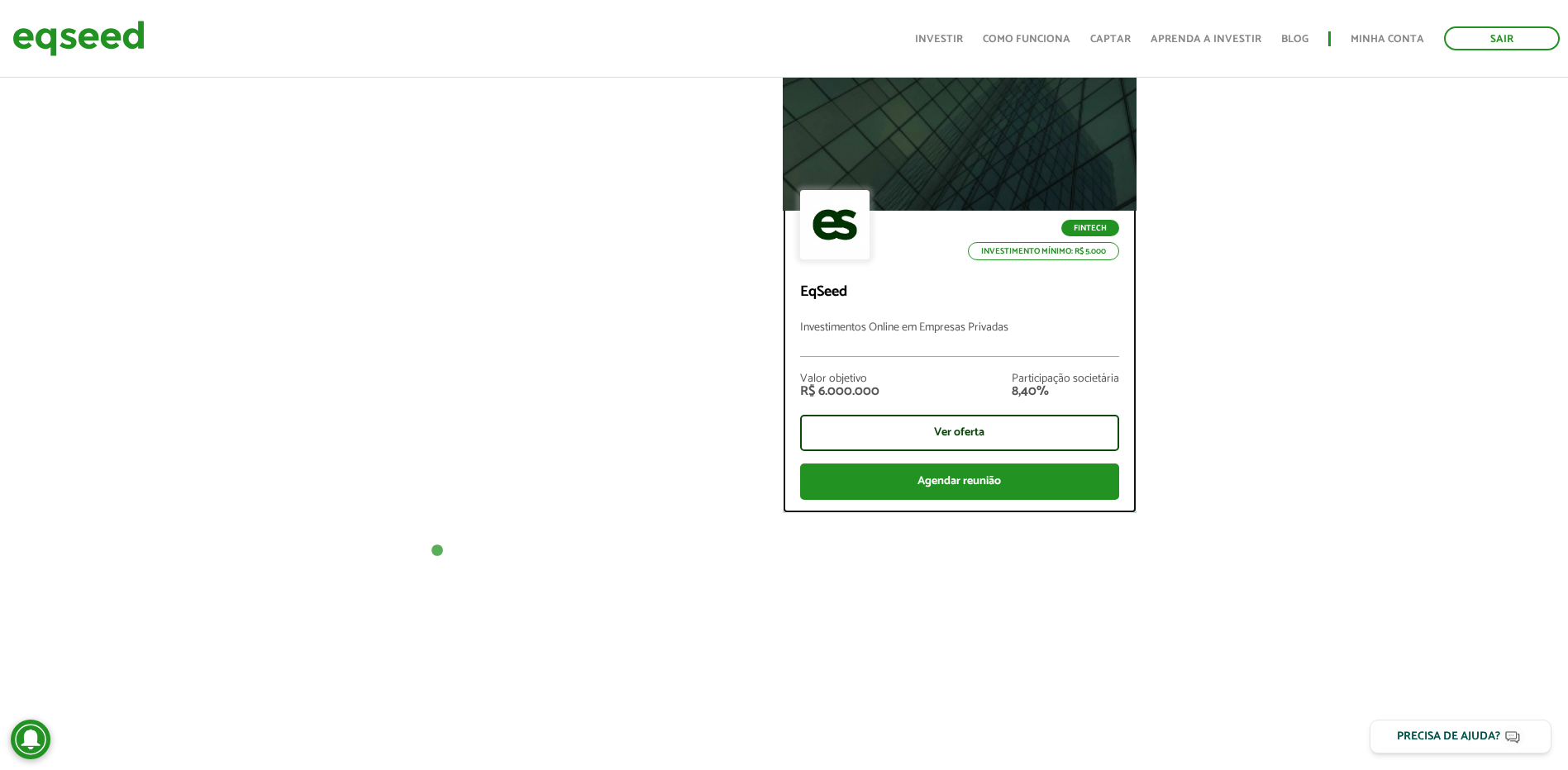 click on "Valor objetivo
R$ 6.000.000
Participação societária
8,40%" at bounding box center (960, 386) 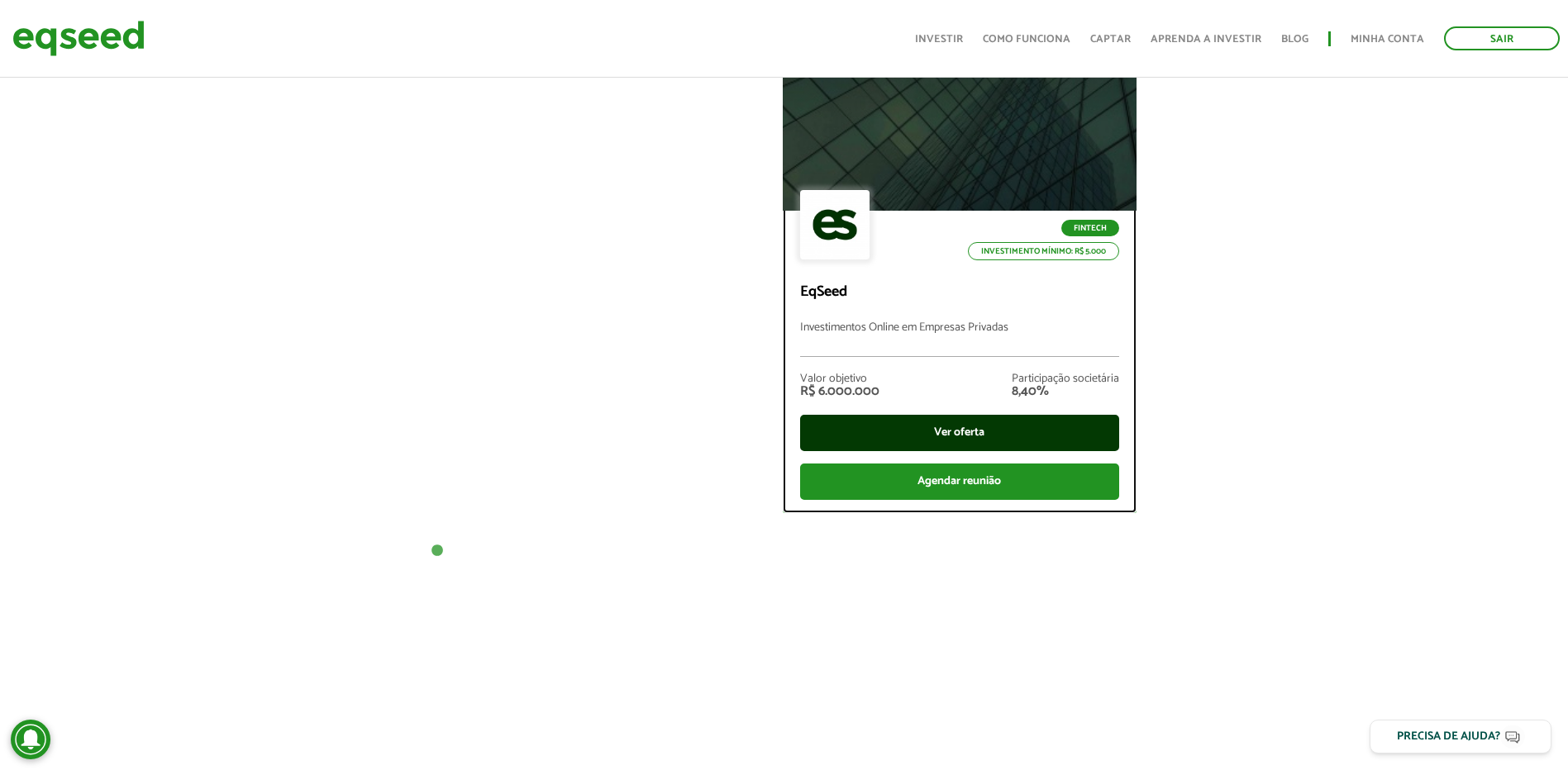 click on "Ver oferta" at bounding box center [960, 433] 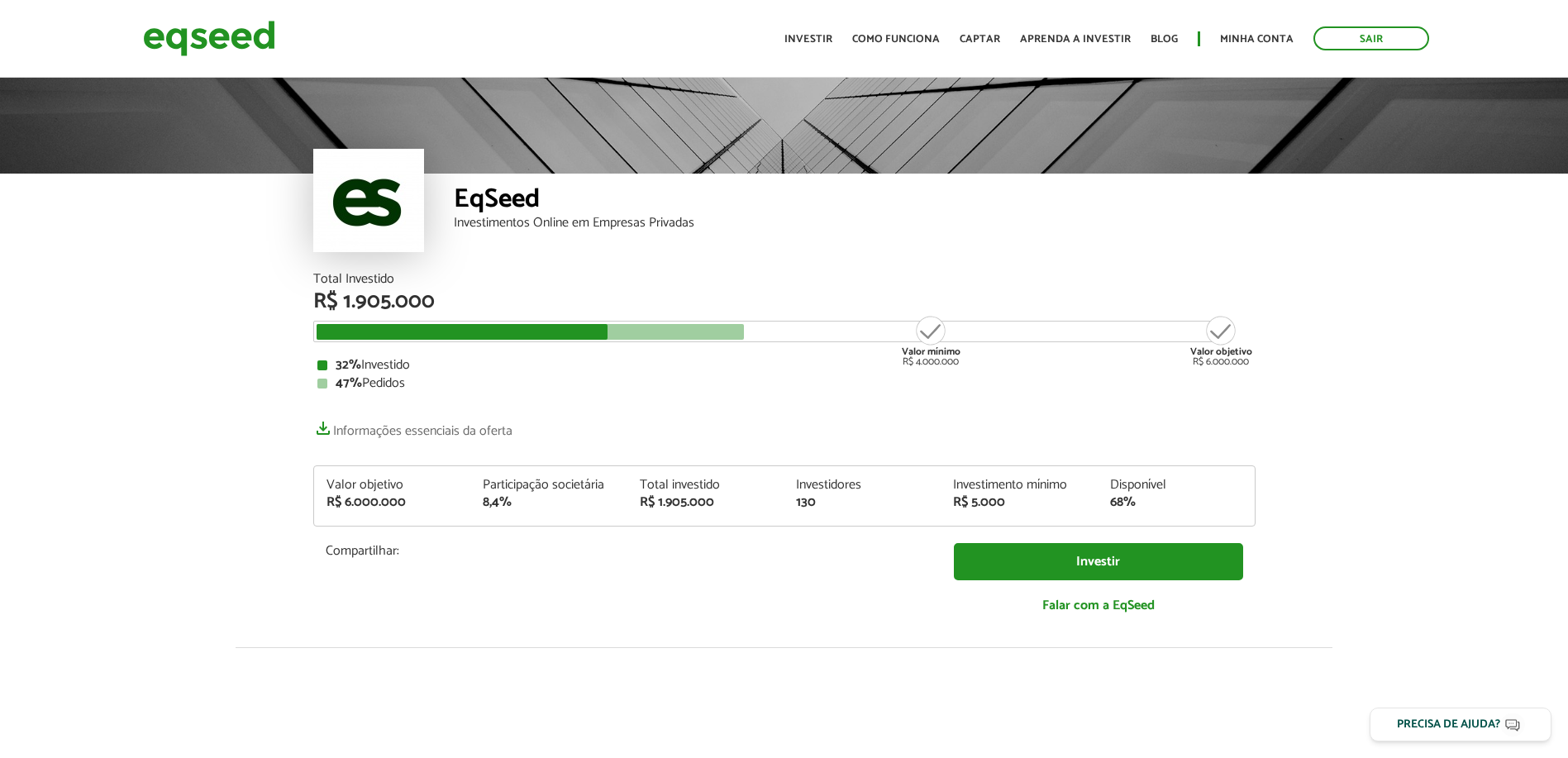 scroll, scrollTop: 0, scrollLeft: 0, axis: both 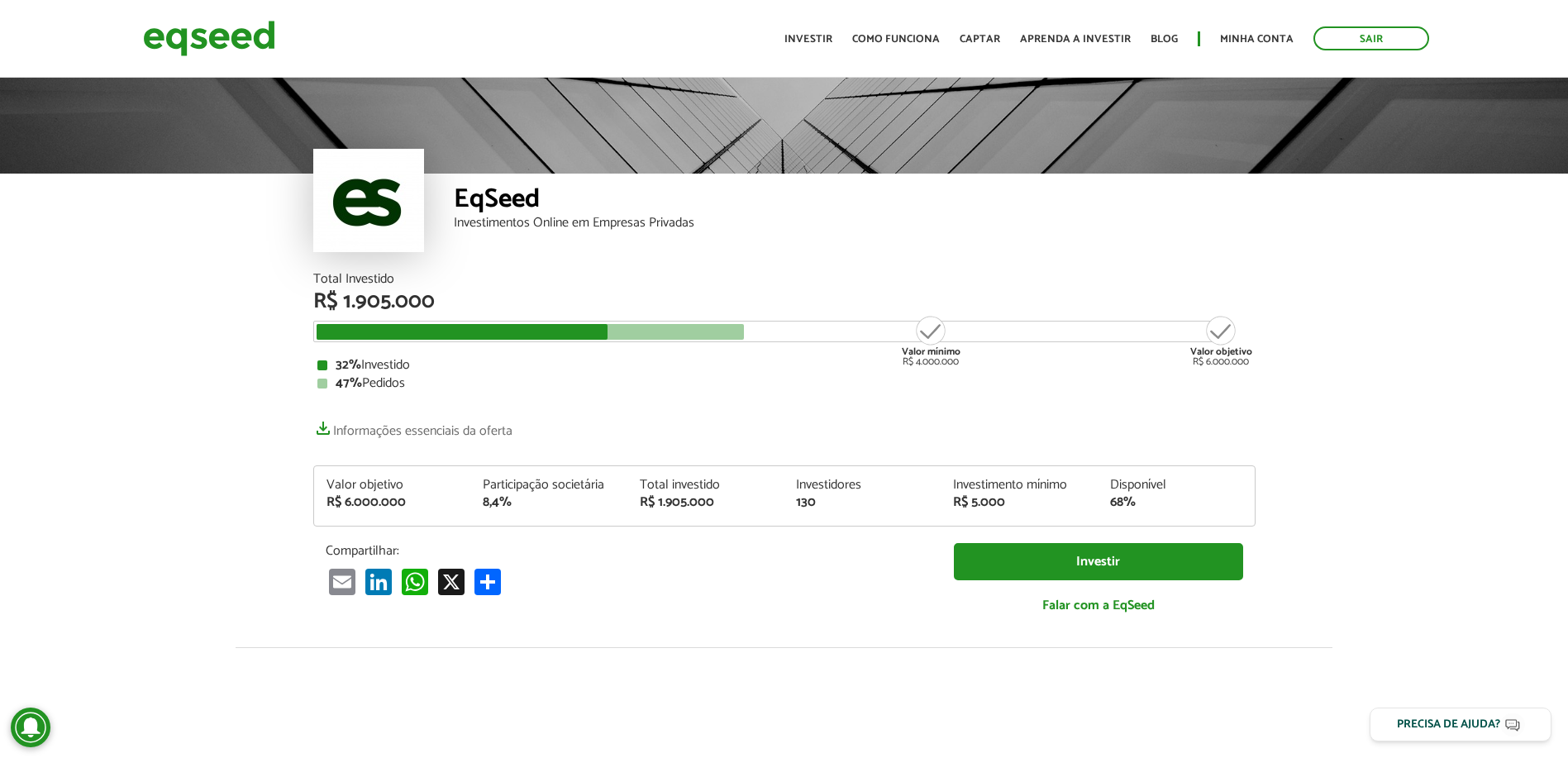 click on "Total Investido" at bounding box center [784, 279] 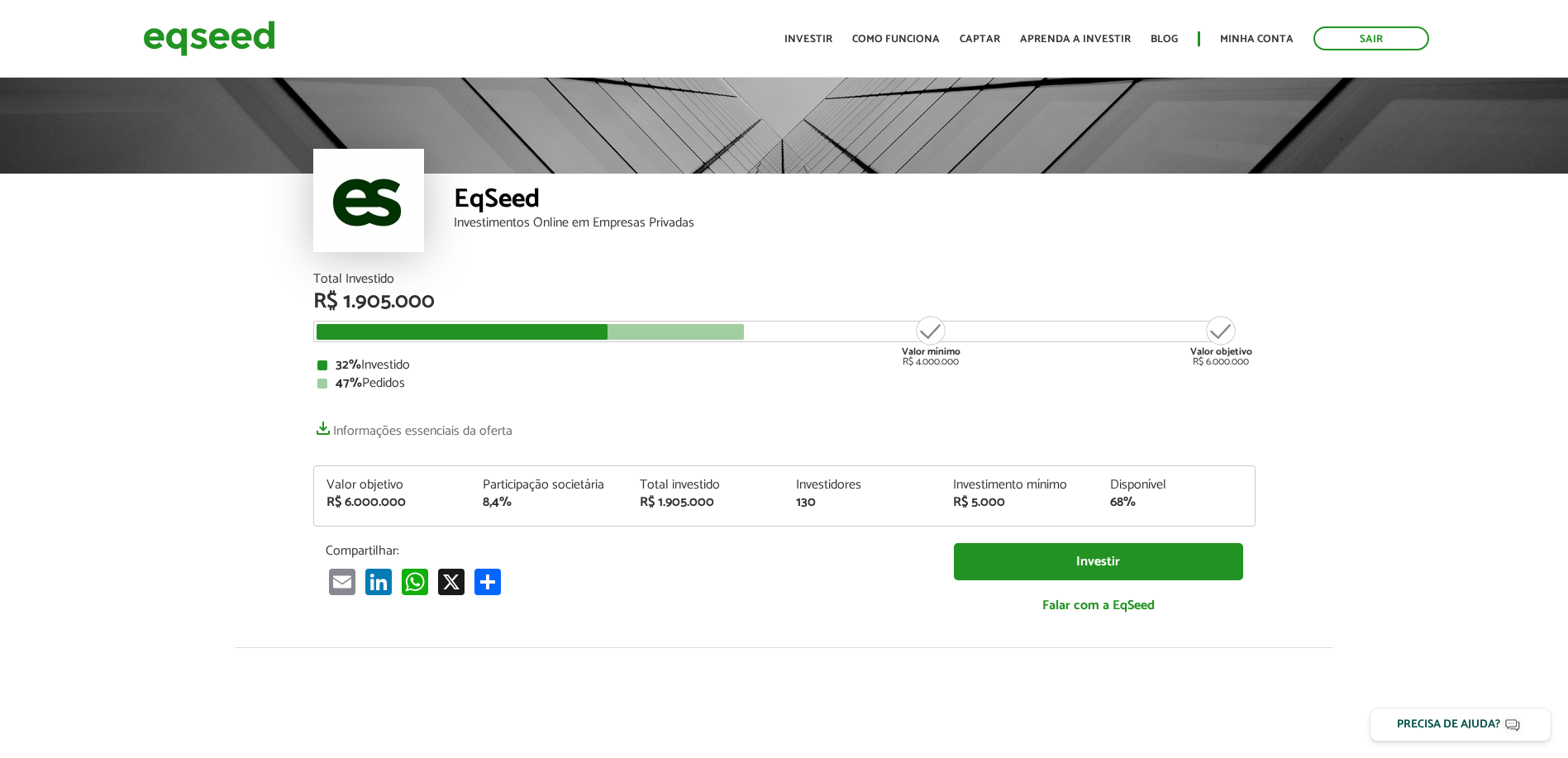 scroll, scrollTop: 0, scrollLeft: 0, axis: both 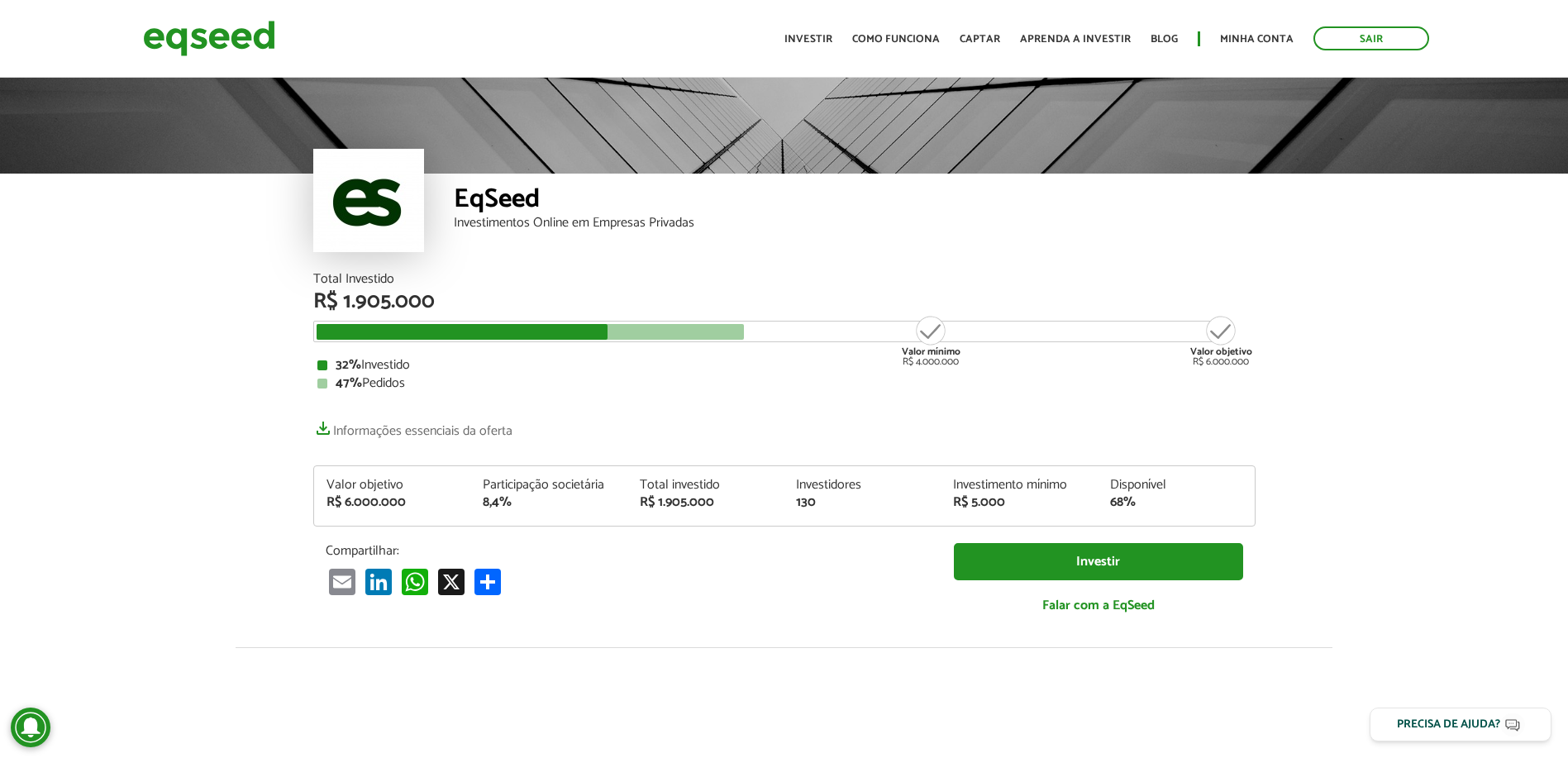 click on "Total Investido
R$ 1.905.000
Valor mínimo R$ 4.000.000
Valor objetivo R$ 6.000.000
32%  Investido
47%  Pedidos" at bounding box center (784, 331) 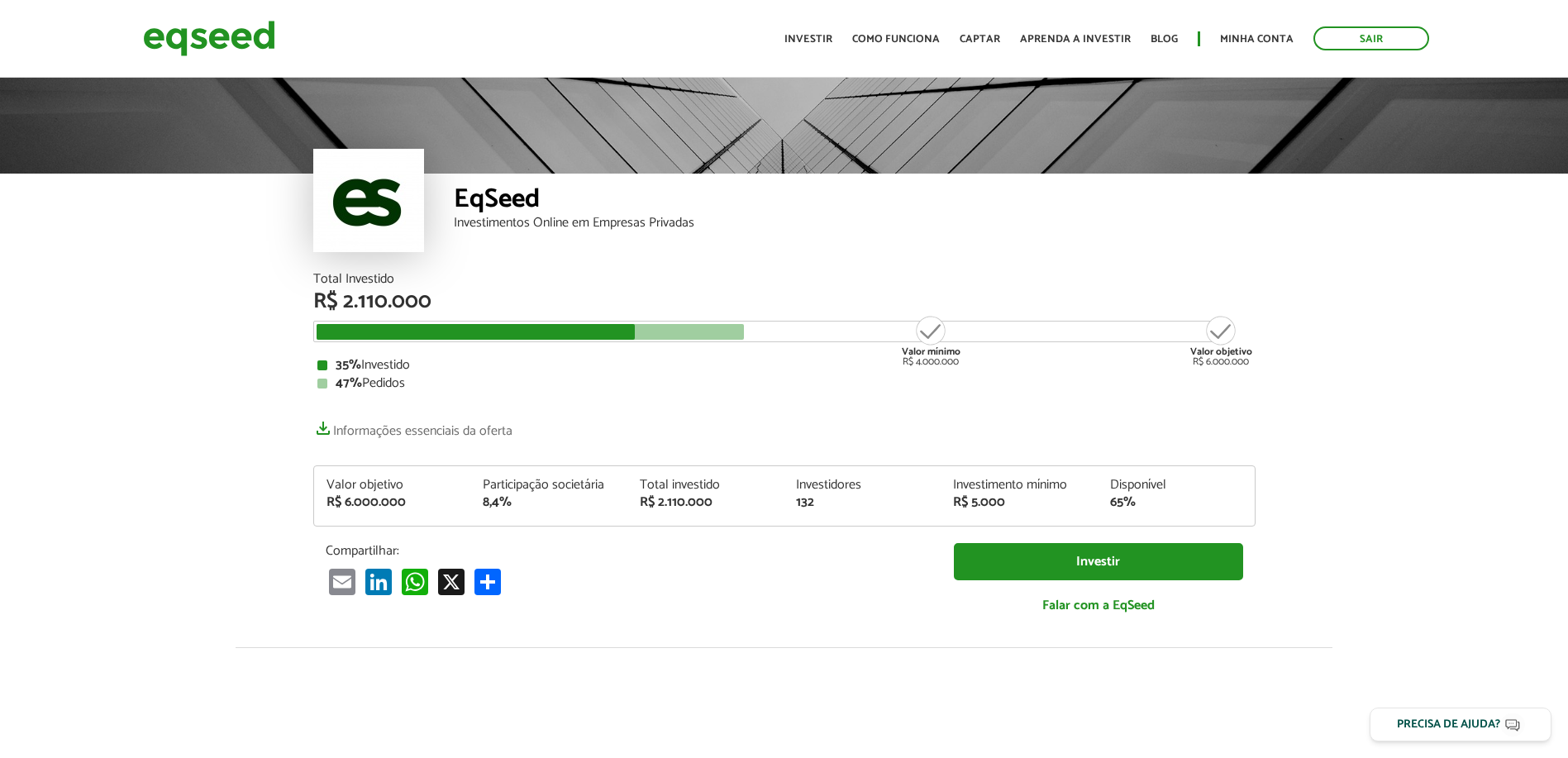 scroll, scrollTop: 0, scrollLeft: 0, axis: both 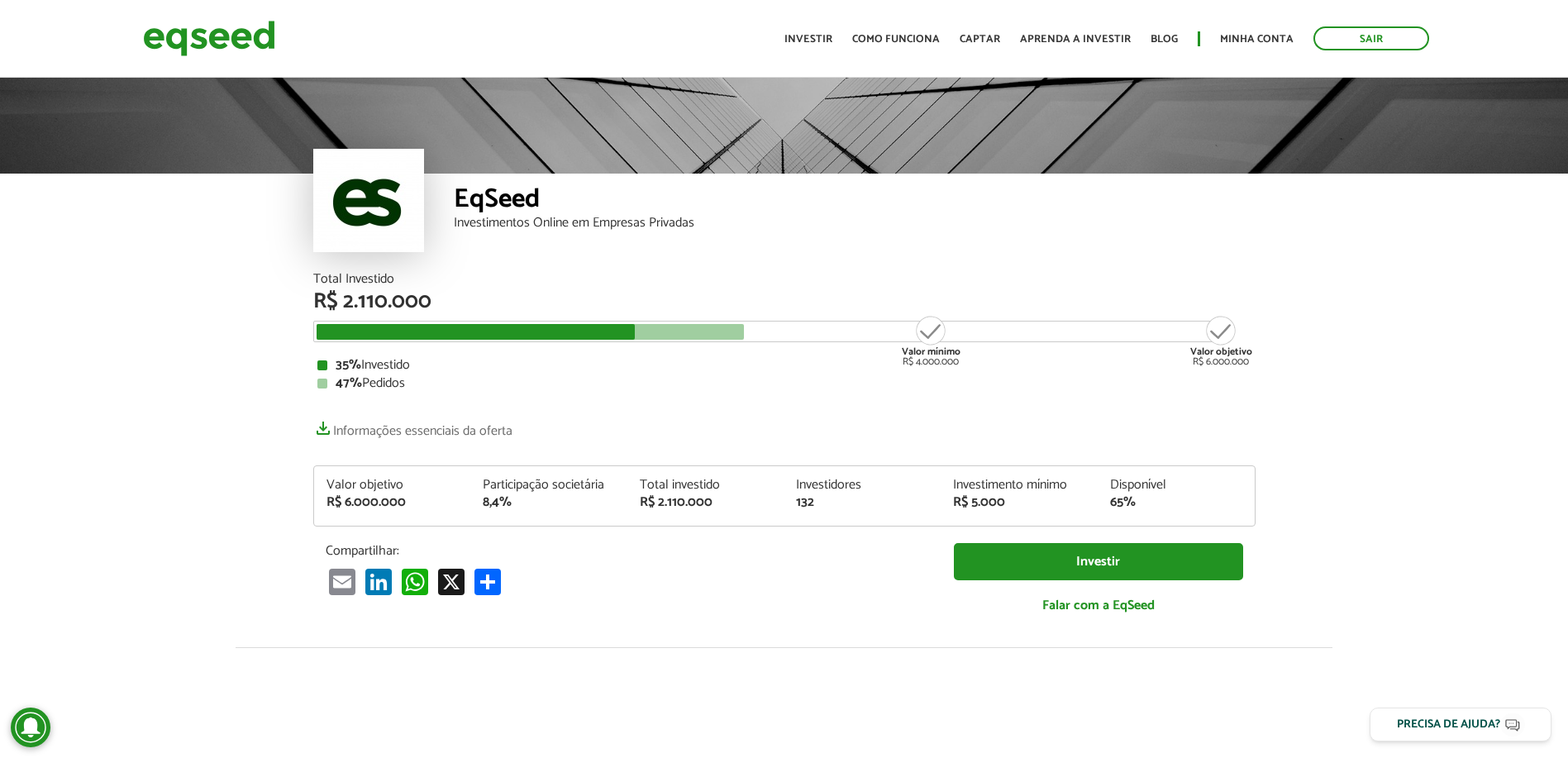 click on "Informações essenciais da oferta" at bounding box center (784, 427) 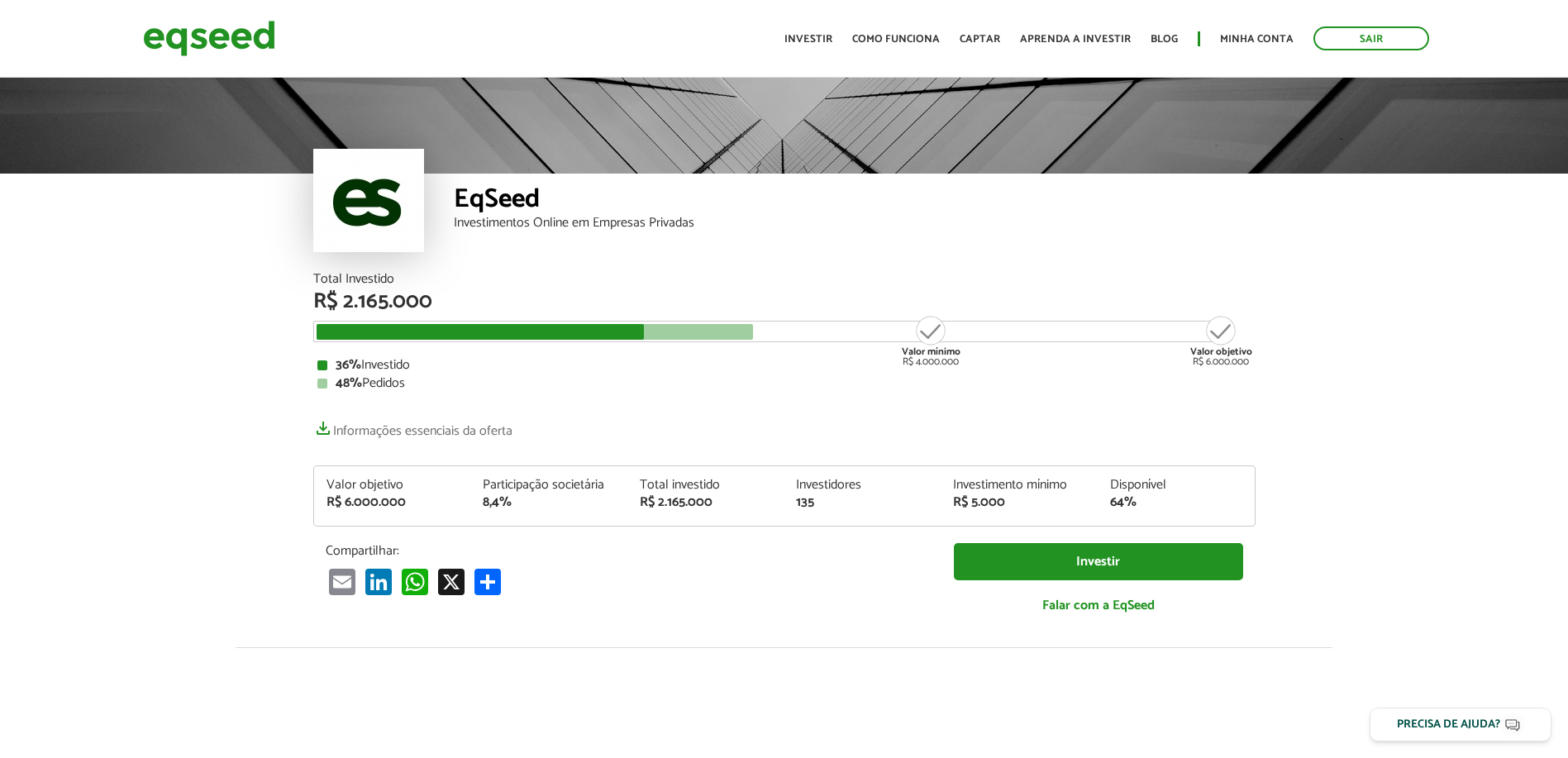 scroll, scrollTop: 0, scrollLeft: 0, axis: both 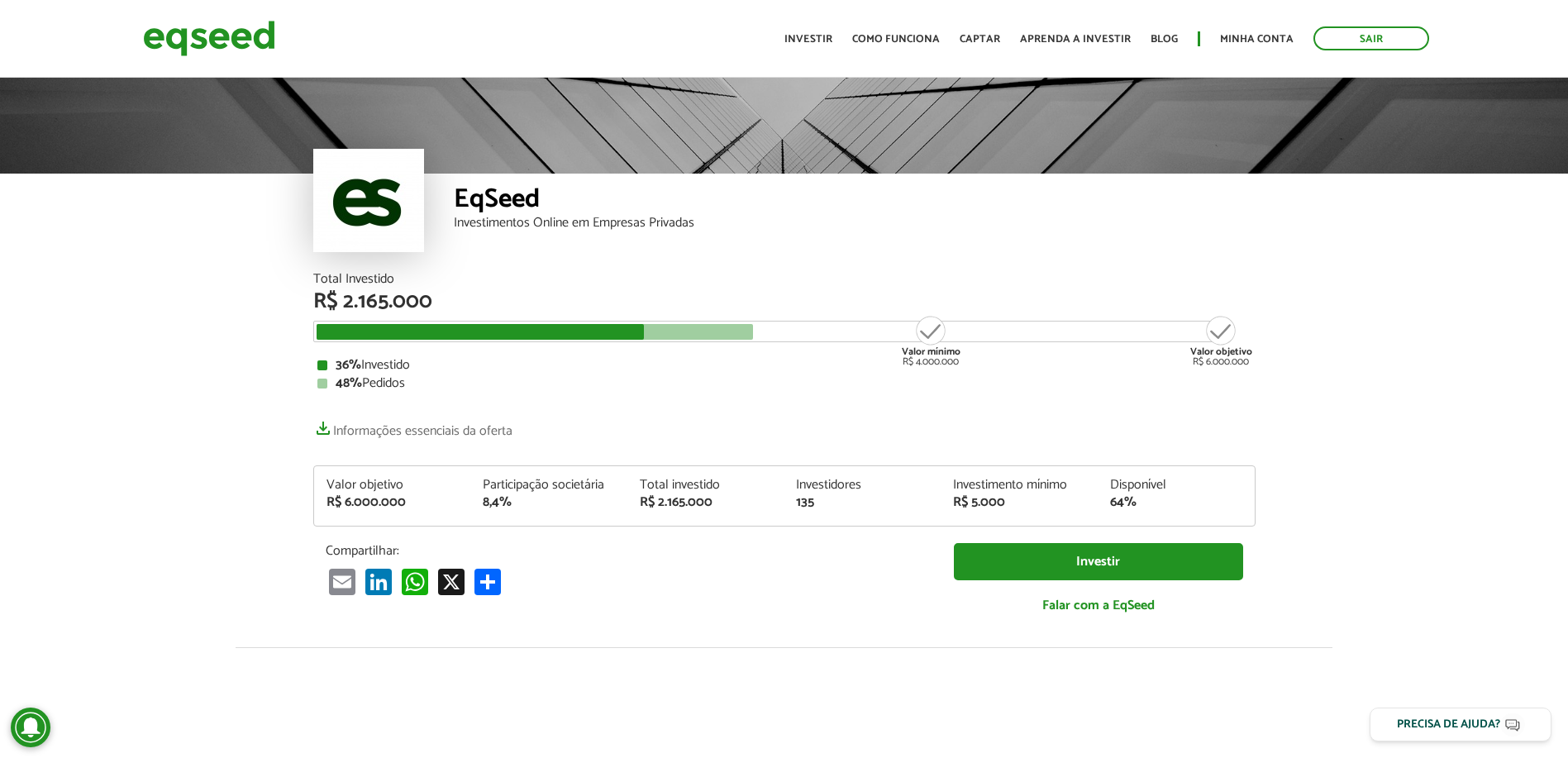 click on "EqSeed
Investimentos Online em Empresas Privadas" at bounding box center [855, 223] 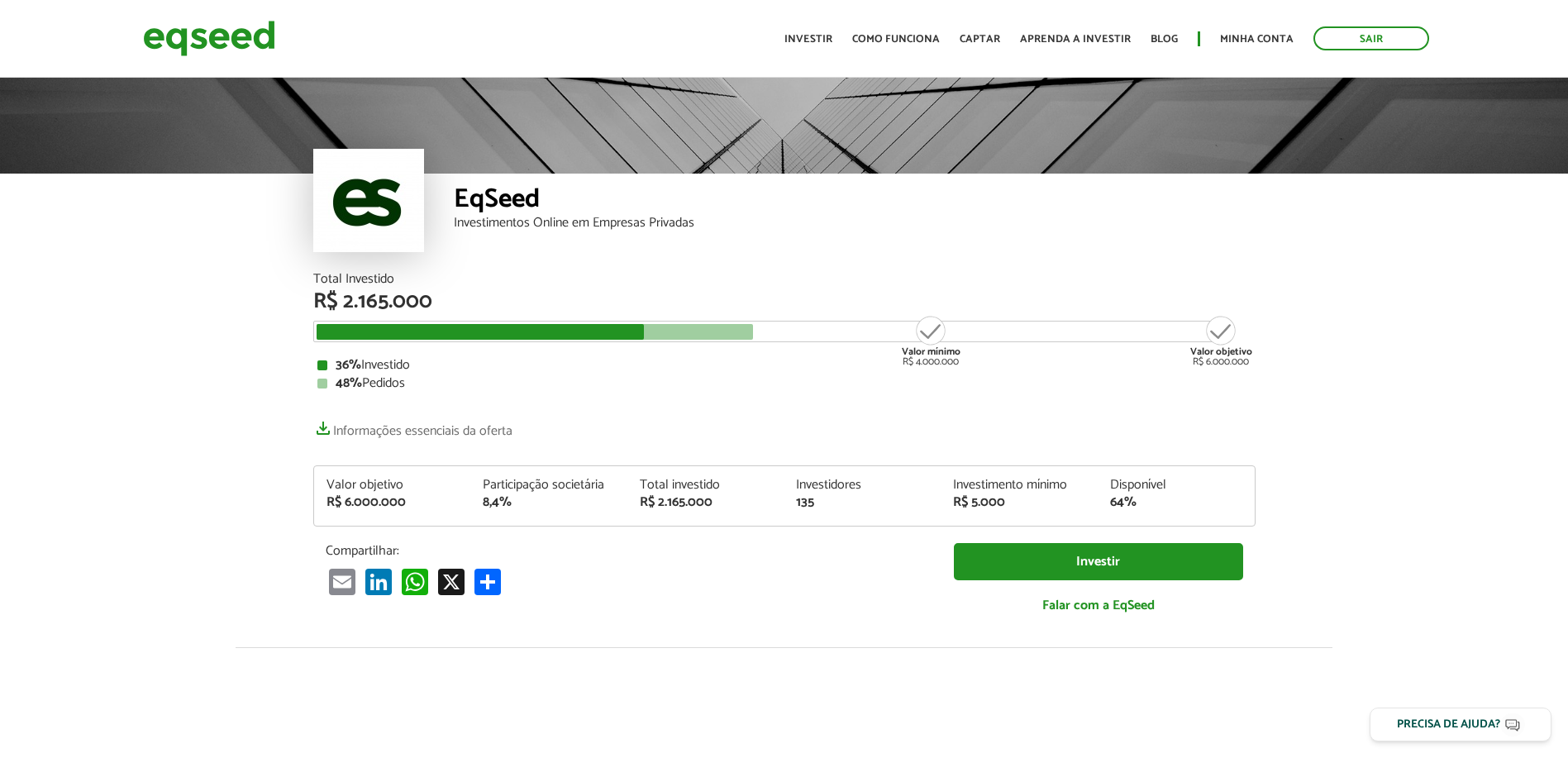 scroll, scrollTop: 0, scrollLeft: 0, axis: both 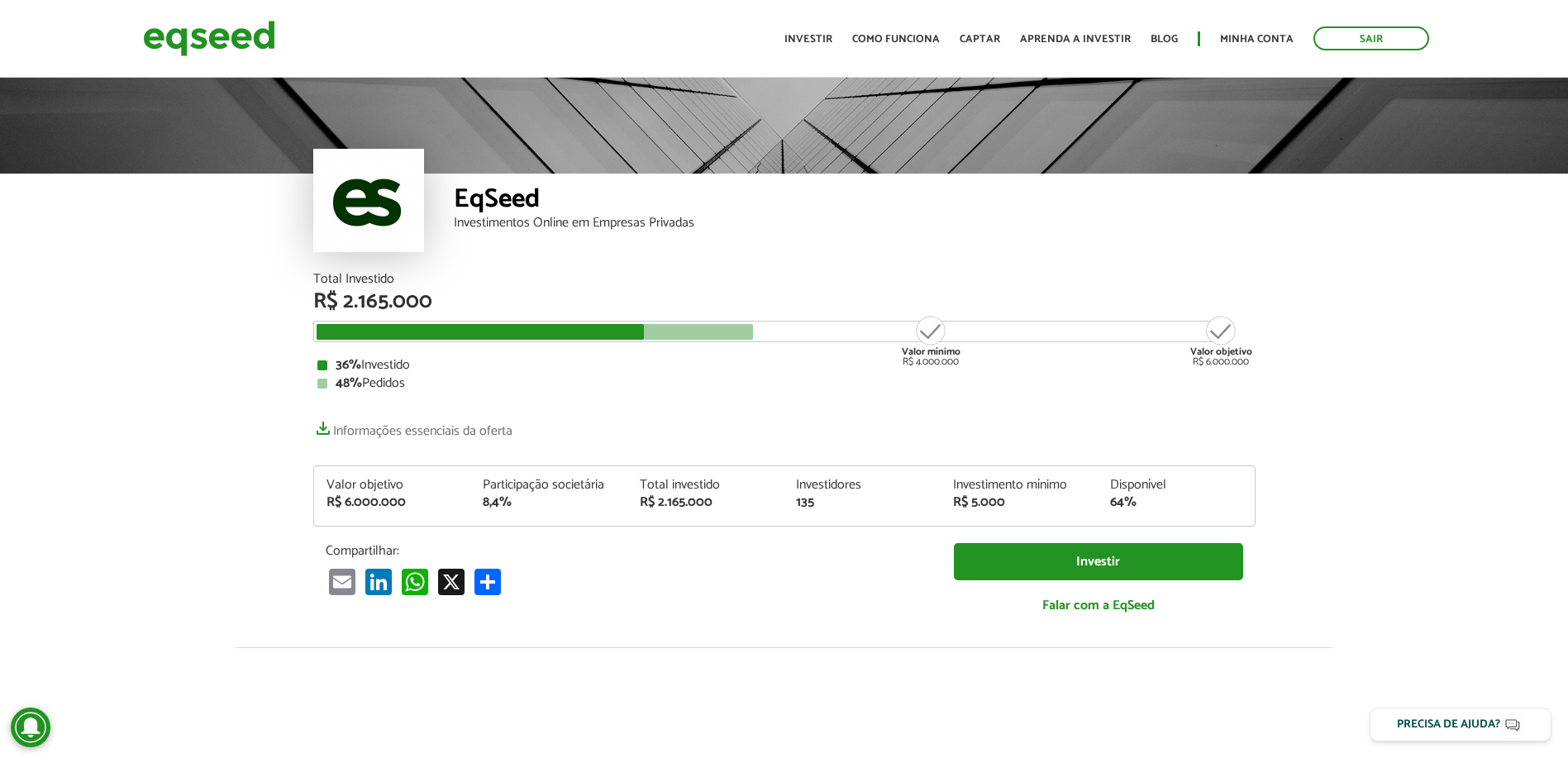 click on "EqSeed
Investimentos Online em Empresas Privadas" at bounding box center (855, 223) 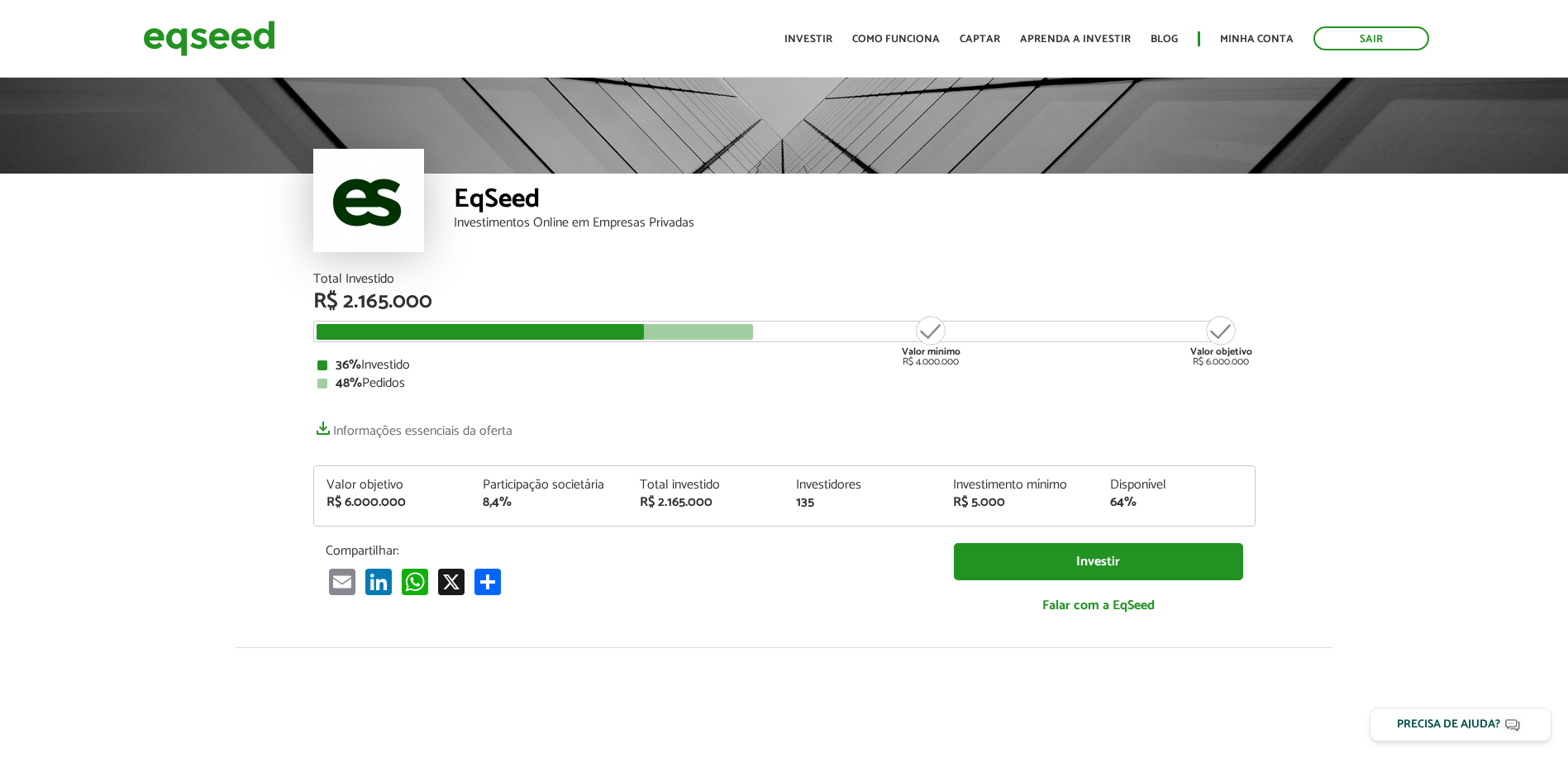 scroll, scrollTop: 0, scrollLeft: 0, axis: both 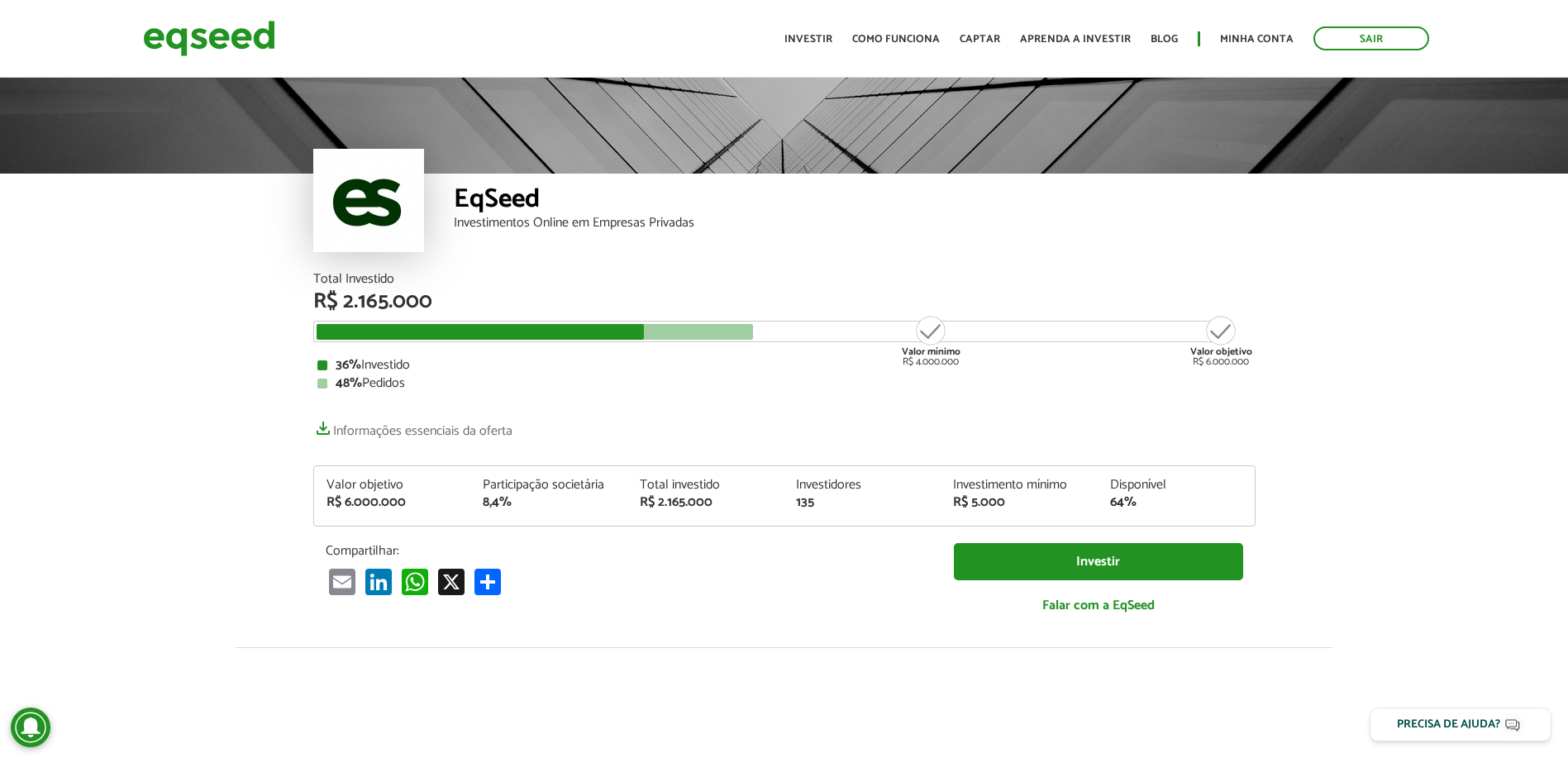 click on "Total Investido
R$ 2.165.000" at bounding box center [784, 293] 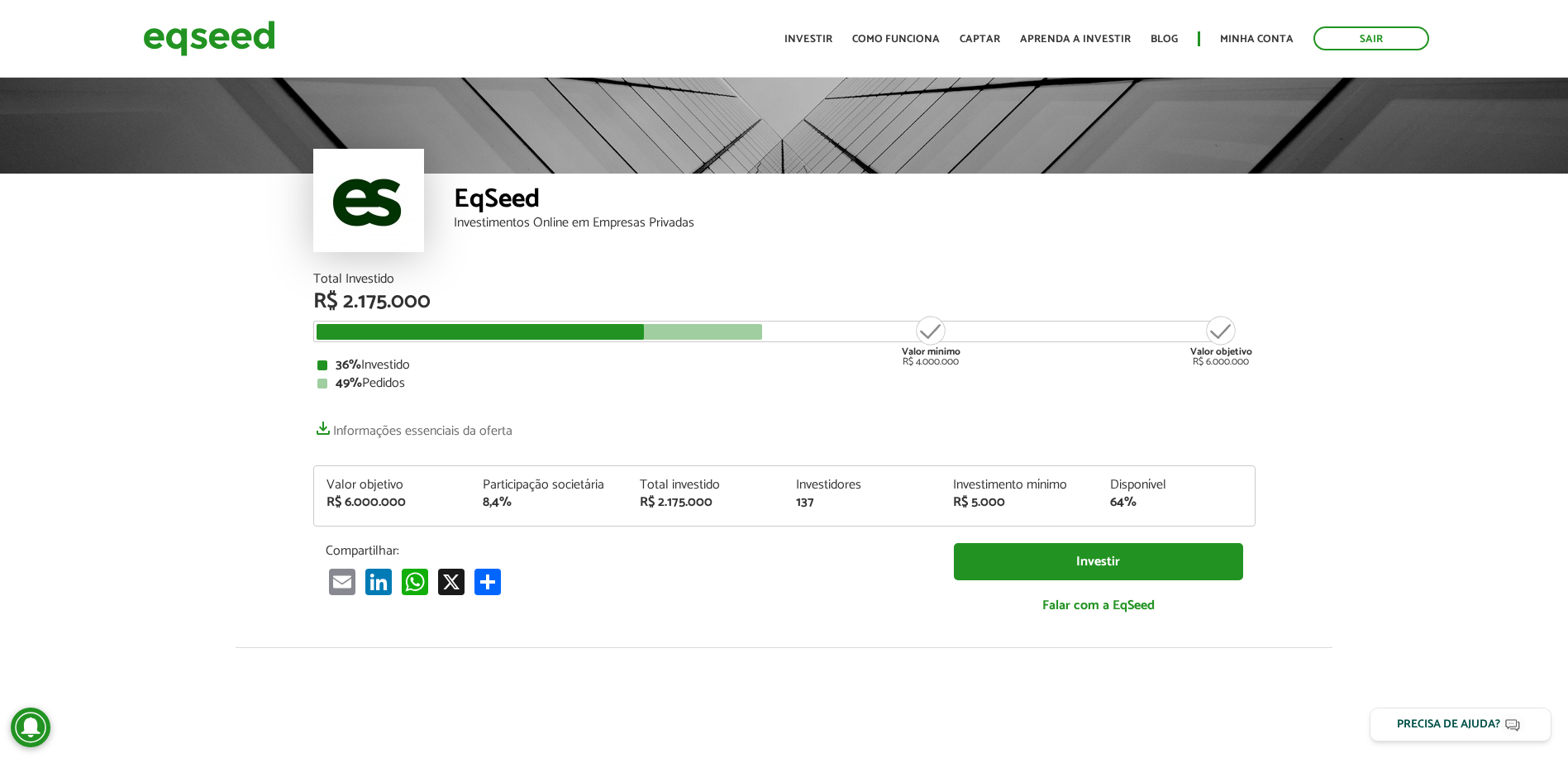 scroll, scrollTop: 0, scrollLeft: 0, axis: both 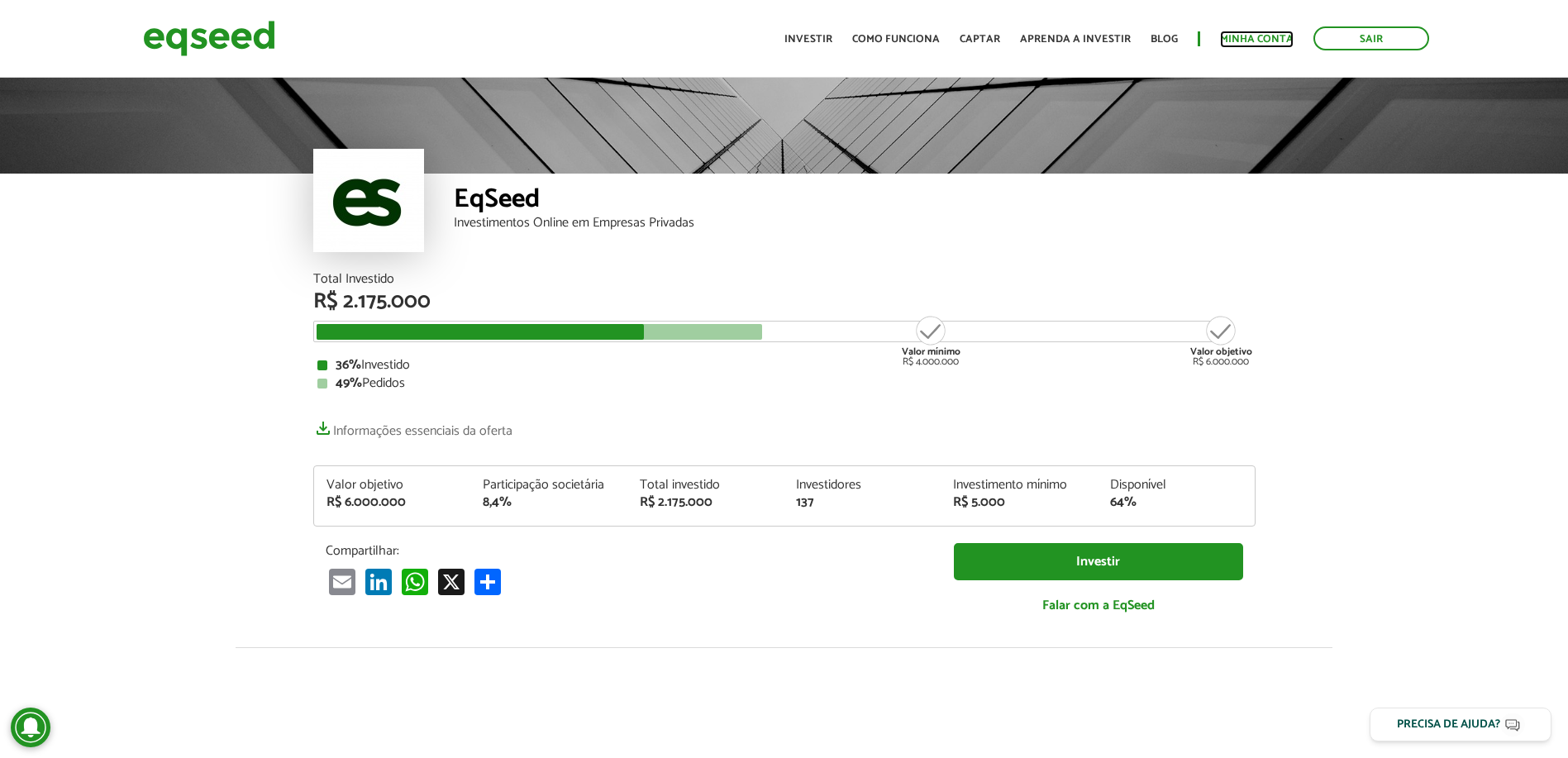 click on "Minha conta" at bounding box center [1256, 39] 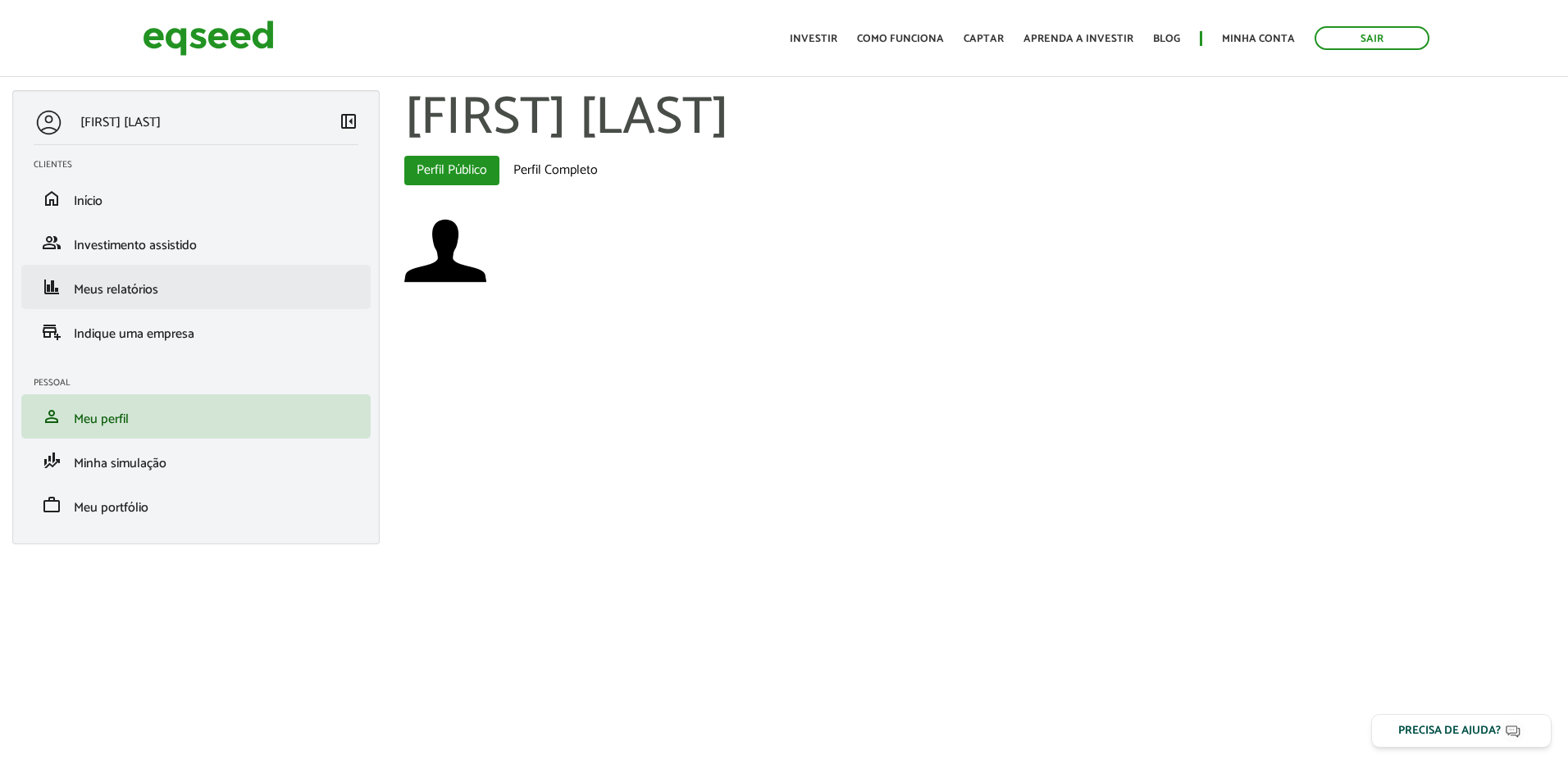 scroll, scrollTop: 0, scrollLeft: 0, axis: both 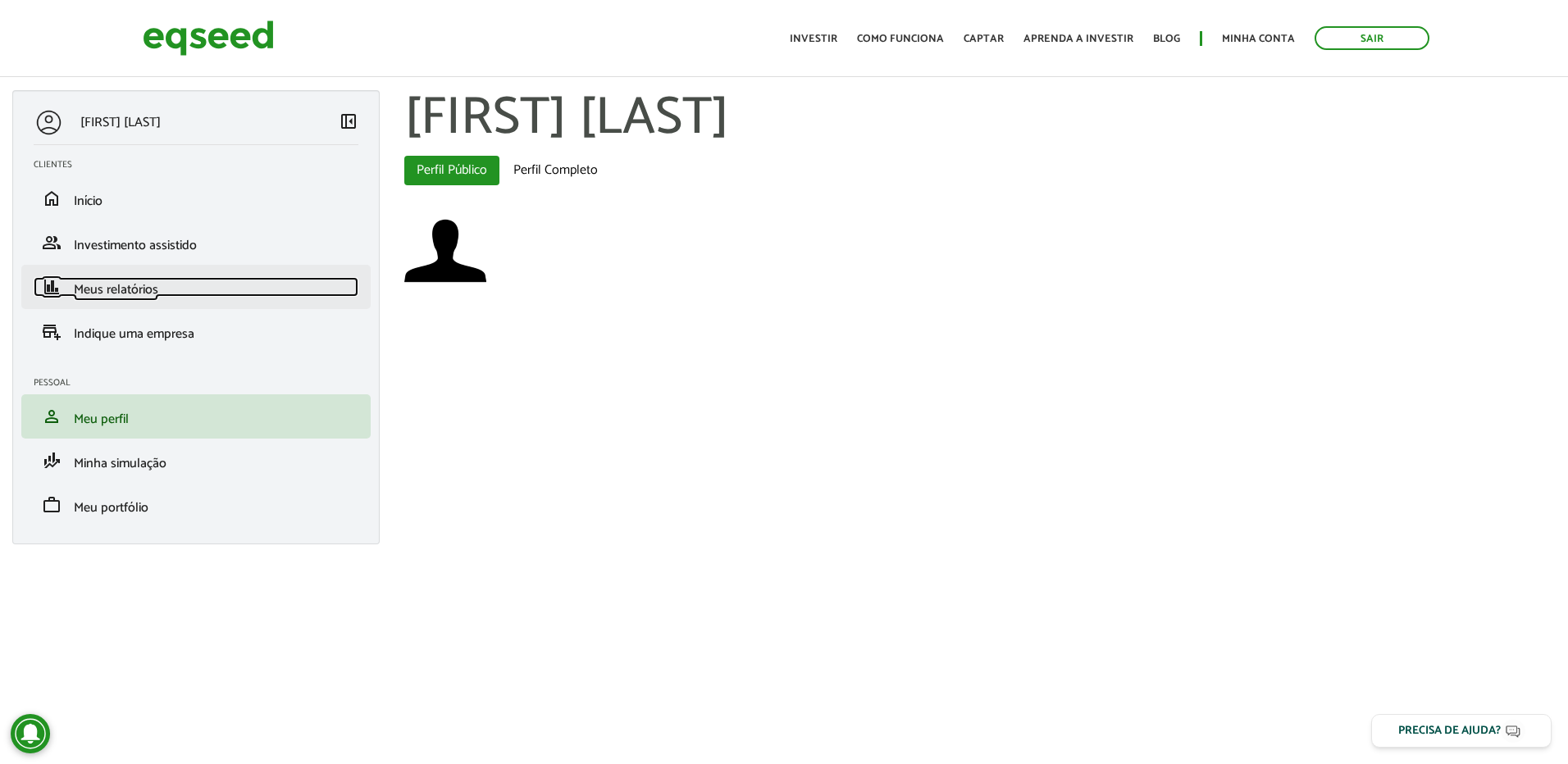 click on "Meus relatórios" at bounding box center (116, 289) 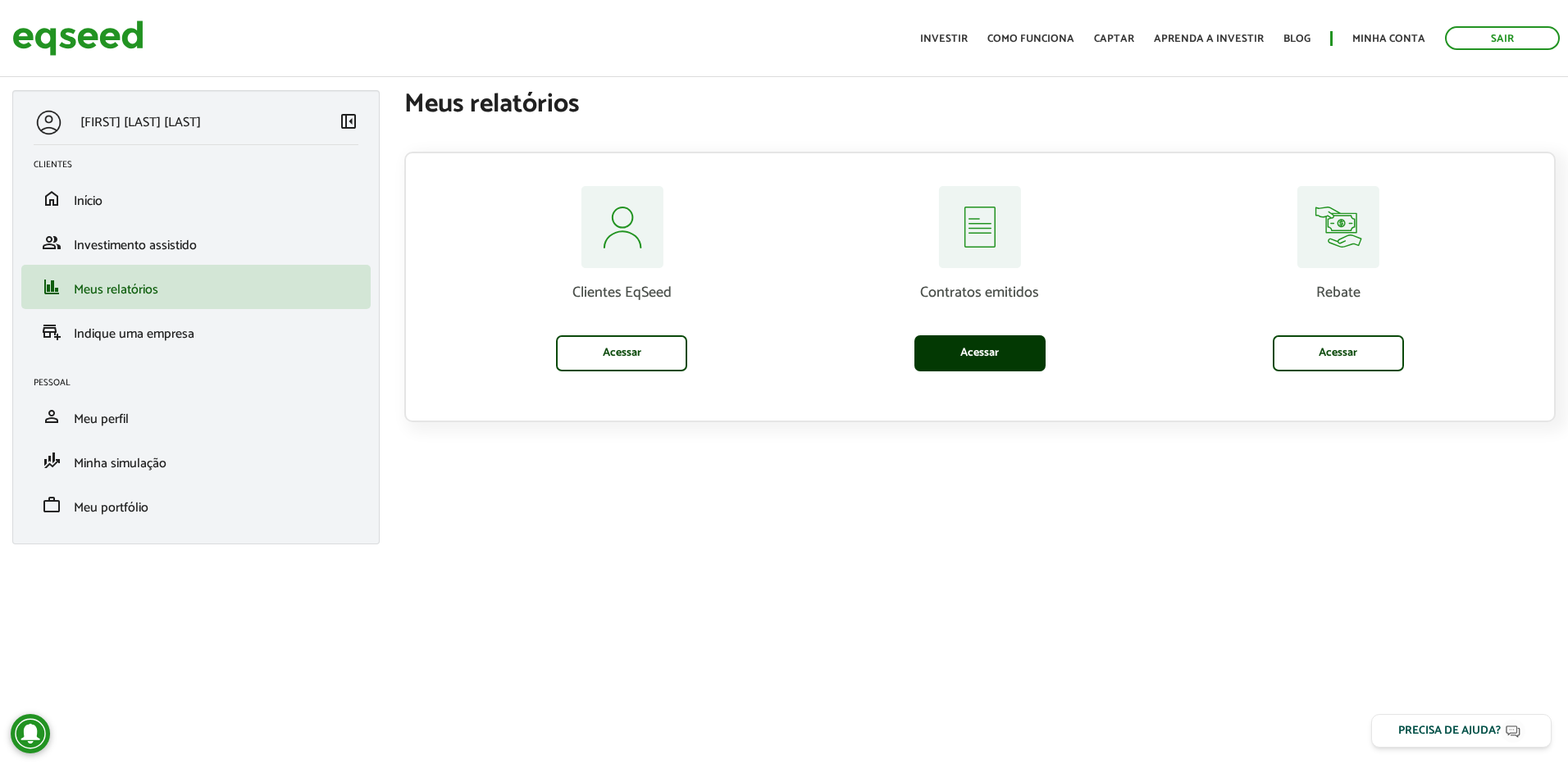 scroll, scrollTop: 0, scrollLeft: 0, axis: both 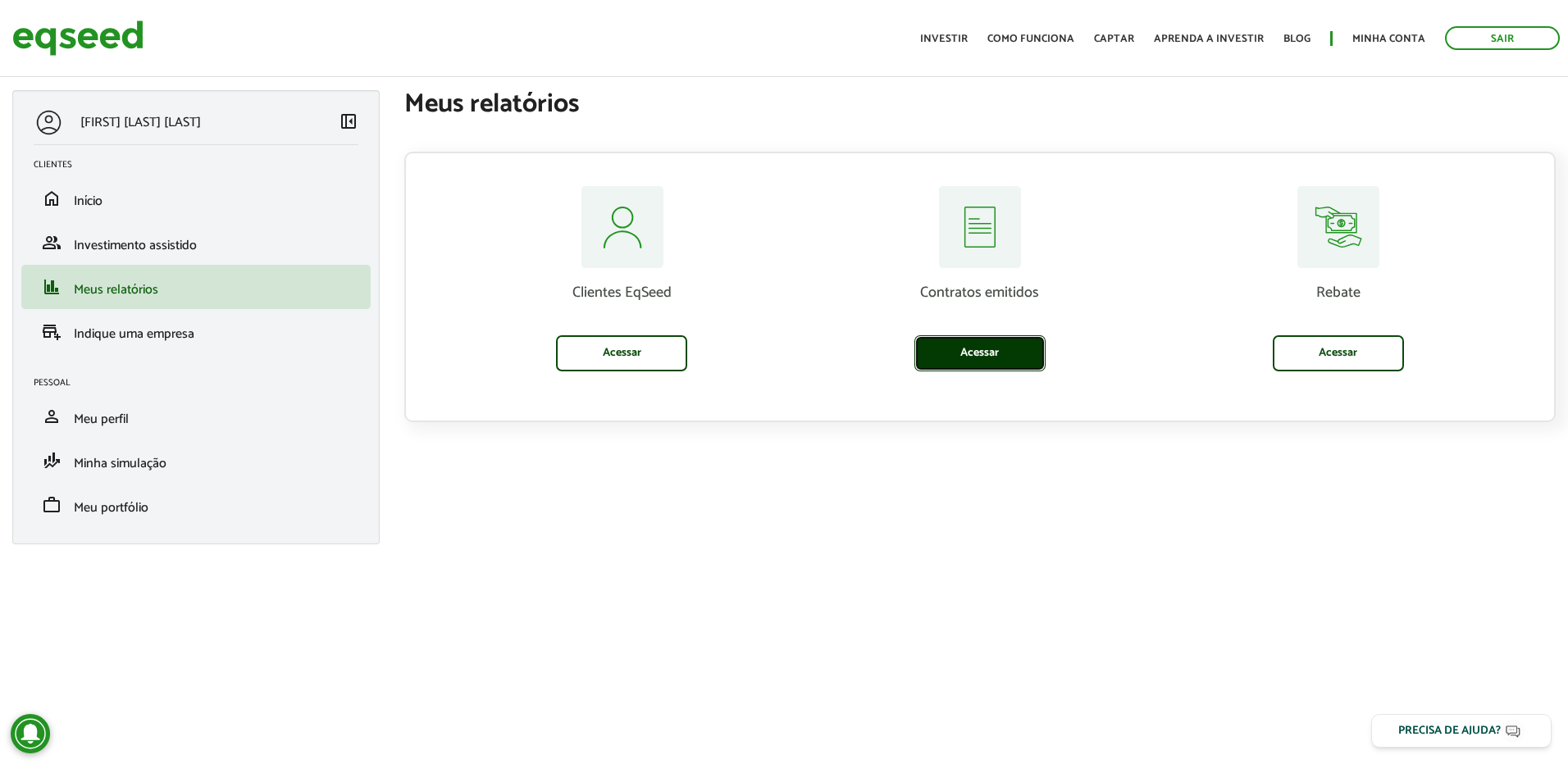 click on "Acessar" at bounding box center [980, 353] 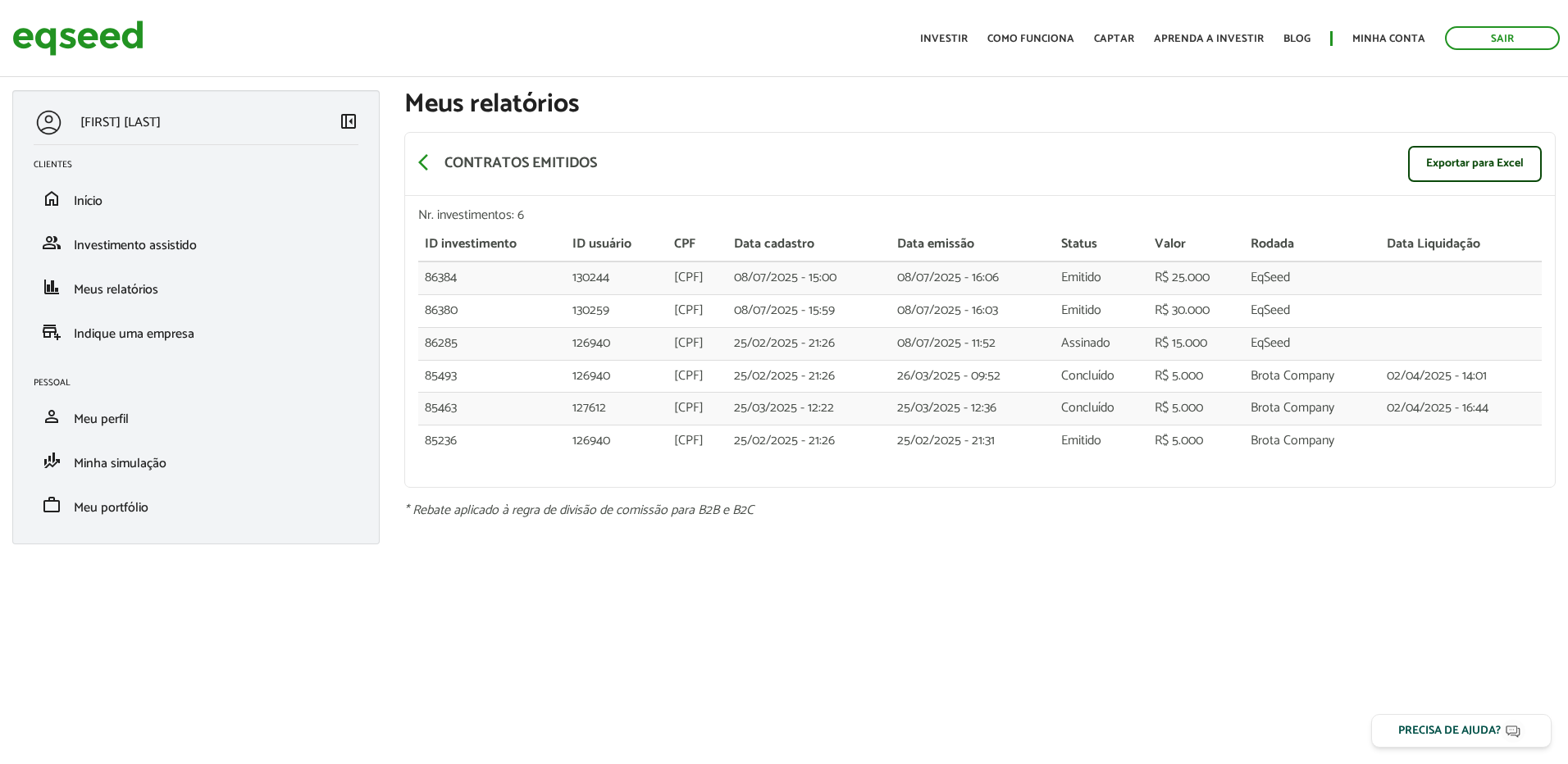 scroll, scrollTop: 0, scrollLeft: 0, axis: both 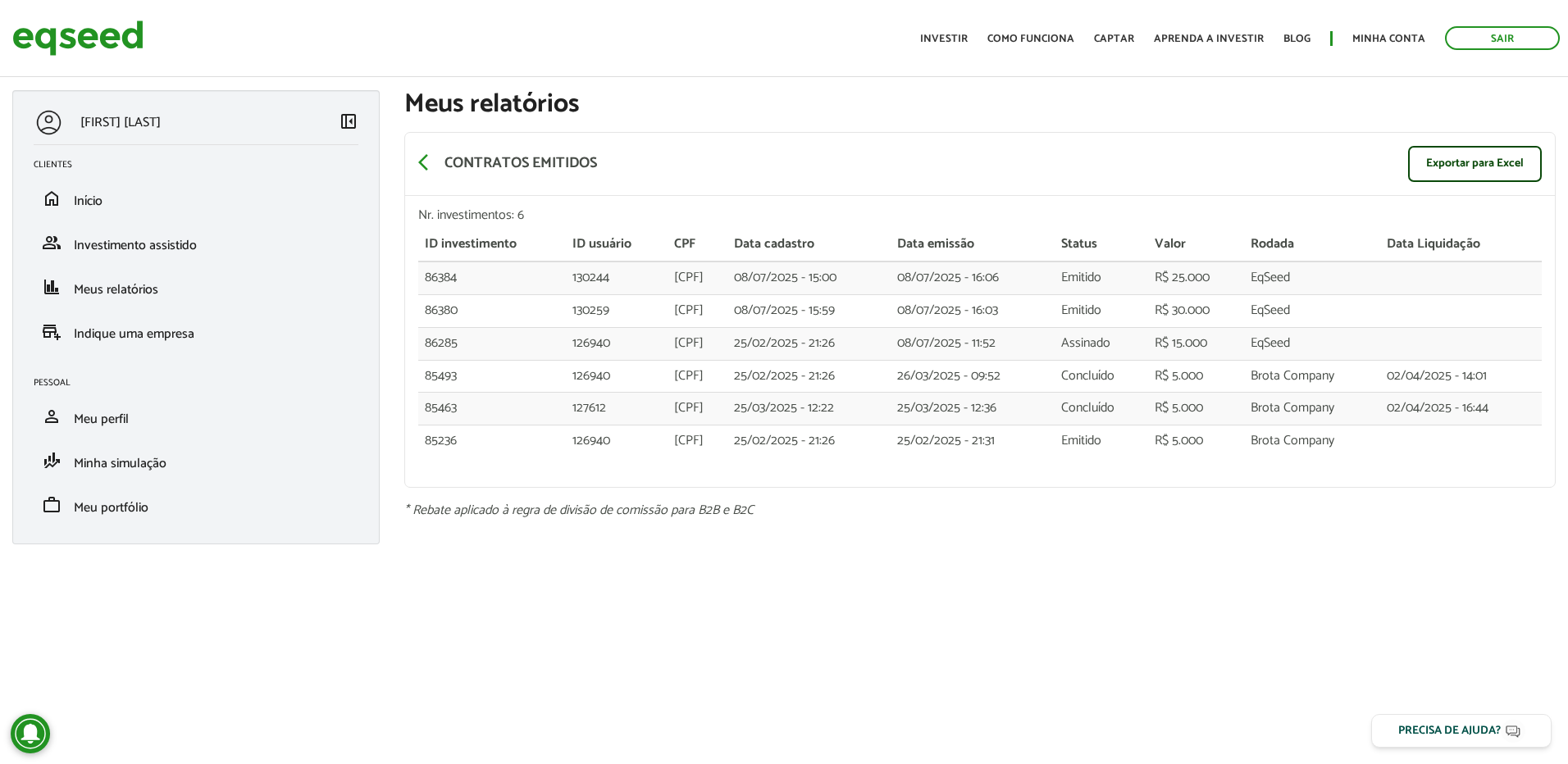 click on "Vítor Botelho Ferreira
left_panel_close
Clientes
home Início
group Investimento assistido
finance Meus relatórios
add_business Indique uma empresa
Pessoal
person Meu perfil
finance_mode Minha simulação
work Meu portfólio
Meus relatórios
arrow_back_ios   Contratos emitidos Exportar para Excel Nr. investimentos: 6
ID investimento ID usuário CPF Data cadastro Data emissão Status Valor Rodada Data Liquidação
ID investimento ID usuário CPF Data cadastro Data emissão Status Valor Rodada Data Liquidação
86384 130244 174.938.546-53 08/07/2025 - 15:00" at bounding box center (784, 325) 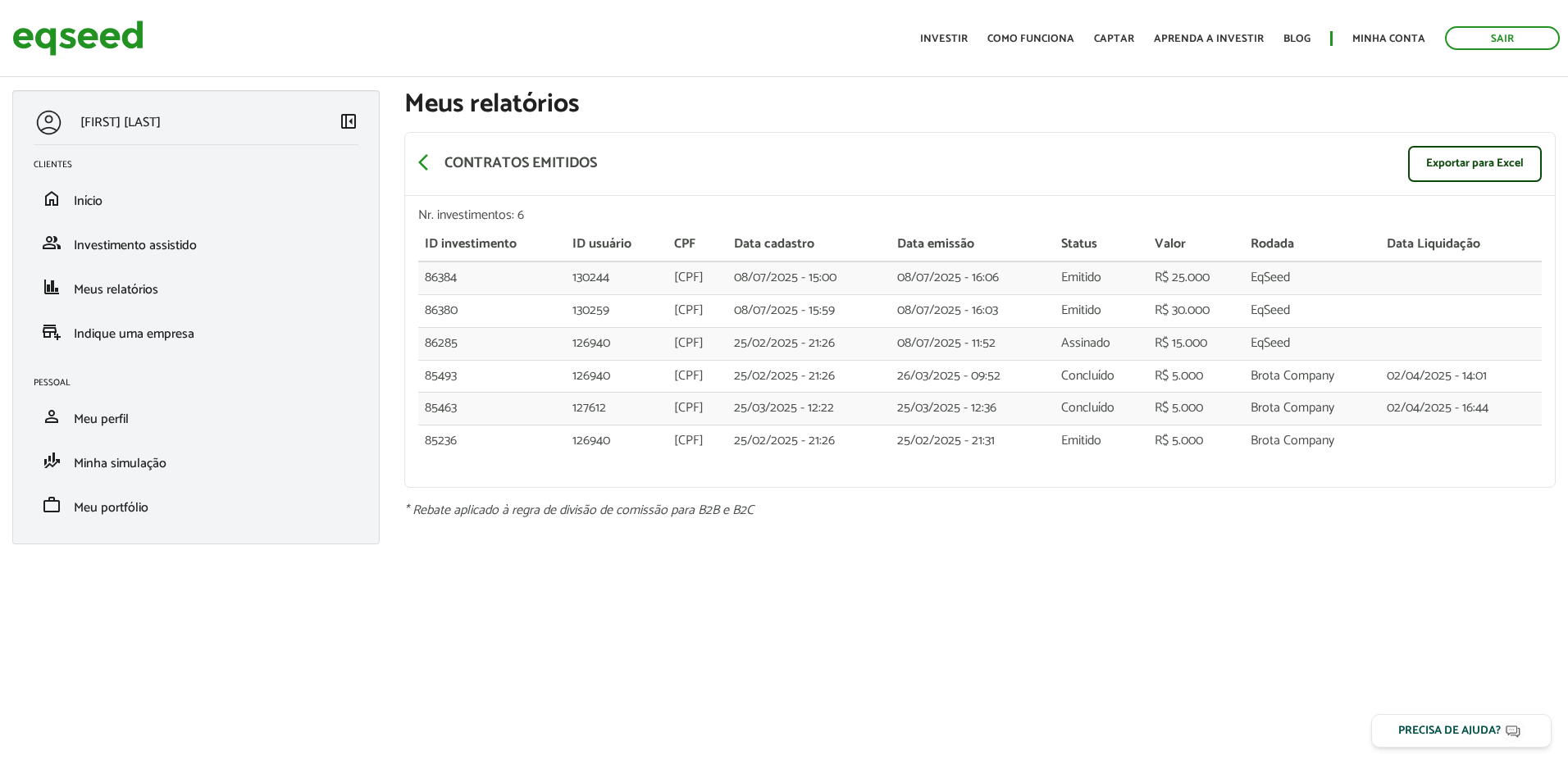 scroll, scrollTop: 0, scrollLeft: 0, axis: both 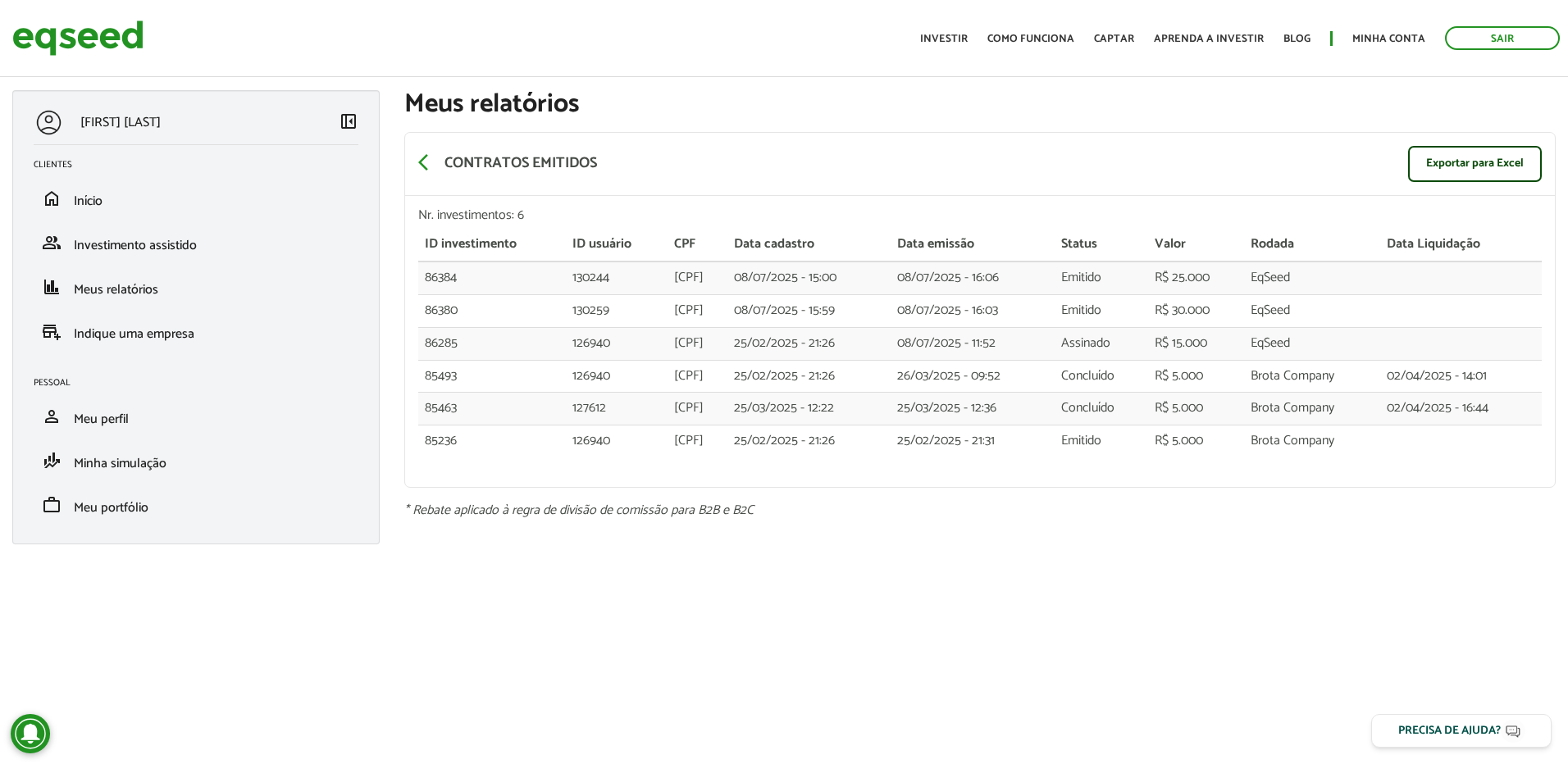 click on "Nr. investimentos: 6
ID investimento ID usuário CPF Data cadastro Data emissão Status Valor Rodada Data Liquidação
ID investimento ID usuário CPF Data cadastro Data emissão Status Valor Rodada Data Liquidação
86384 130244 [CPF] 08/07/2025 - 15:00 08/07/2025 - 16:06 Emitido R$ 25.000 EqSeed
86380 130259 [CPF] 08/07/2025 - 15:59 08/07/2025 - 16:03 Emitido R$ 30.000 EqSeed
86285 126940 [CPF] 25/02/2025 - 21:26 08/07/2025 - 11:52 Assinado R$ 15.000 EqSeed
85493 126940 [CPF] 25/02/2025 - 21:26 26/03/2025 - 09:52 Concluído R$ 5.000 Brota Company 02/04/2025 - 14:01
85463 127612 [CPF] 25/03/2025 - 12:22 25/03/2025 - 12:36 Concluído R$ 5.000 Brota Company 02/04/2025 - 16:44
85236 126940 [CPF] 25/02/2025 - 21:26 25/02/2025 - 21:31 Emitido R$ 5.000 Brota Company" at bounding box center [980, 341] 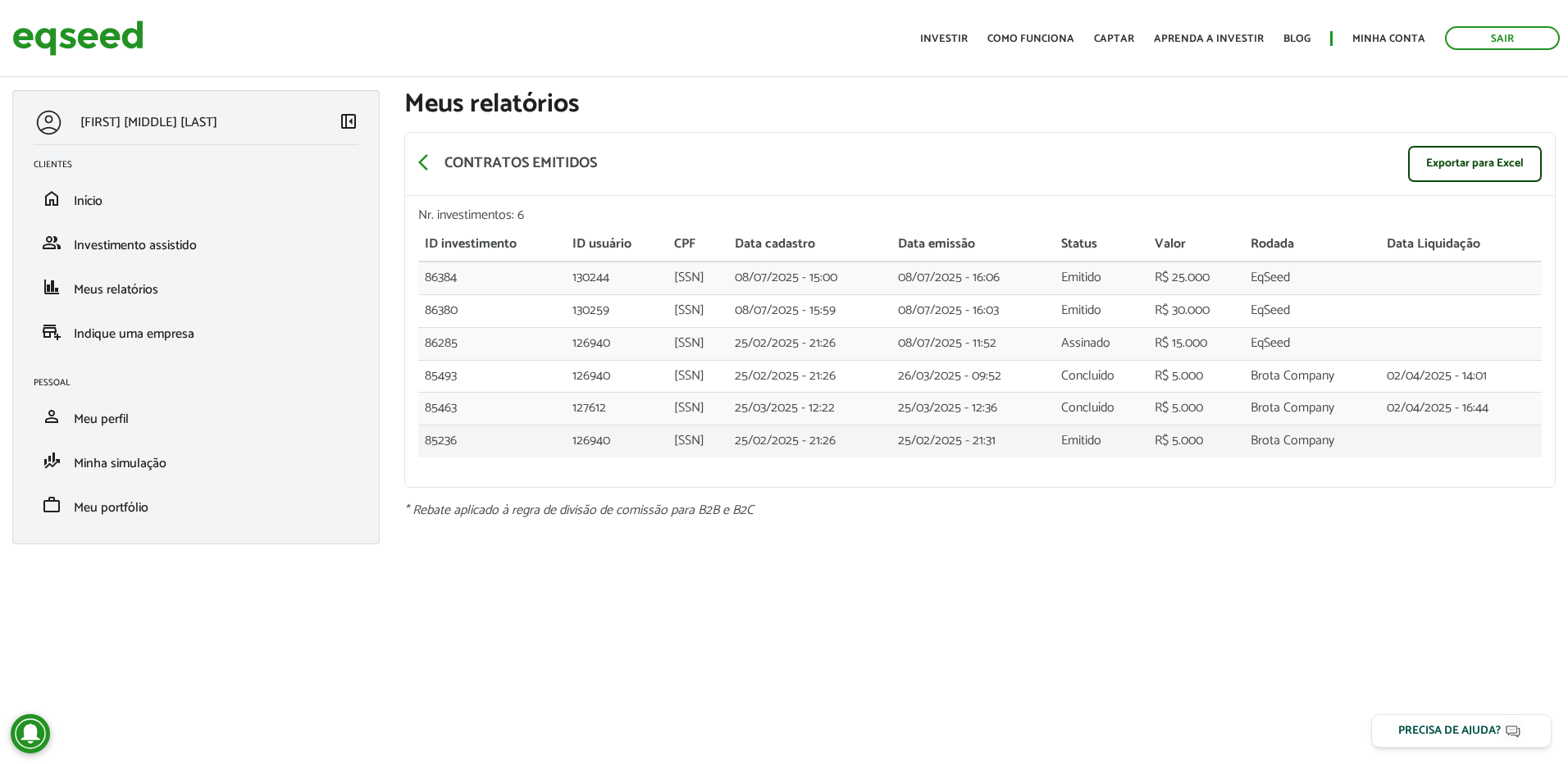scroll, scrollTop: 0, scrollLeft: 0, axis: both 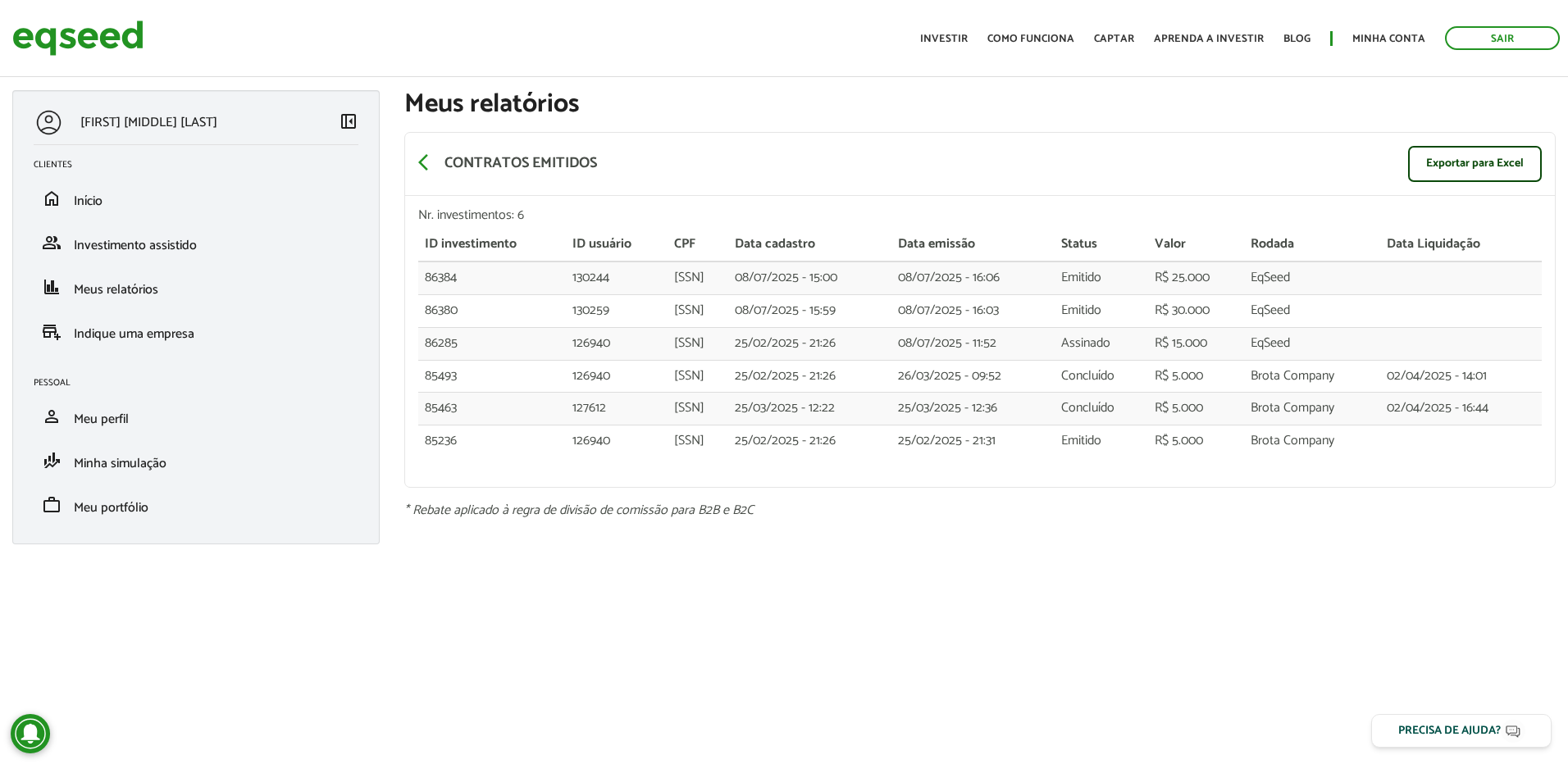 click on "arrow_back_ios   Contratos emitidos Exportar para Excel" at bounding box center (980, 164) 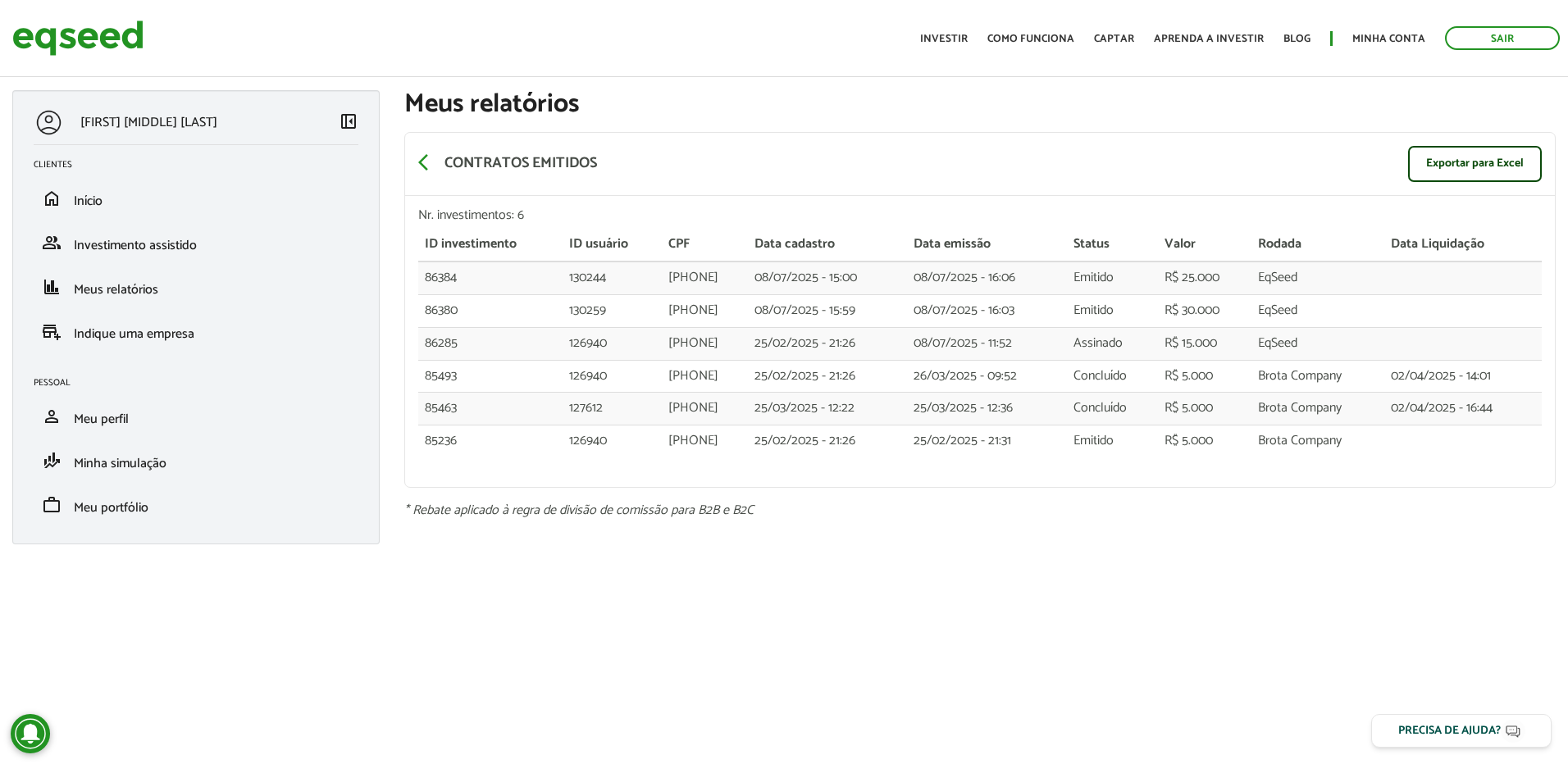 scroll, scrollTop: 0, scrollLeft: 0, axis: both 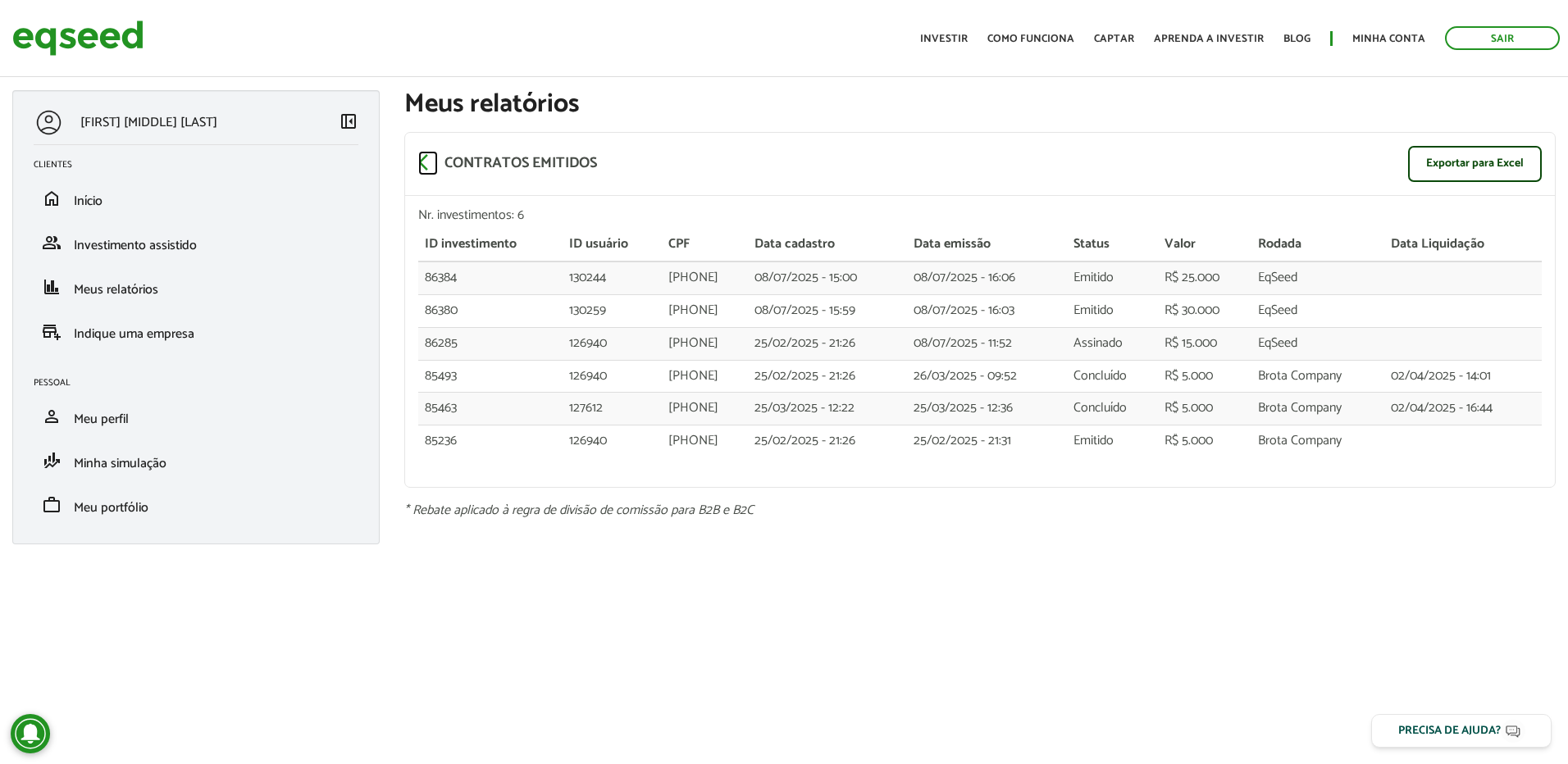 click on "arrow_back_ios" at bounding box center [428, 162] 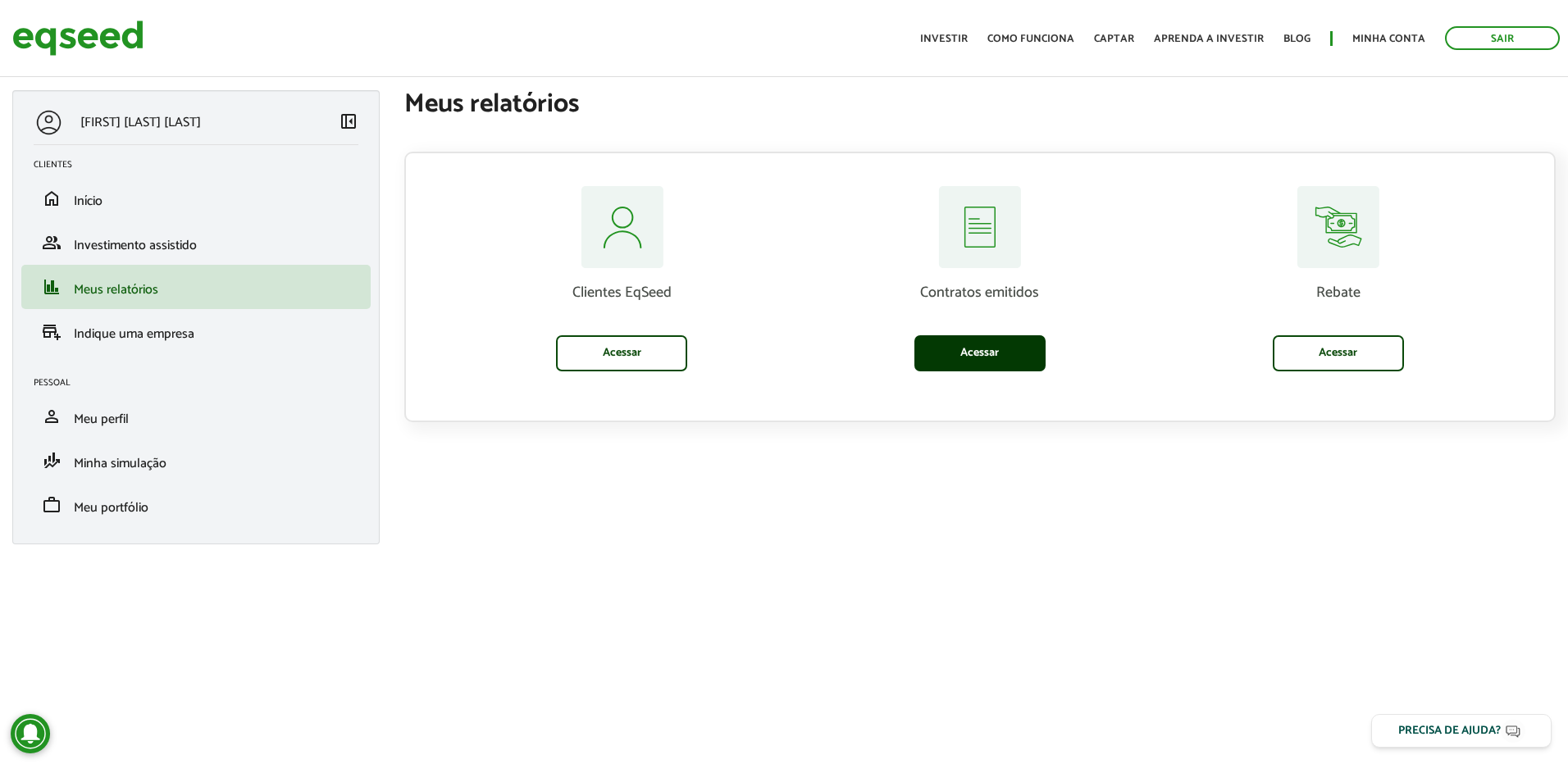 scroll, scrollTop: 0, scrollLeft: 0, axis: both 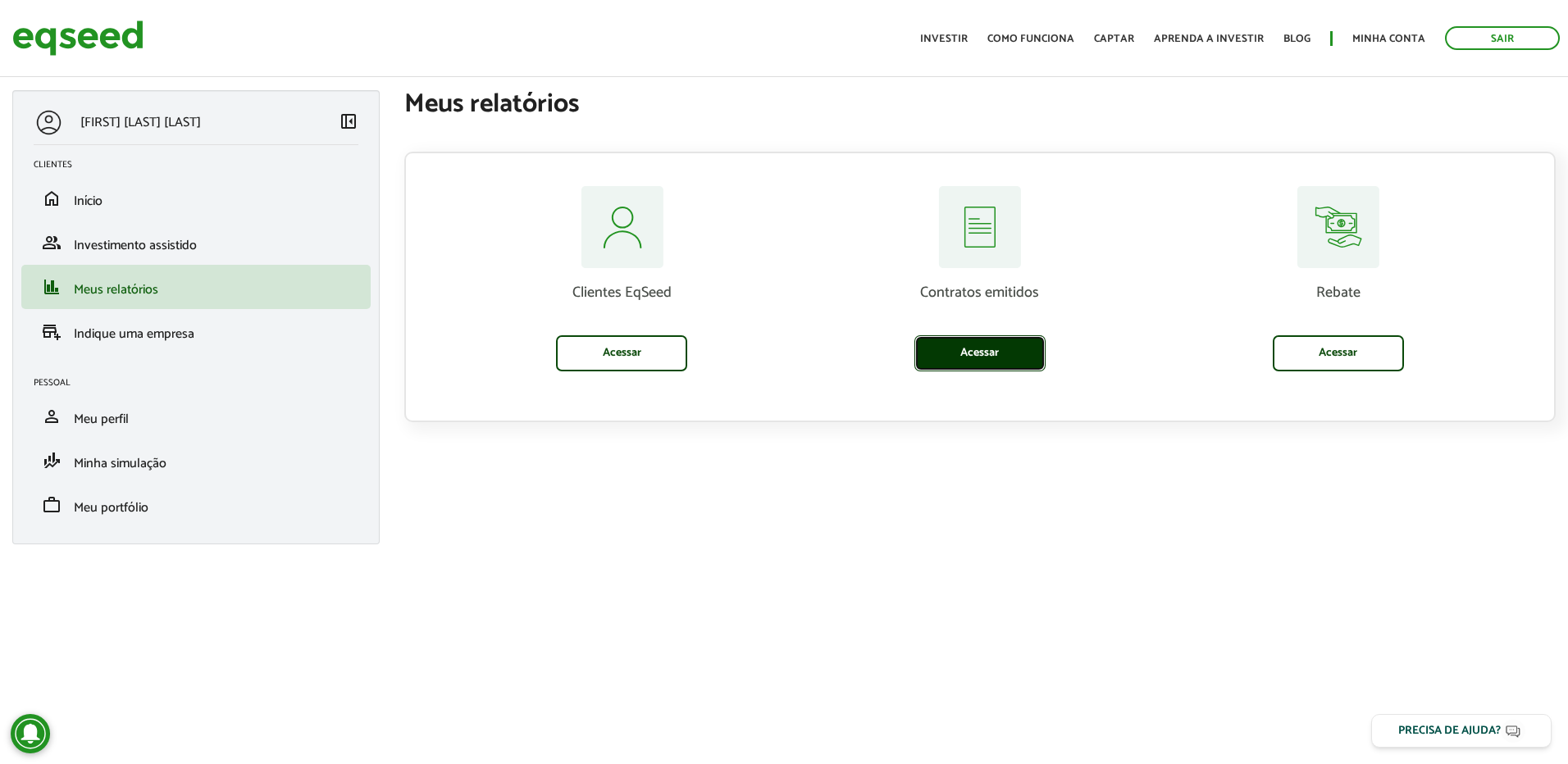 click on "Acessar" at bounding box center (980, 353) 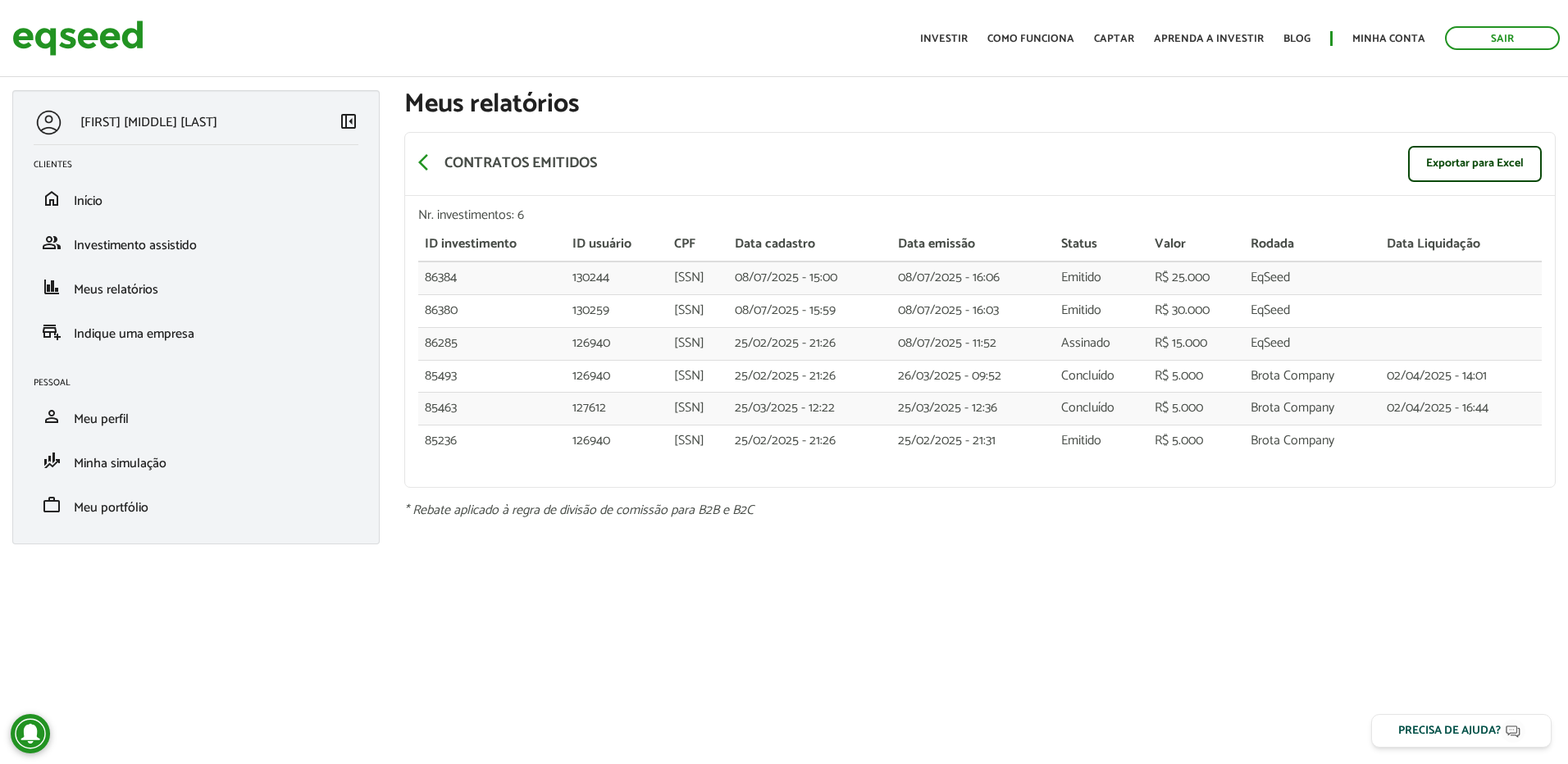 scroll, scrollTop: 0, scrollLeft: 0, axis: both 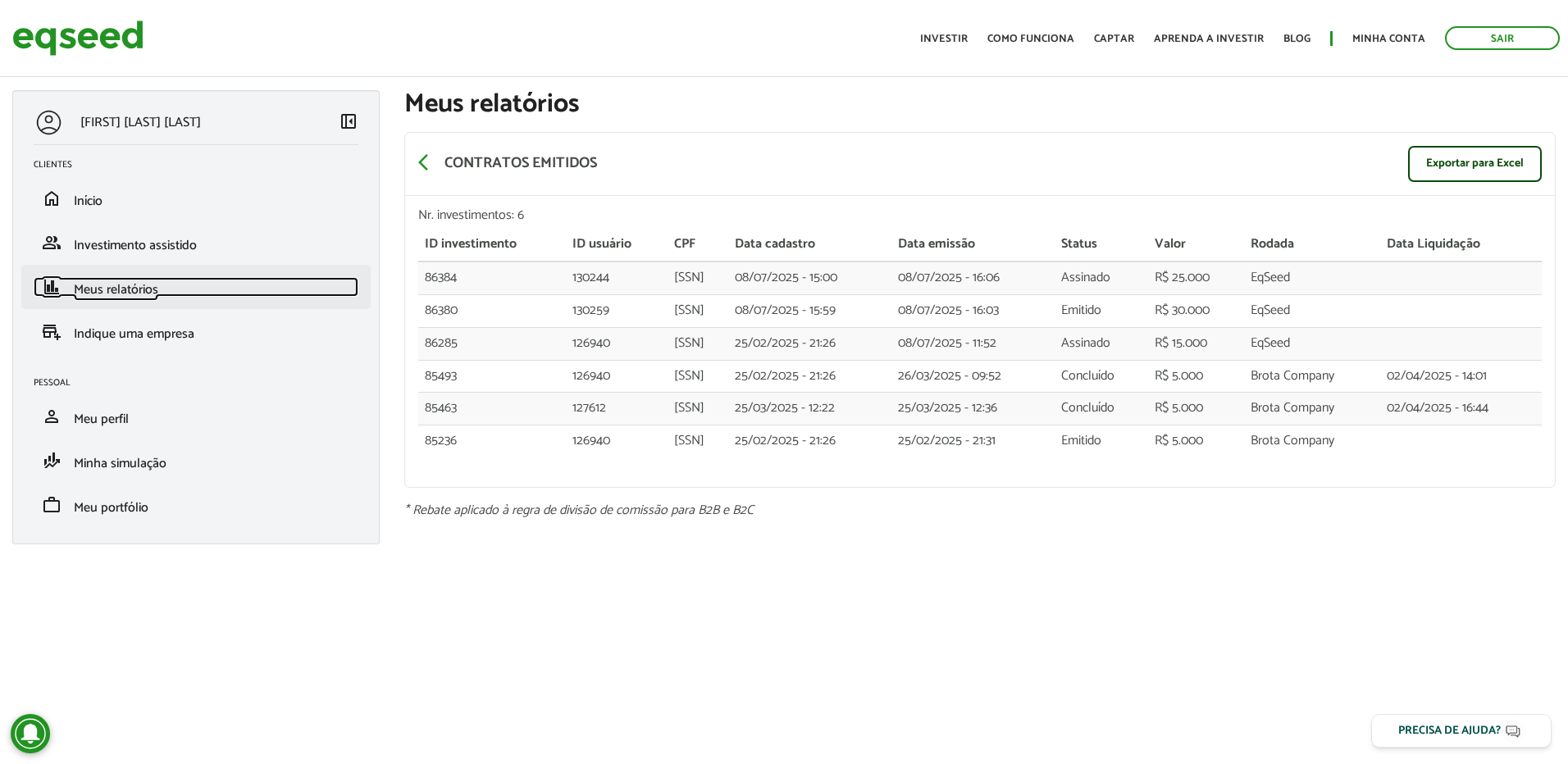 click on "Meus relatórios" at bounding box center (116, 289) 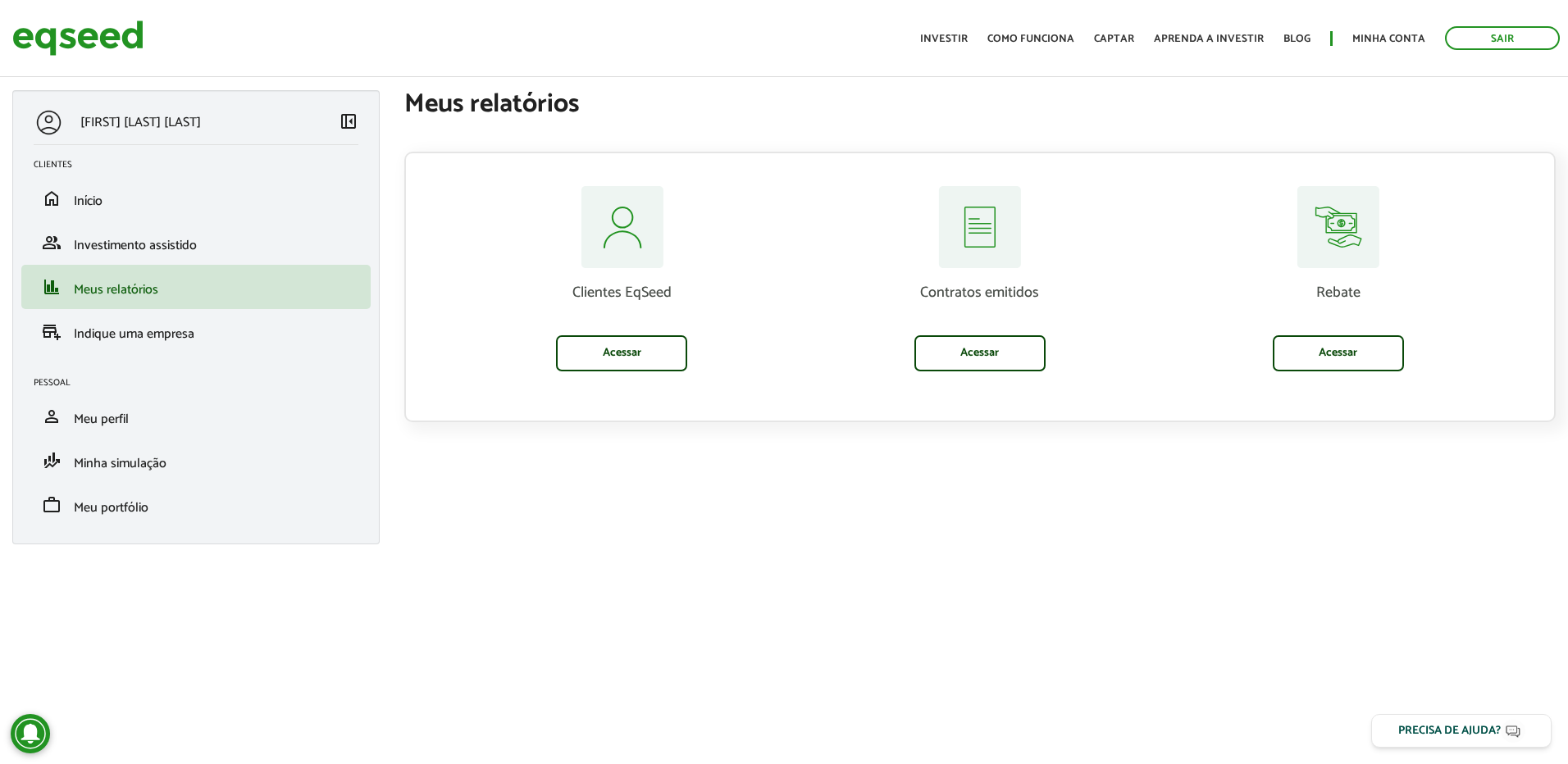 scroll, scrollTop: 0, scrollLeft: 0, axis: both 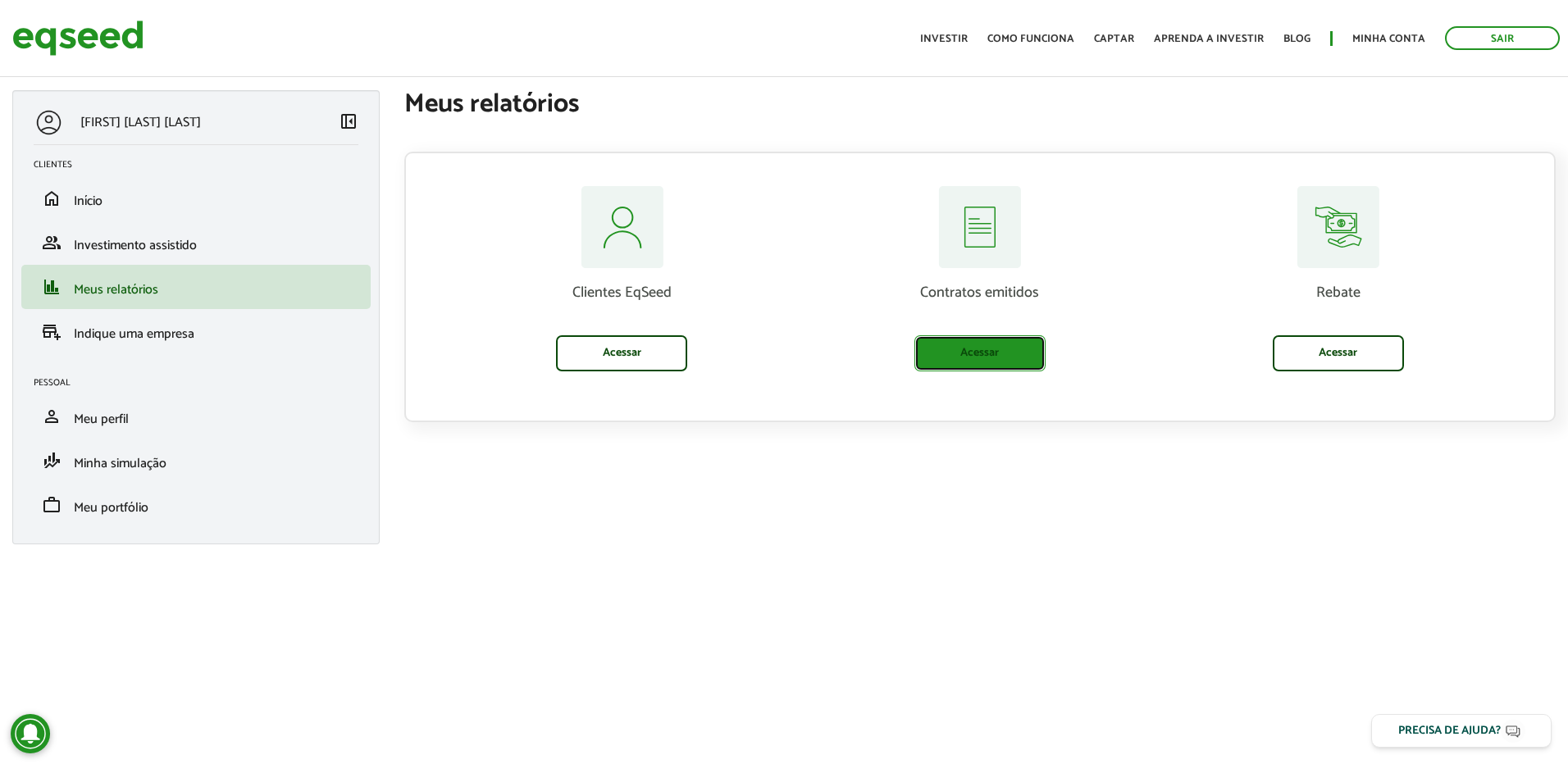 click on "Acessar" at bounding box center (980, 353) 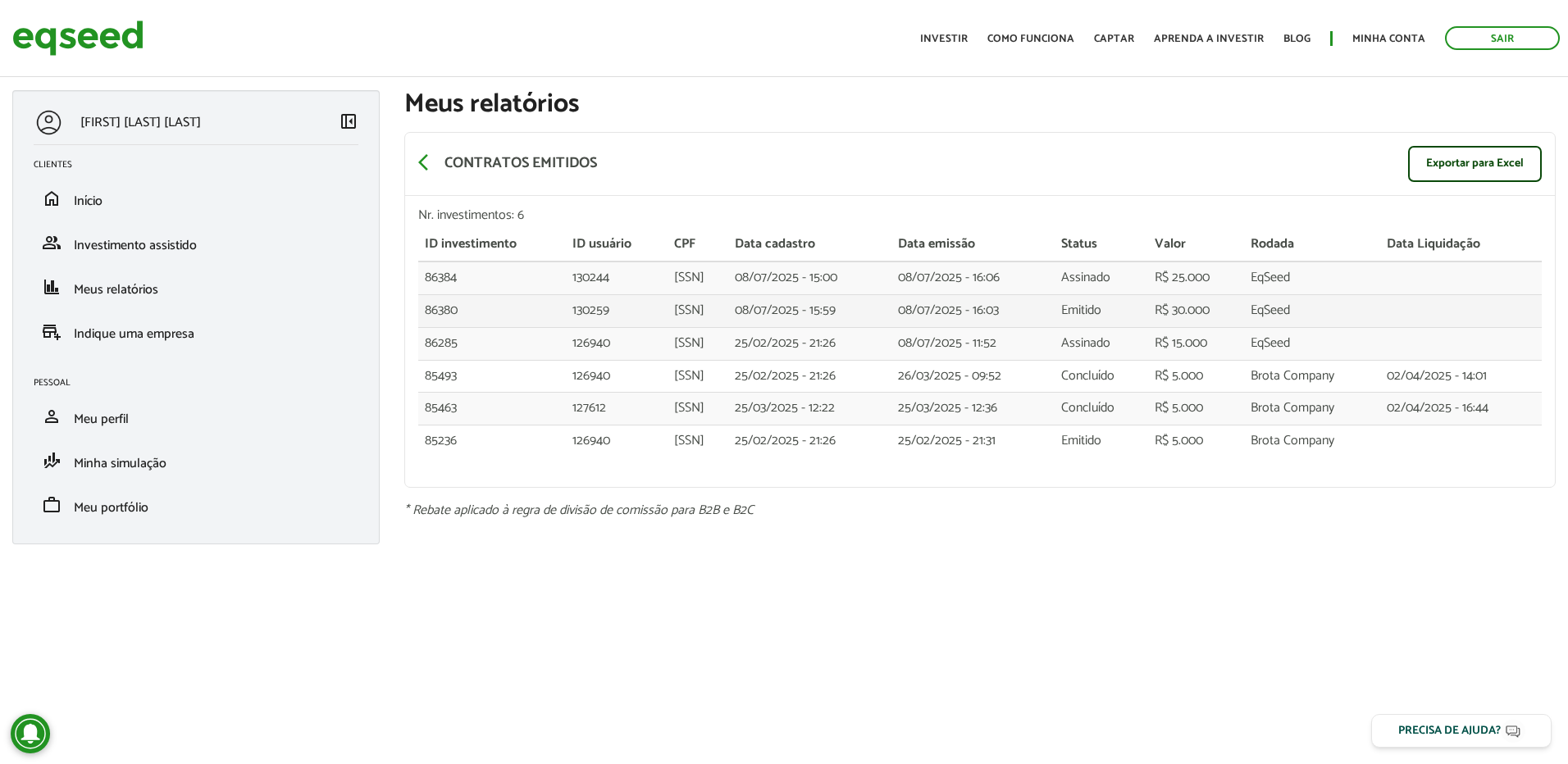 scroll, scrollTop: 0, scrollLeft: 0, axis: both 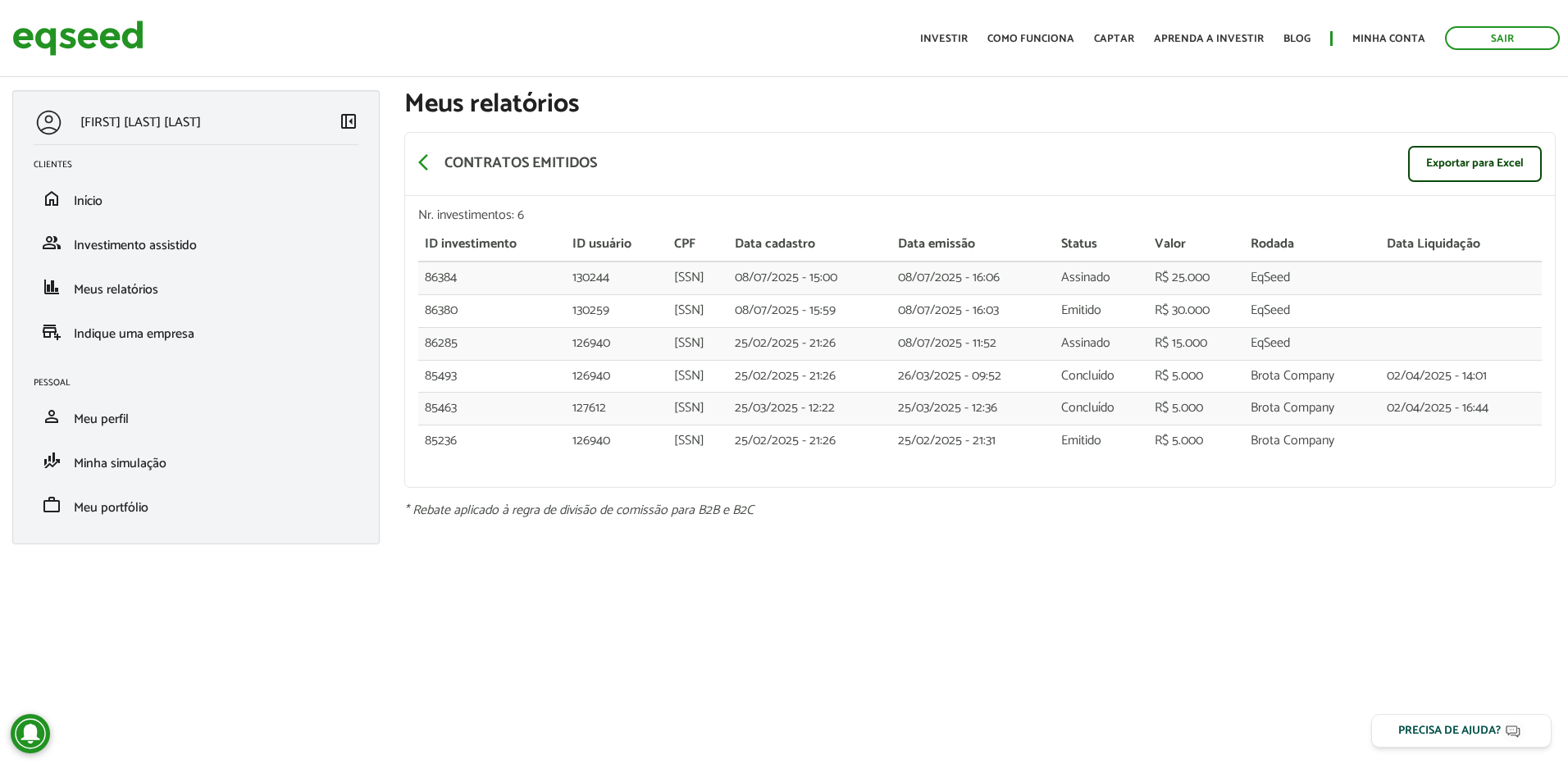 click on "Clientes
home Início
group Investimento assistido
finance Meus relatórios
add_business Indique uma empresa" at bounding box center (196, 252) 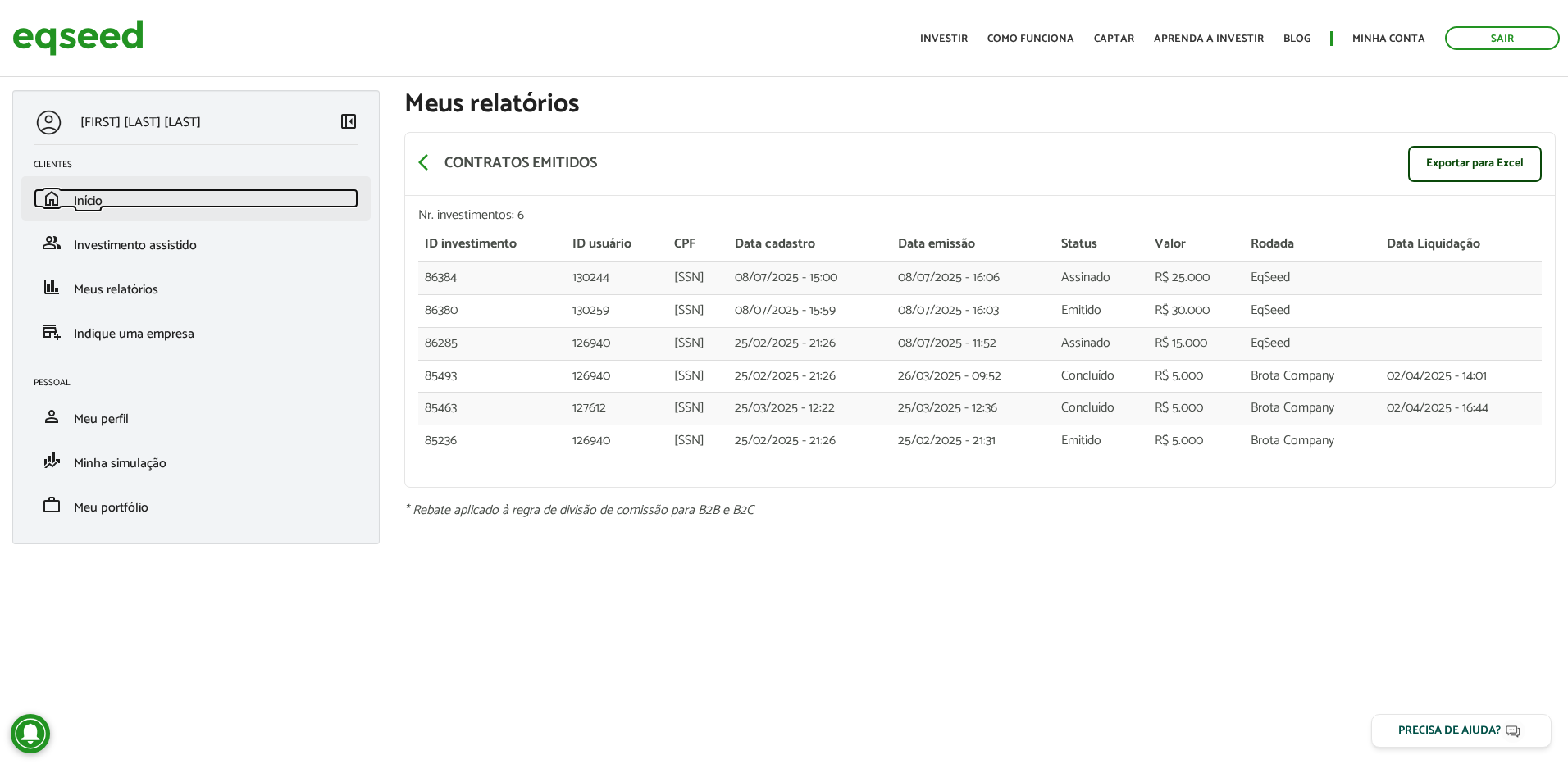 click on "Início" at bounding box center (88, 201) 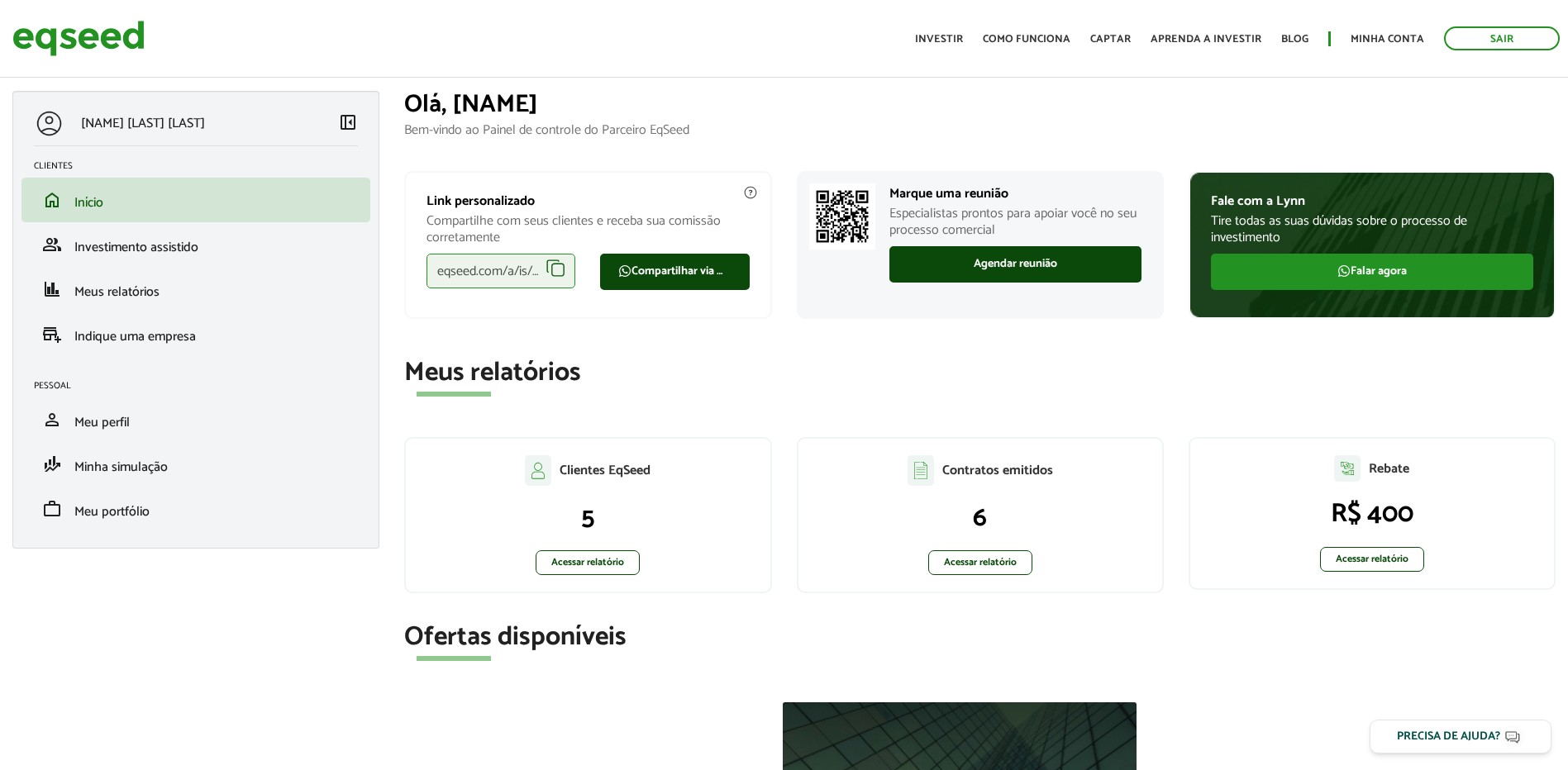 scroll, scrollTop: 0, scrollLeft: 0, axis: both 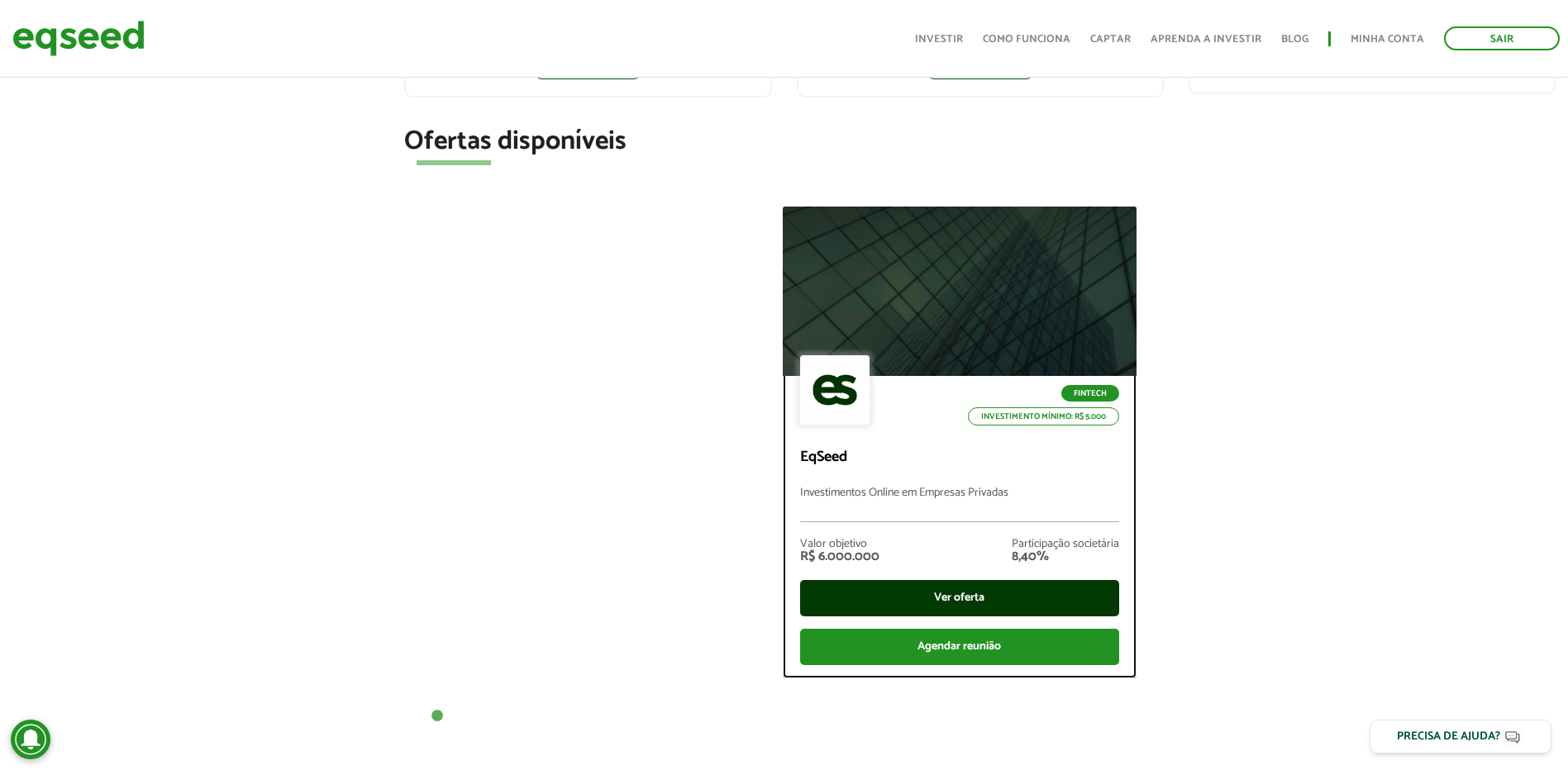 click on "Ver oferta" at bounding box center (960, 598) 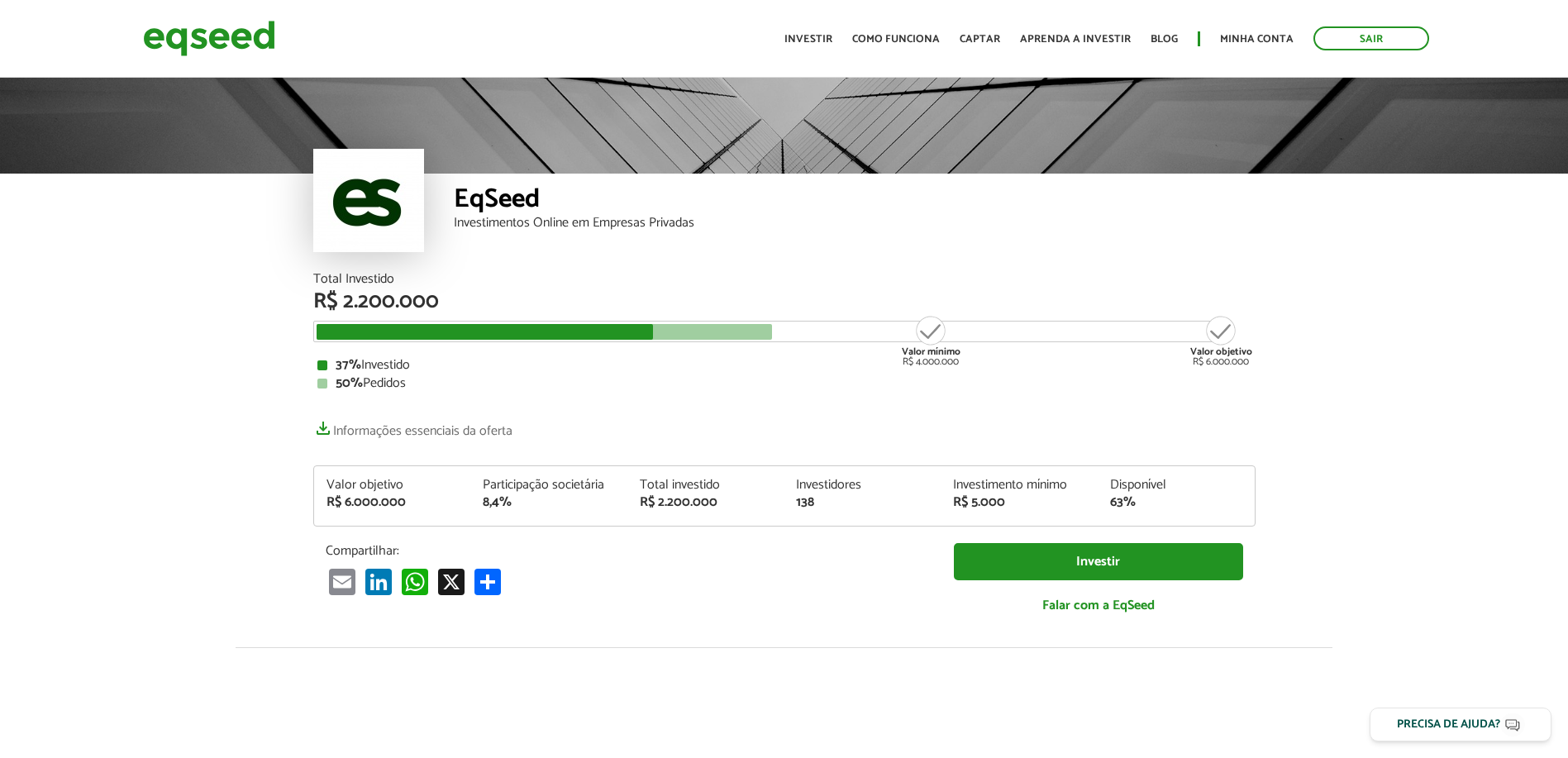 scroll, scrollTop: 0, scrollLeft: 0, axis: both 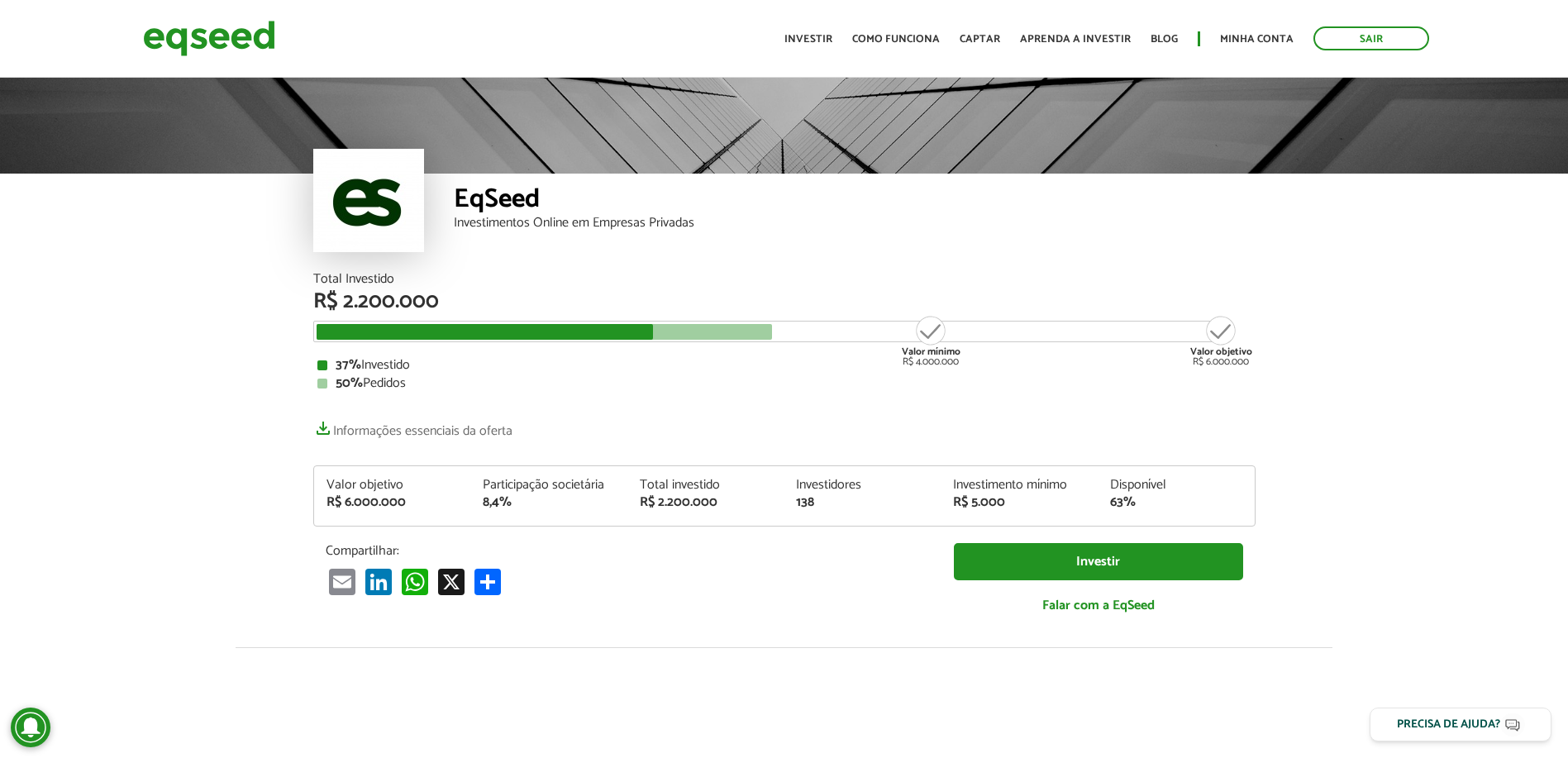 click on "Total Investido
R$ 2.200.000
Valor mínimo R$ 4.000.000
Valor objetivo R$ 6.000.000
37%  Investido
50%  Pedidos
Informações essenciais da oferta
Valor objetivo
R$ 6.000.000
Participação societária
8,4%
Total investido
R$ 2.200.000
Investidores
138
Investimento mínimo
R$ 5.000
Disponível
63%" at bounding box center [784, 451] 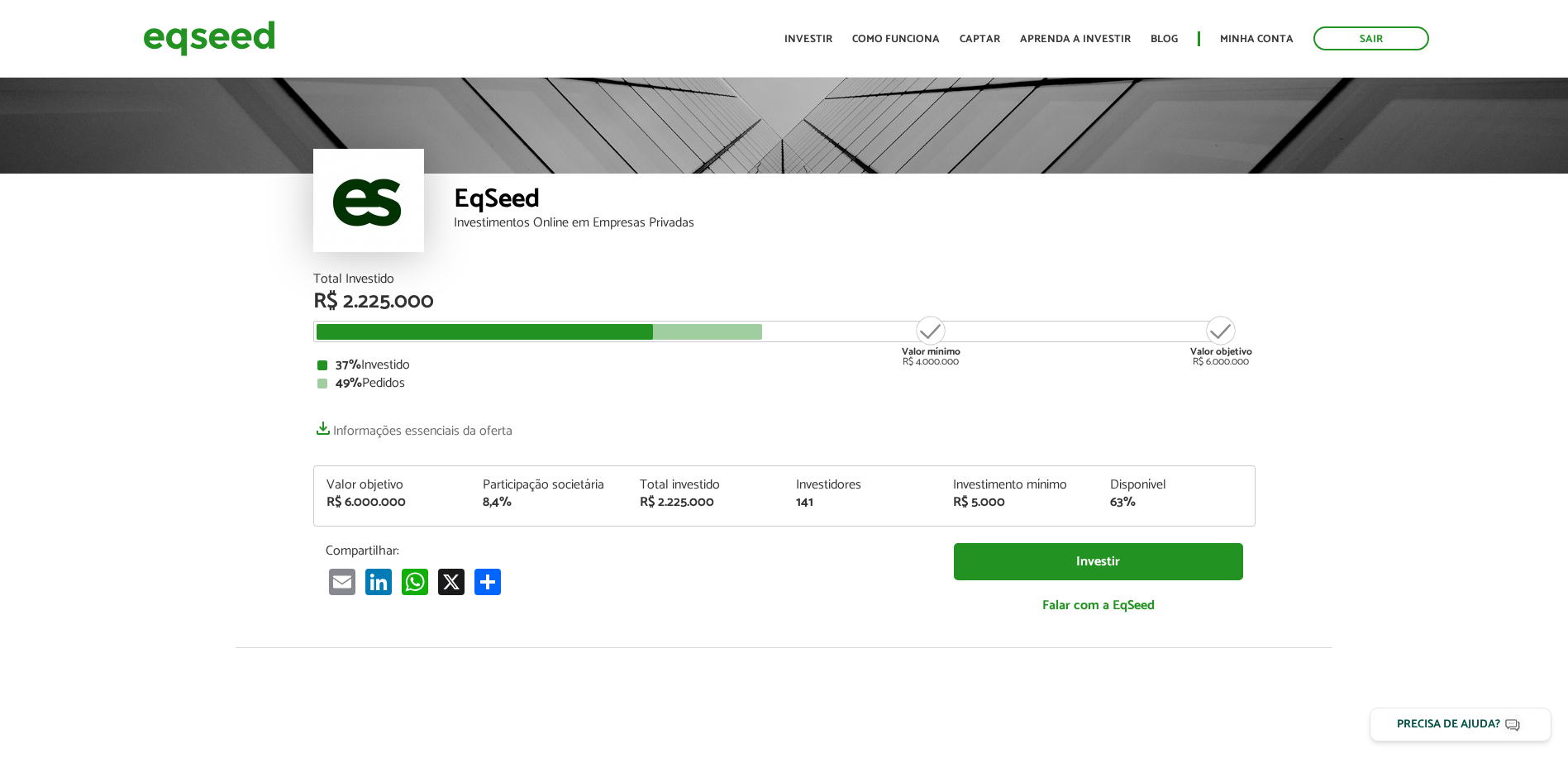 scroll, scrollTop: 0, scrollLeft: 0, axis: both 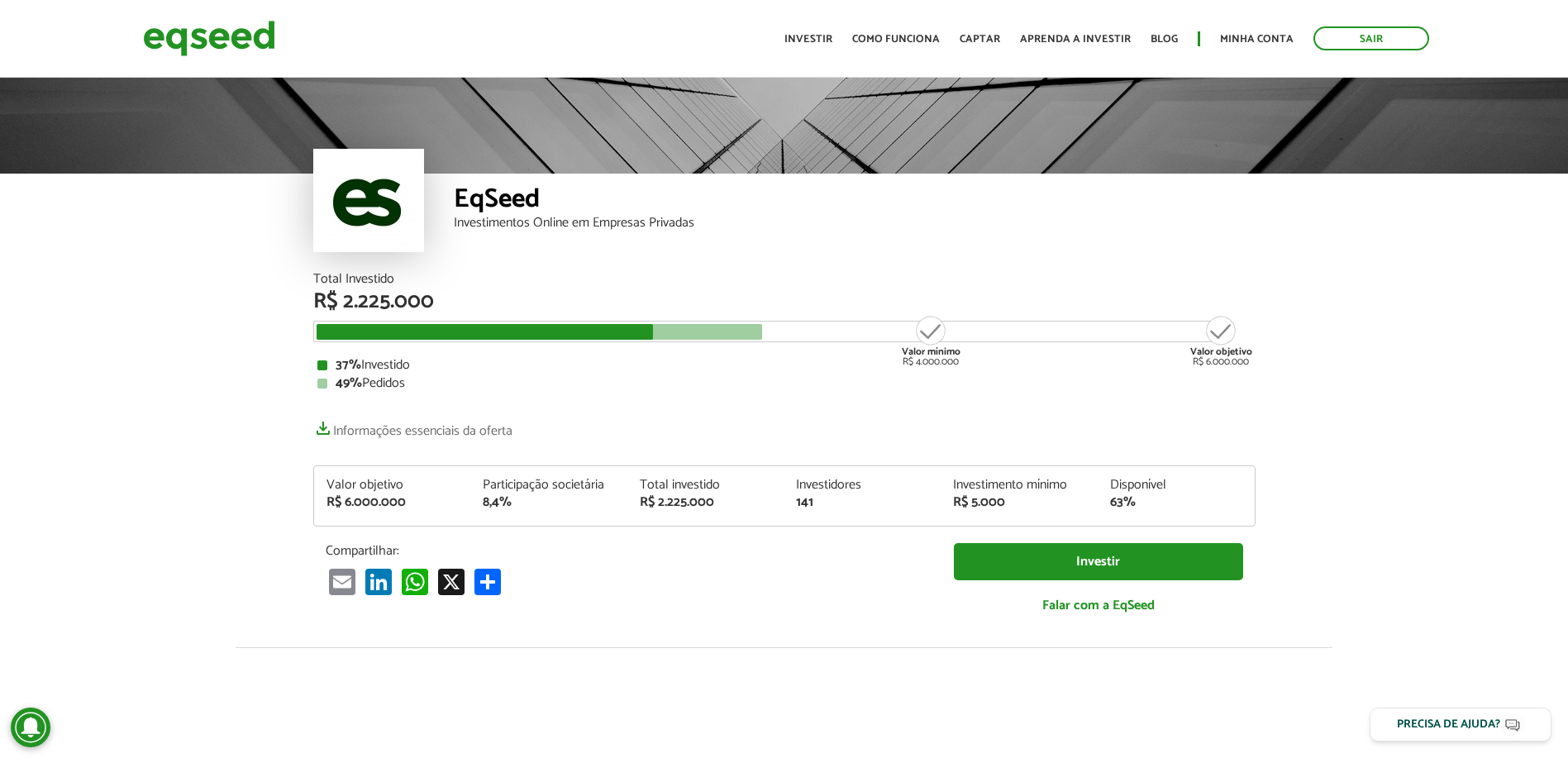 click on "Total Investido
R$ 2.225.000
Valor mínimo R$ 4.000.000
Valor objetivo R$ 6.000.000
37%  Investido
49%  Pedidos
Informações essenciais da oferta
Valor objetivo
R$ 6.000.000
Participação societária
8,4%
Total investido
R$ 2.225.000
Investidores
141
Investimento mínimo
R$ 5.000
Disponível
63%" at bounding box center (784, 451) 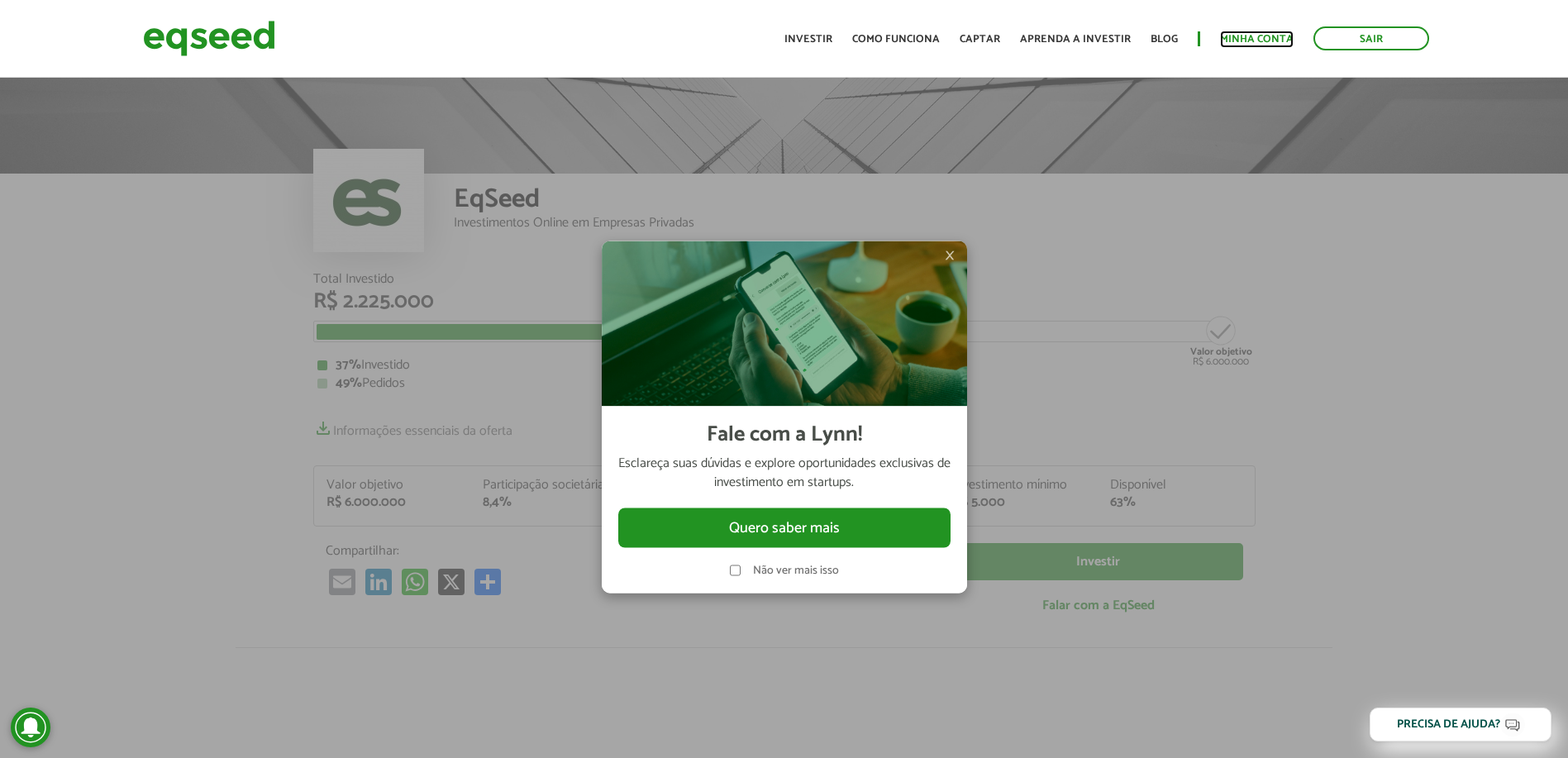 click on "Minha conta" at bounding box center [1256, 39] 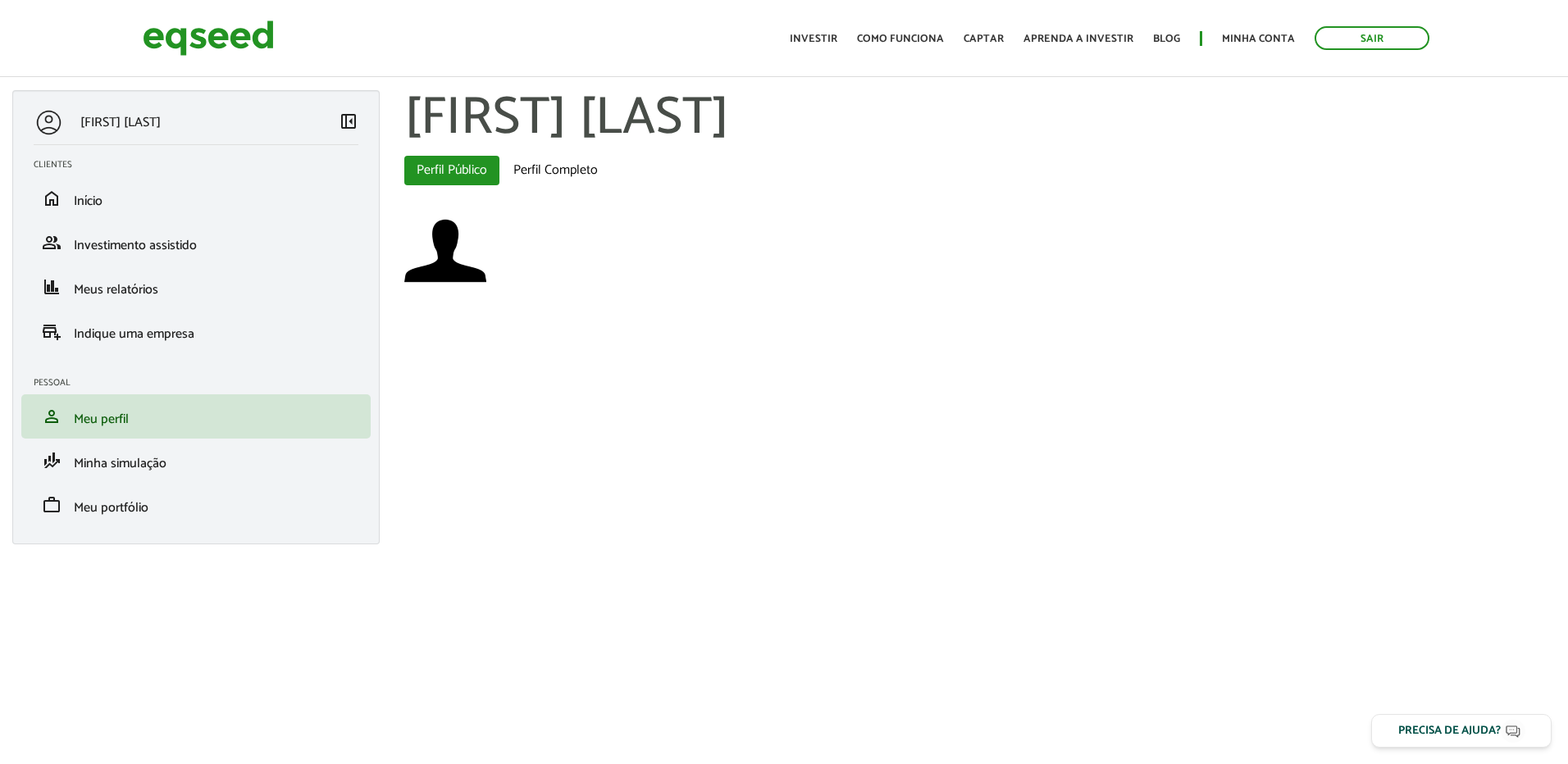 scroll, scrollTop: 0, scrollLeft: 0, axis: both 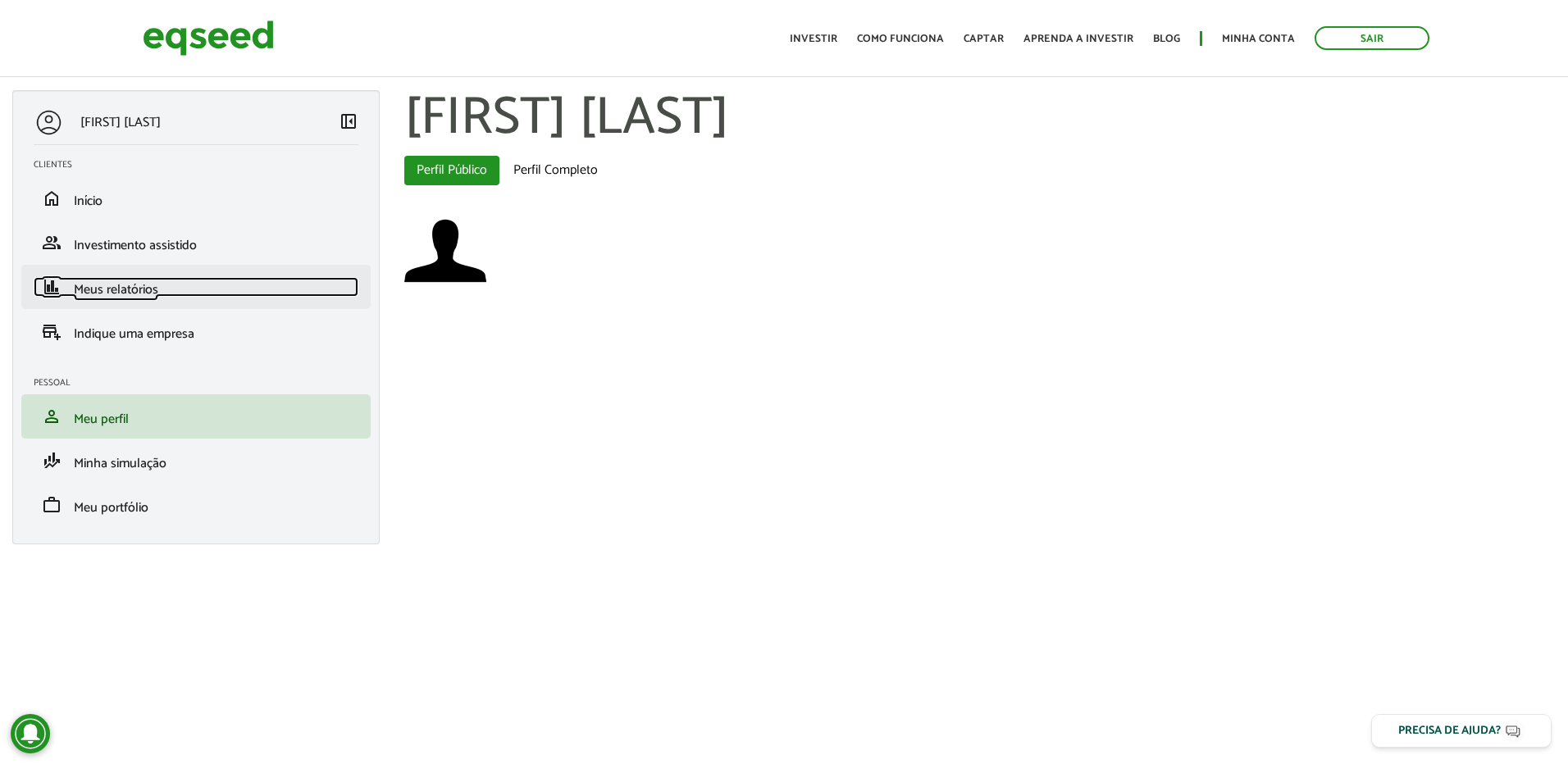 click on "Meus relatórios" at bounding box center (116, 289) 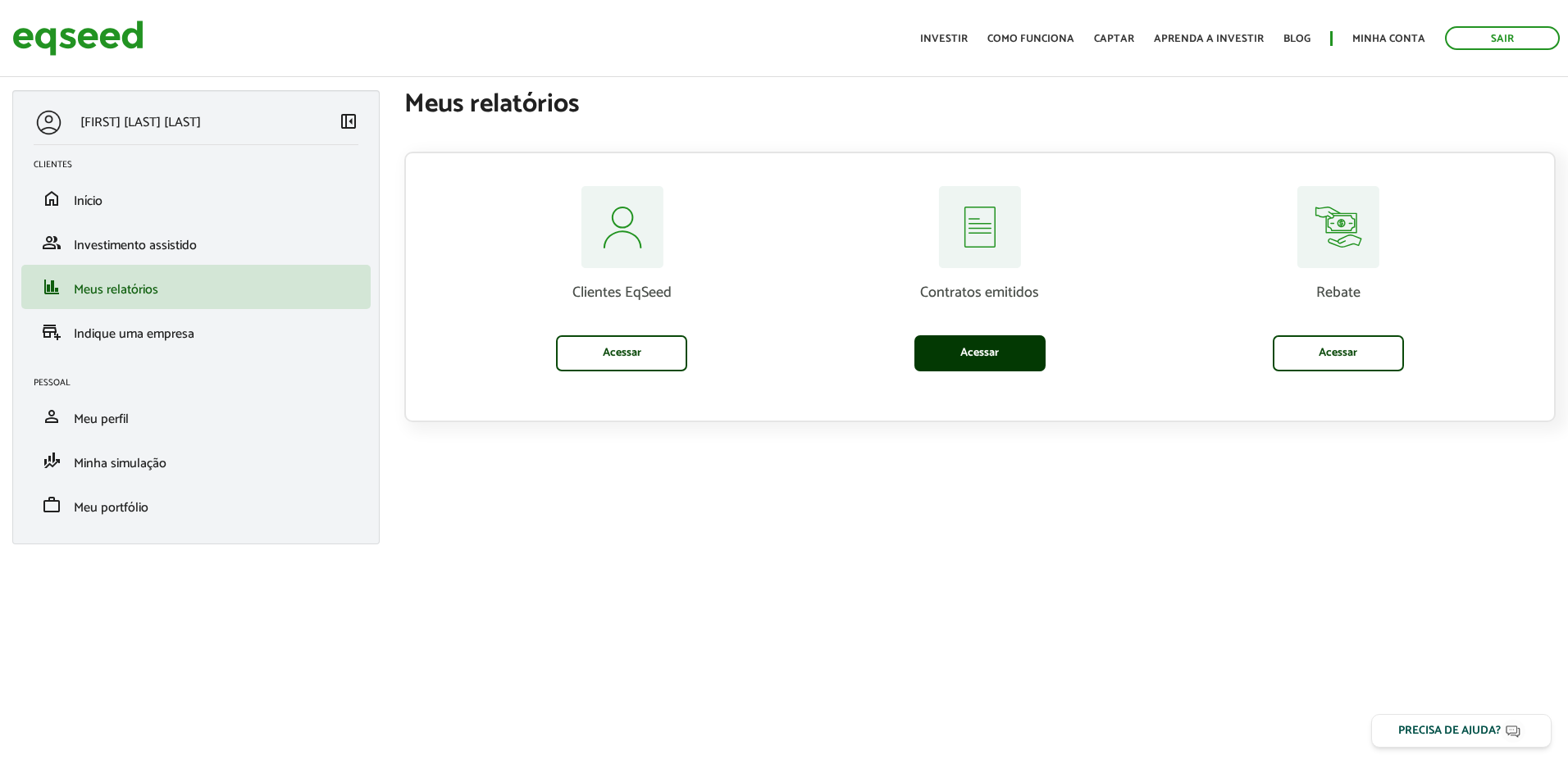 scroll, scrollTop: 0, scrollLeft: 0, axis: both 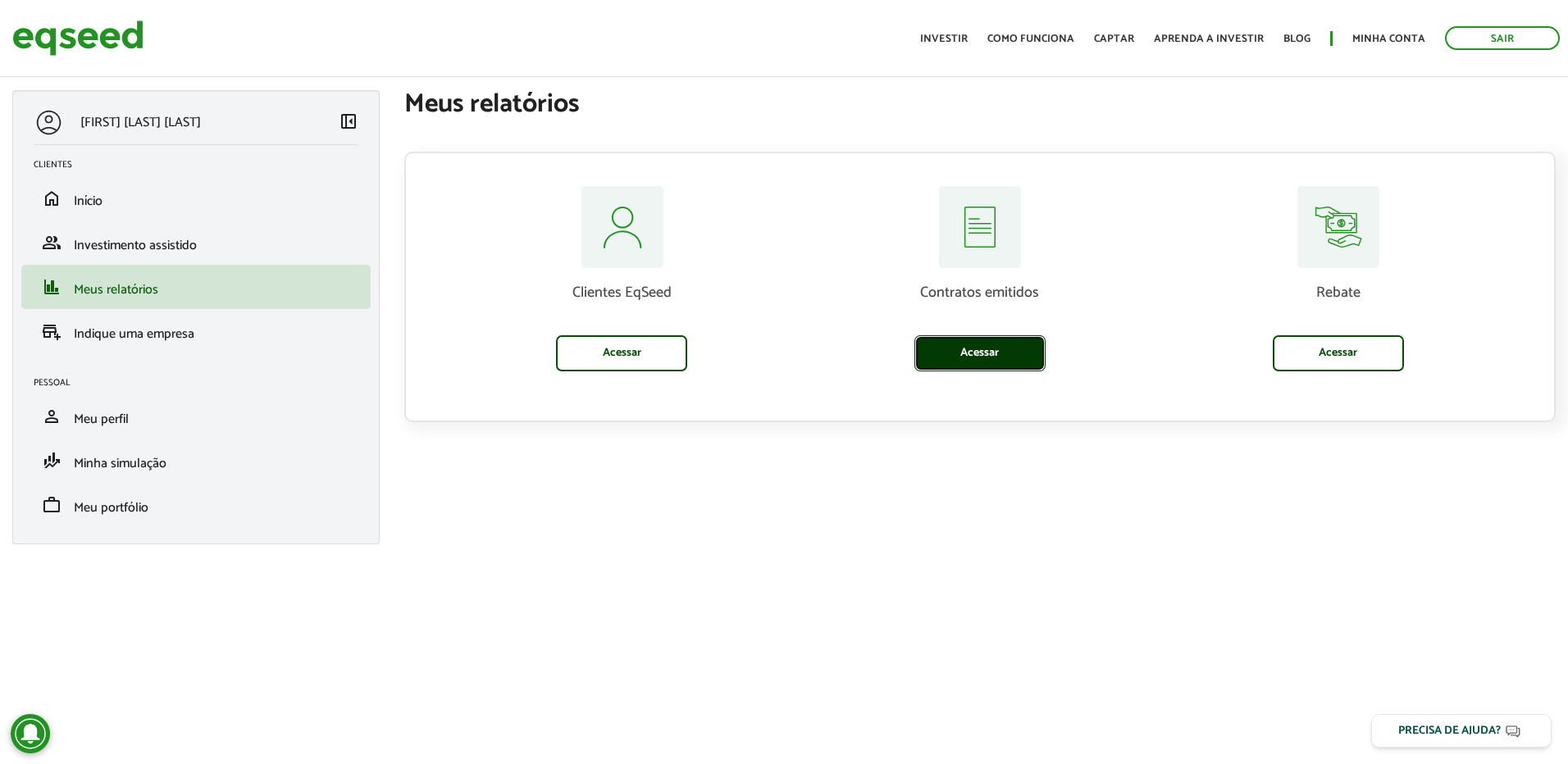 click on "Acessar" at bounding box center (980, 353) 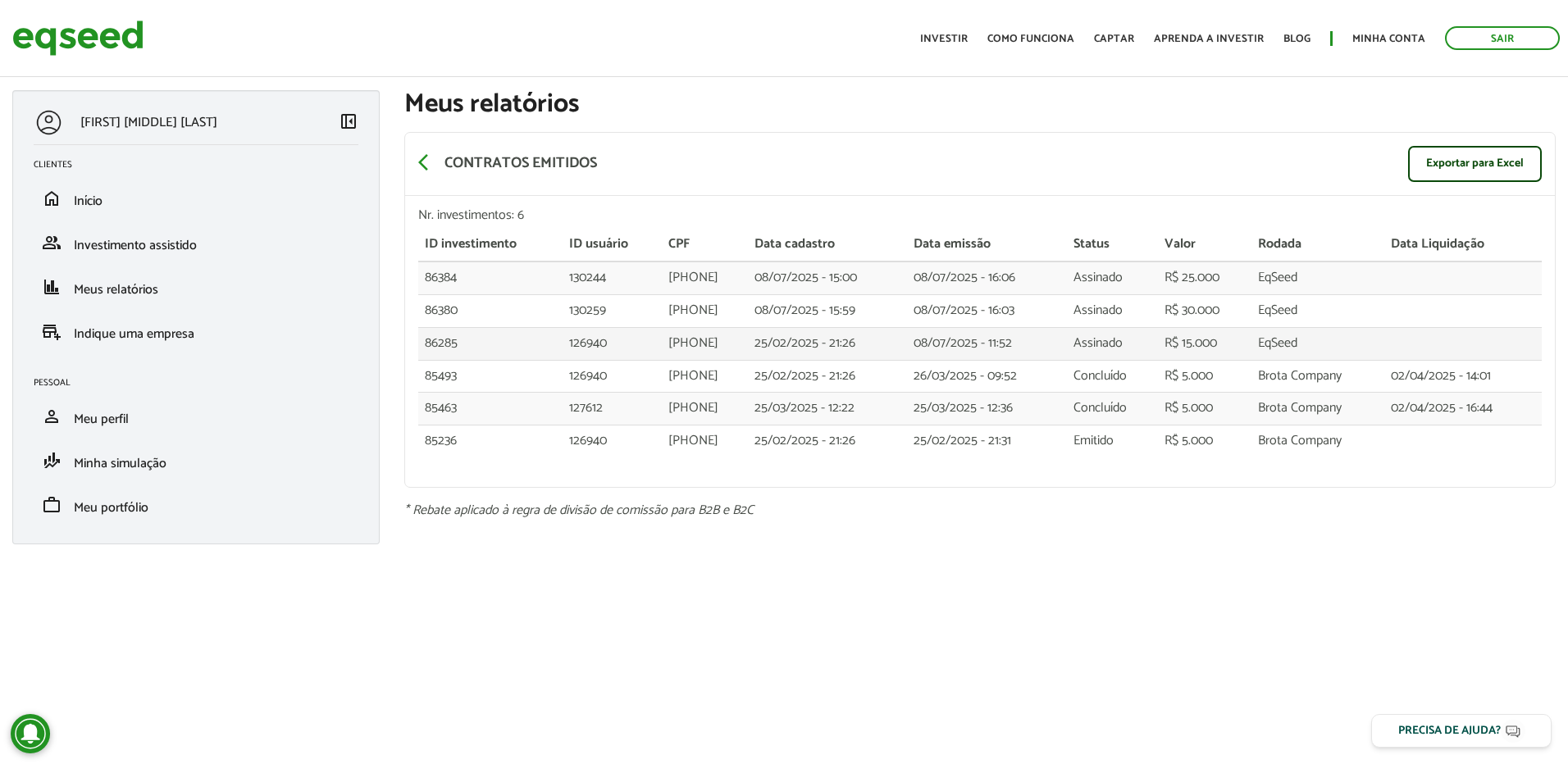 scroll, scrollTop: 0, scrollLeft: 0, axis: both 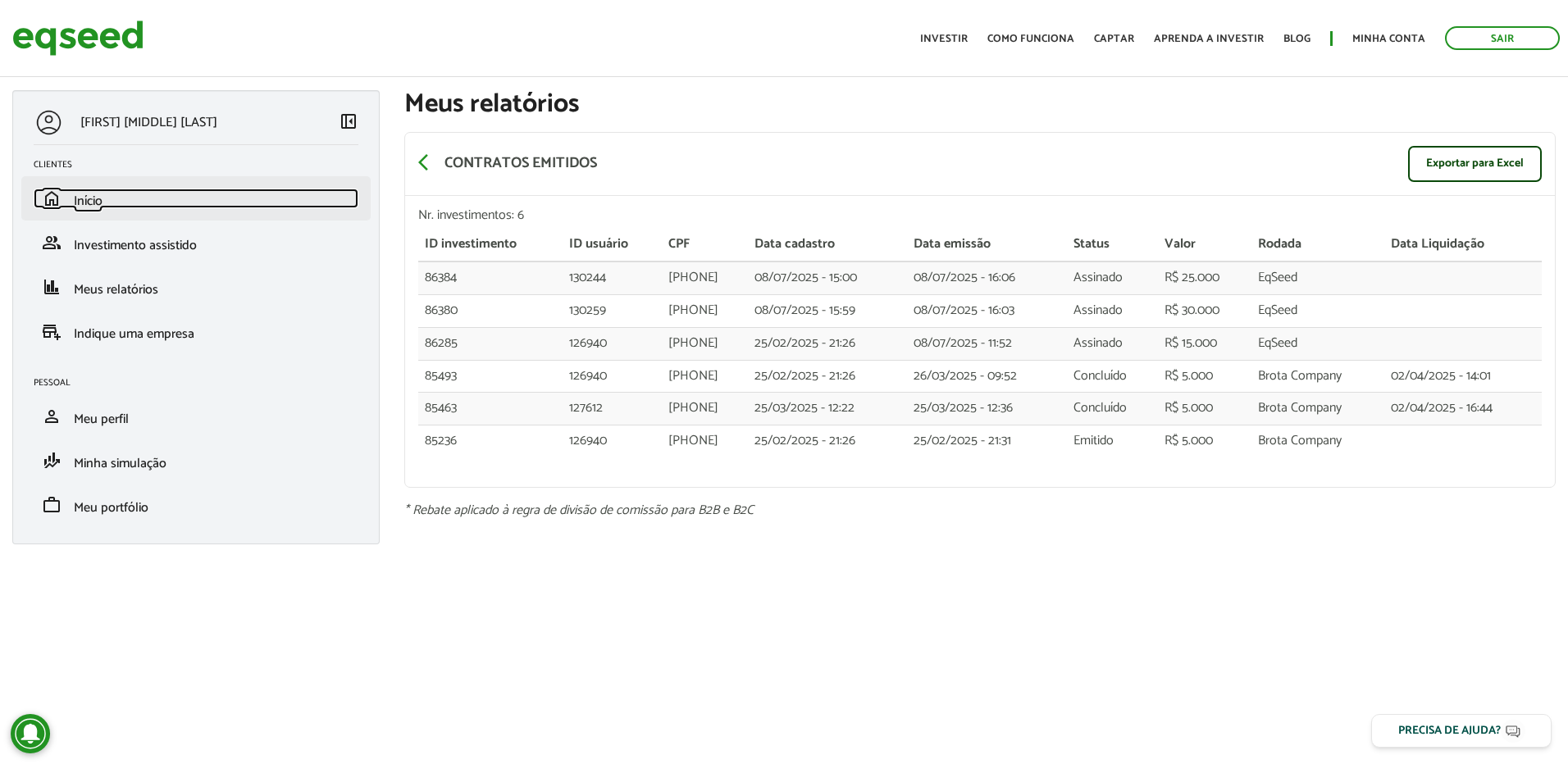 click on "Início" at bounding box center [88, 201] 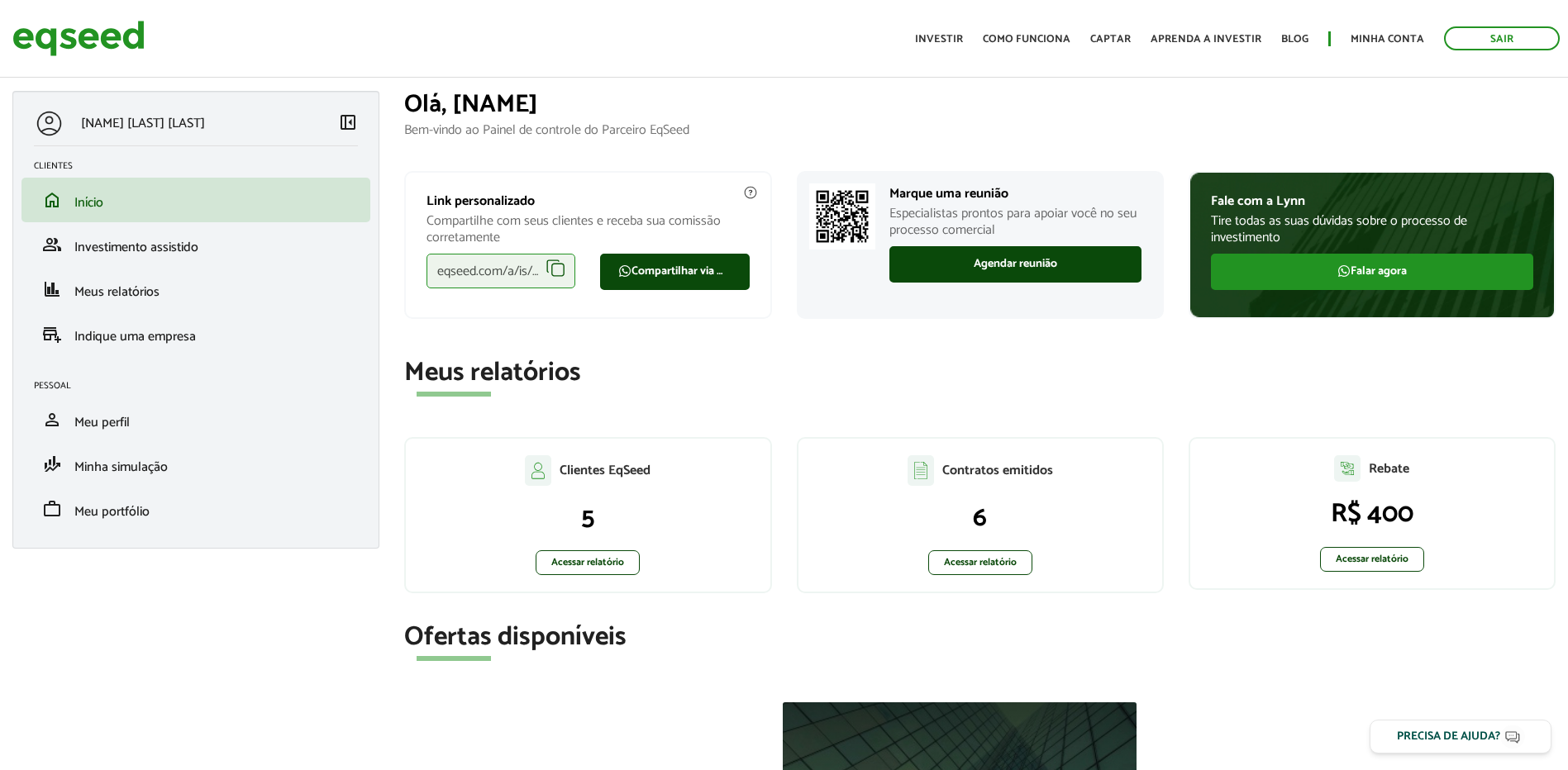 scroll, scrollTop: 0, scrollLeft: 0, axis: both 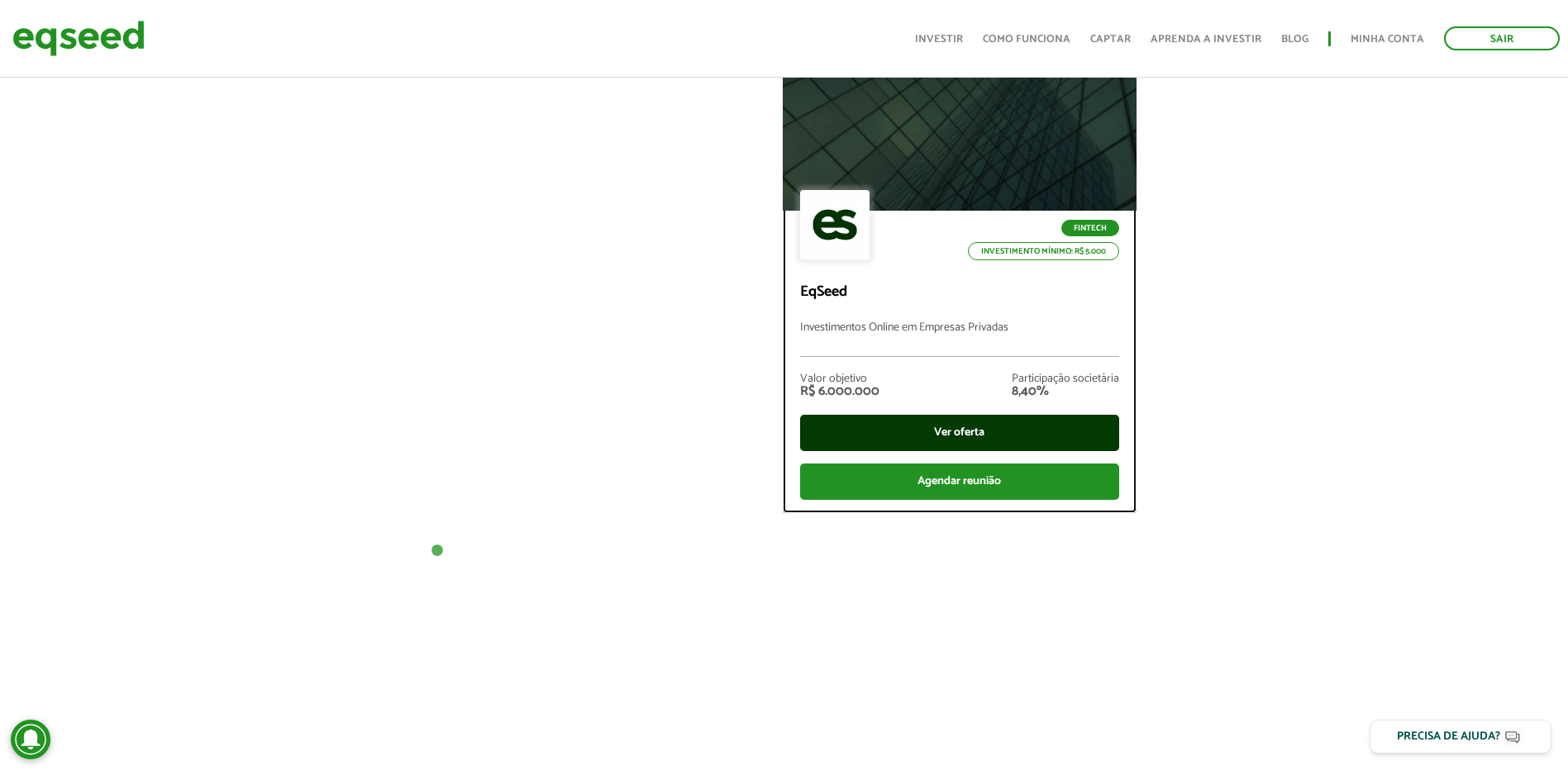click on "Ver oferta" at bounding box center (960, 433) 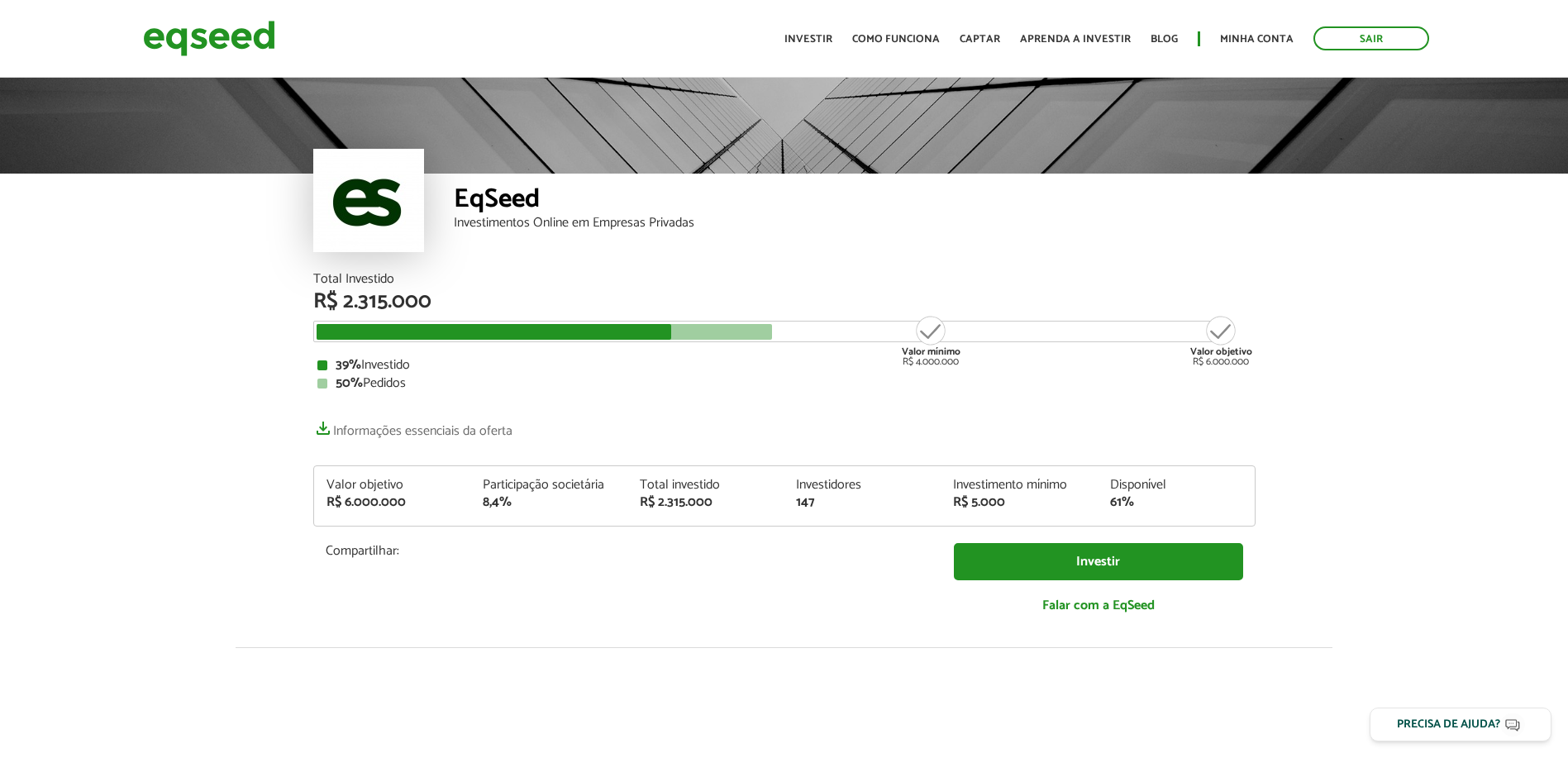 scroll, scrollTop: 0, scrollLeft: 0, axis: both 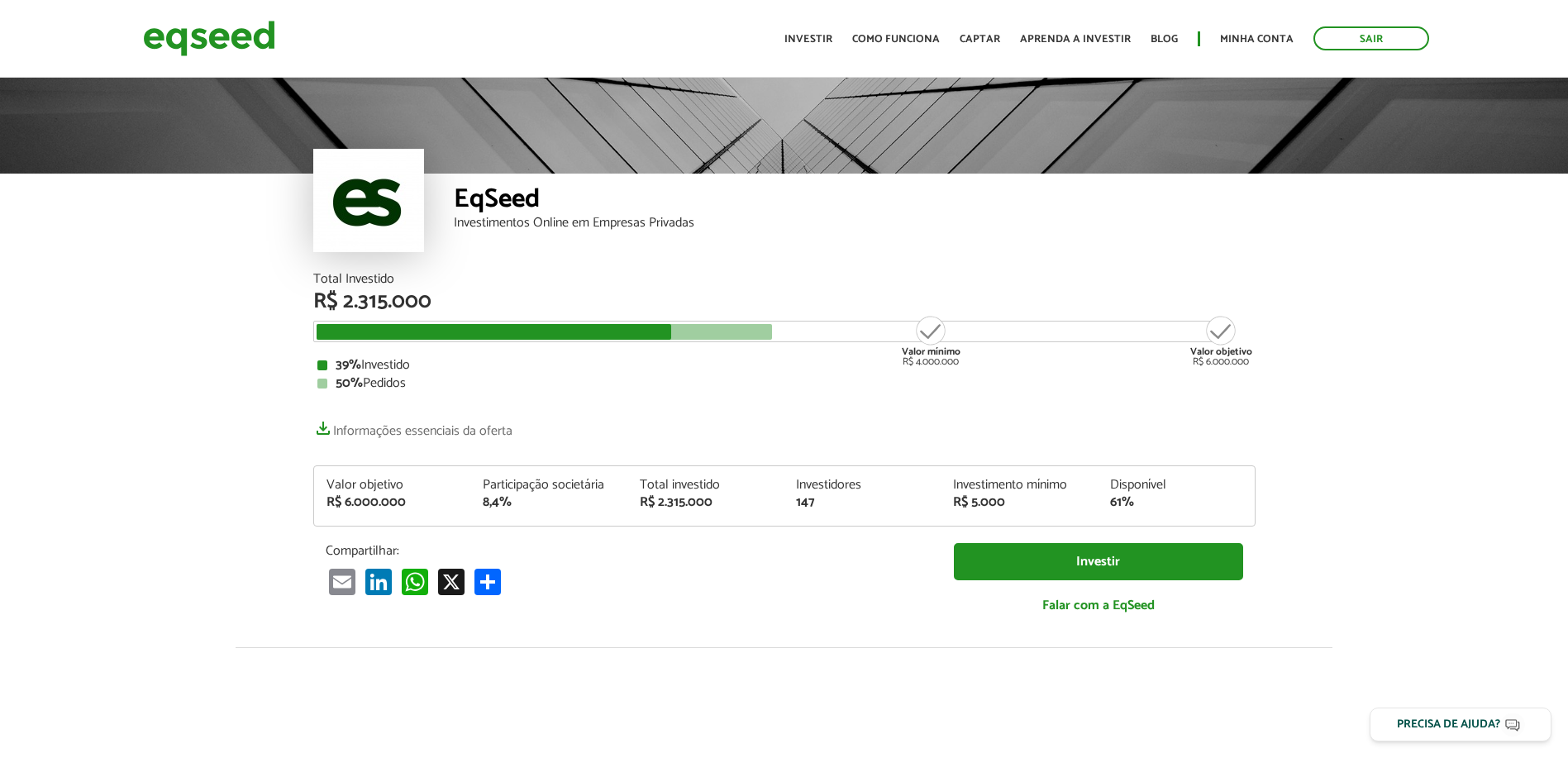 click on "Informações essenciais da oferta" at bounding box center (784, 427) 